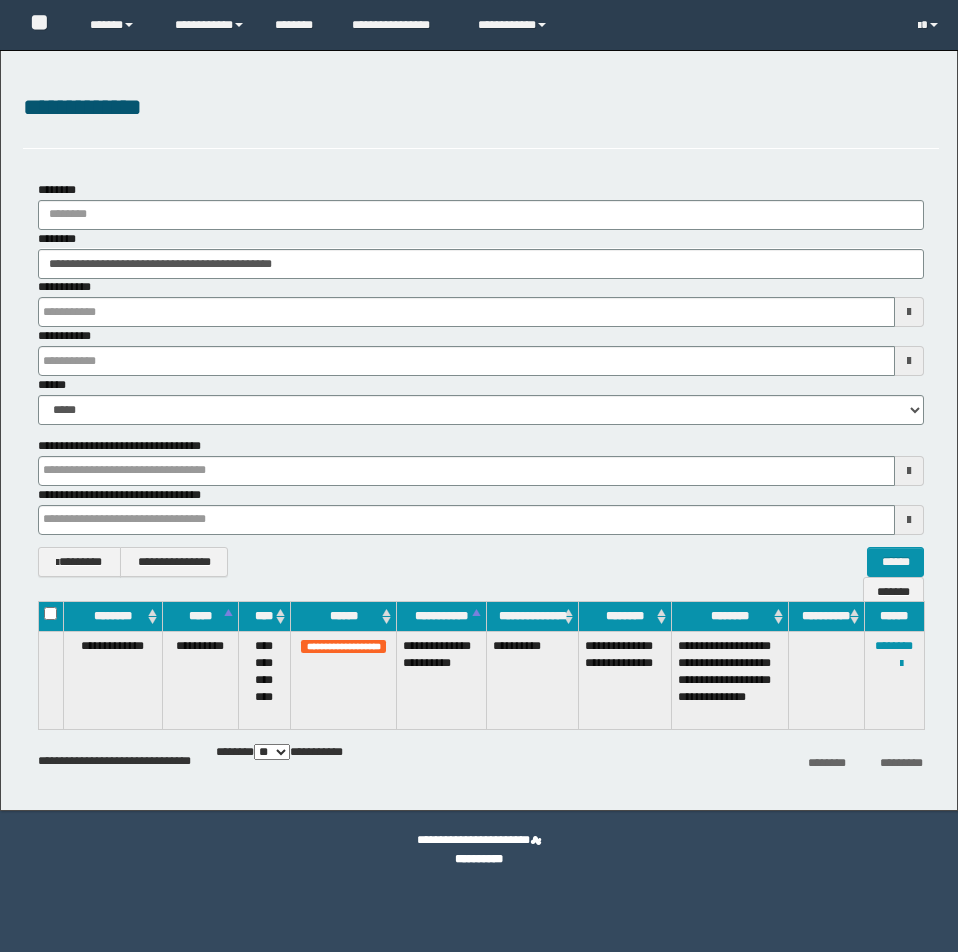 scroll, scrollTop: 0, scrollLeft: 0, axis: both 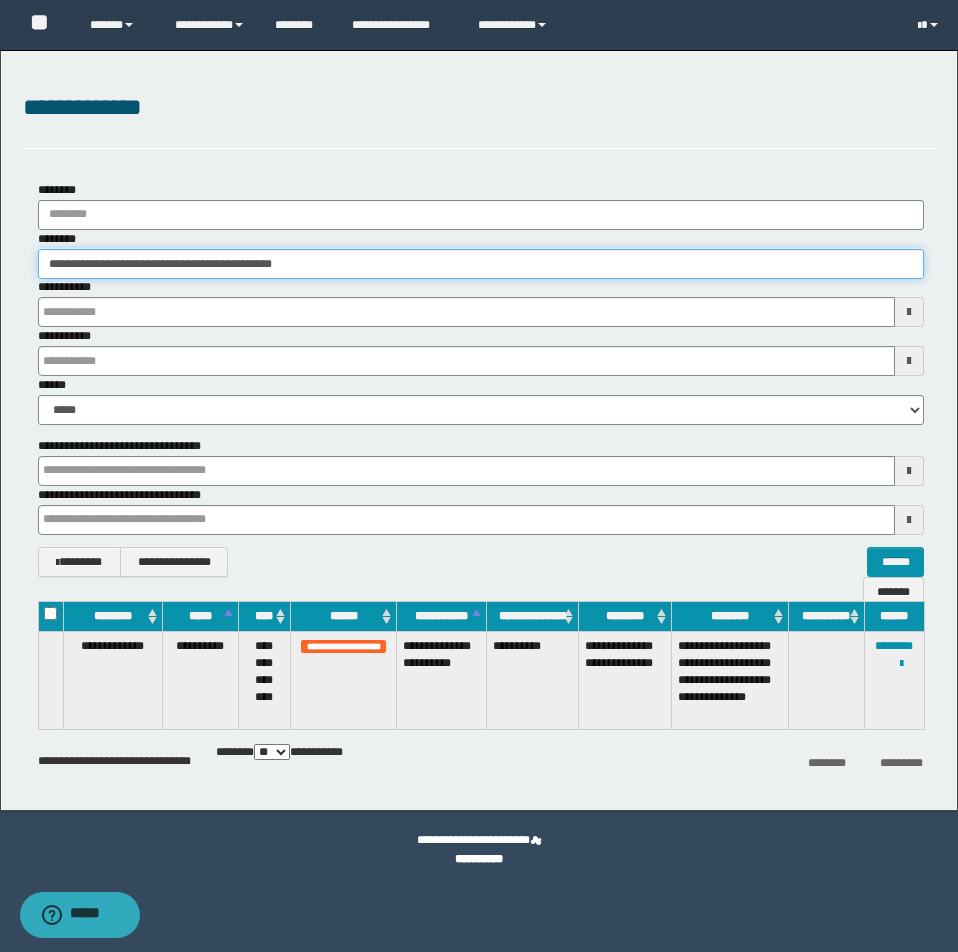 click on "**********" at bounding box center (481, 264) 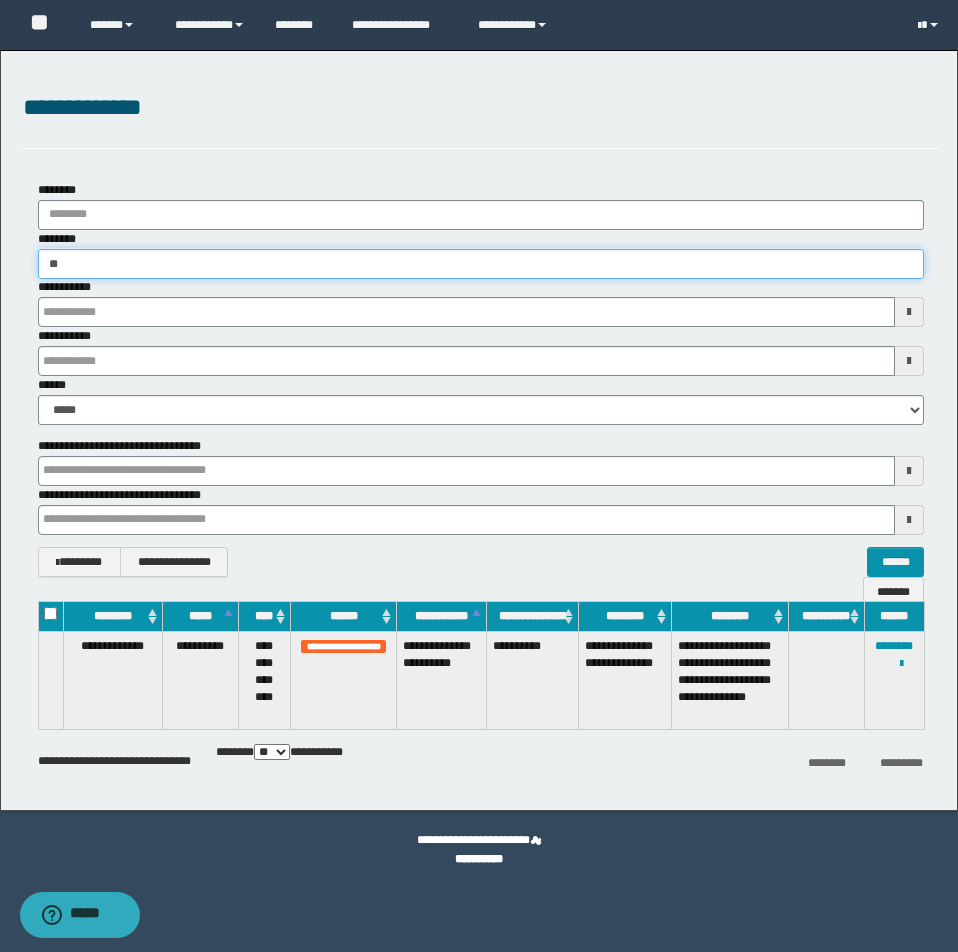 type on "*" 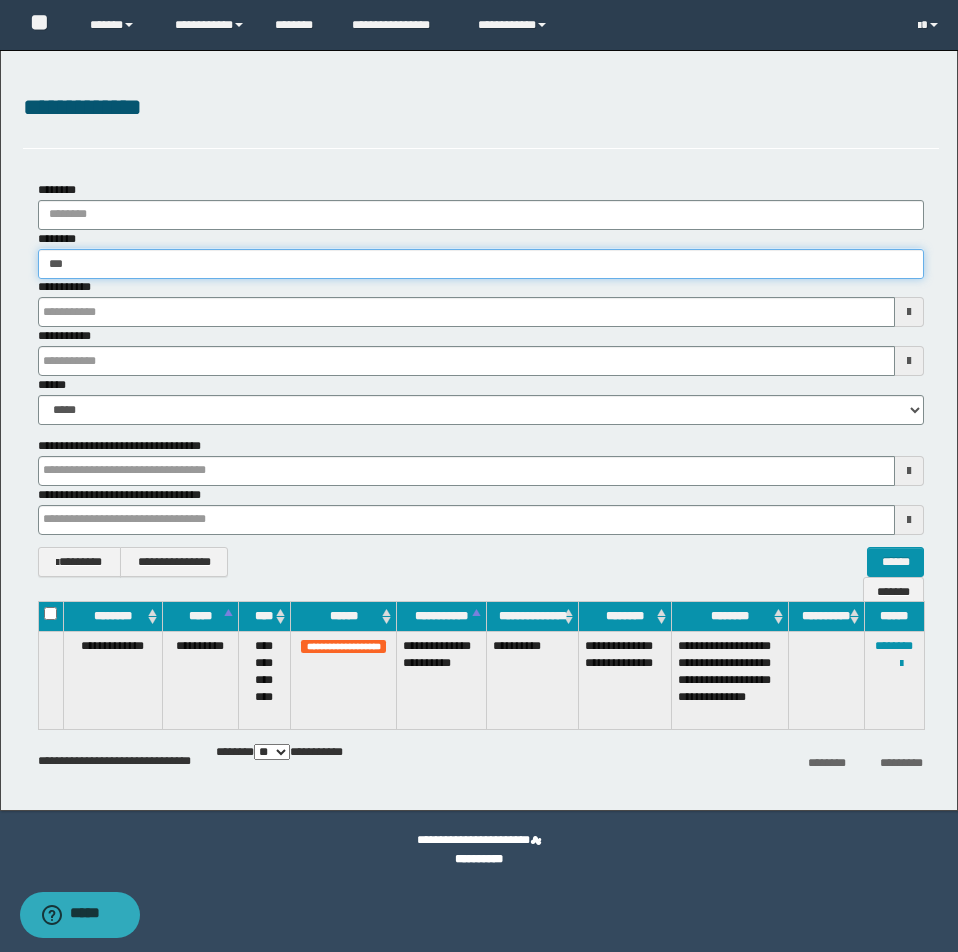 type on "****" 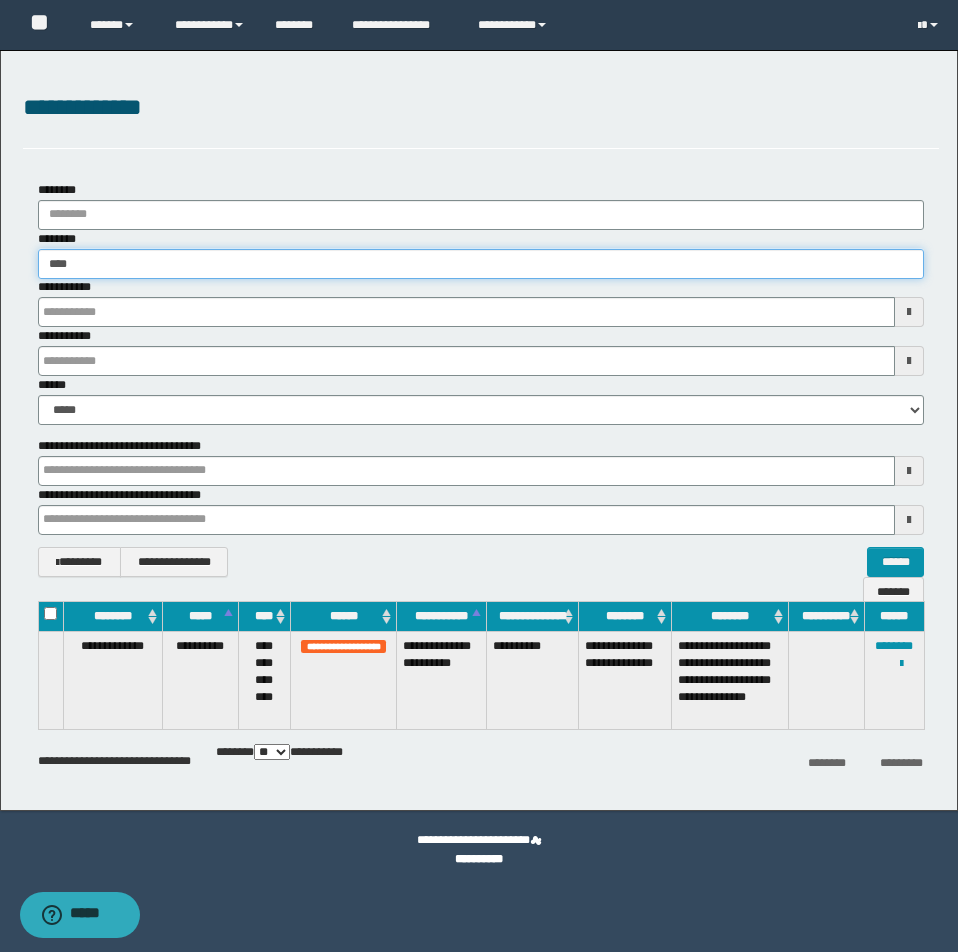 type on "****" 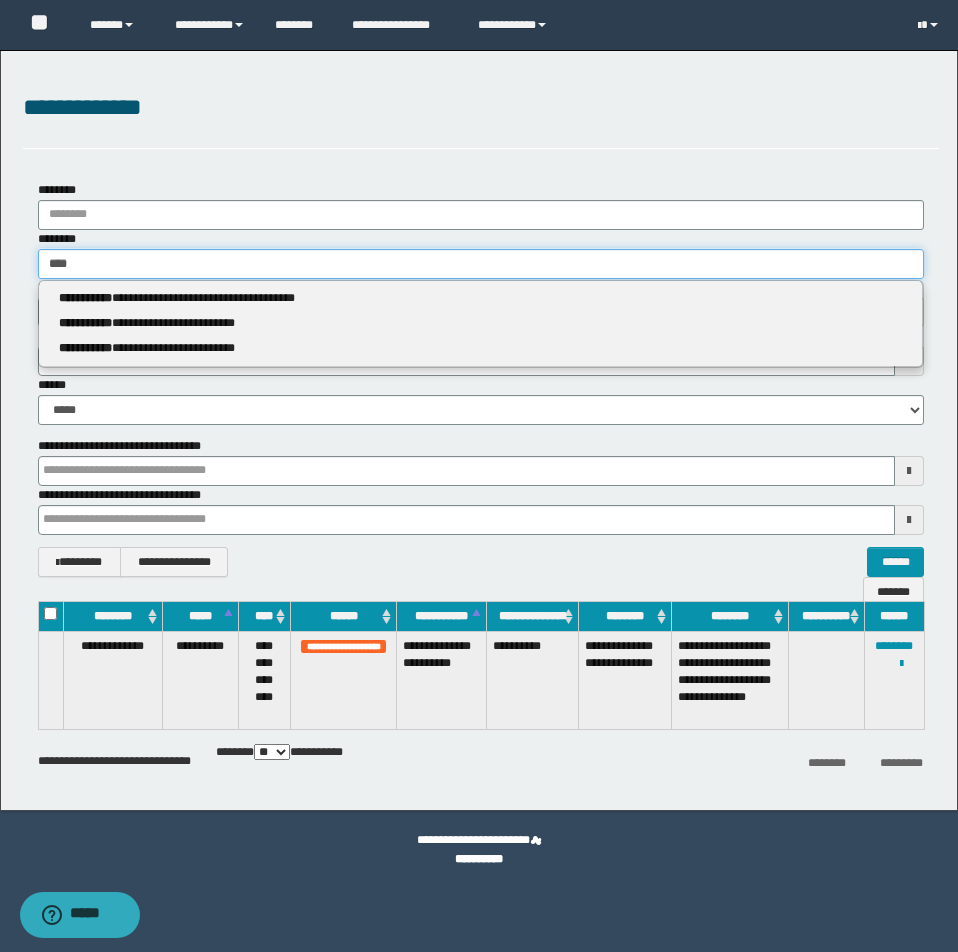 type 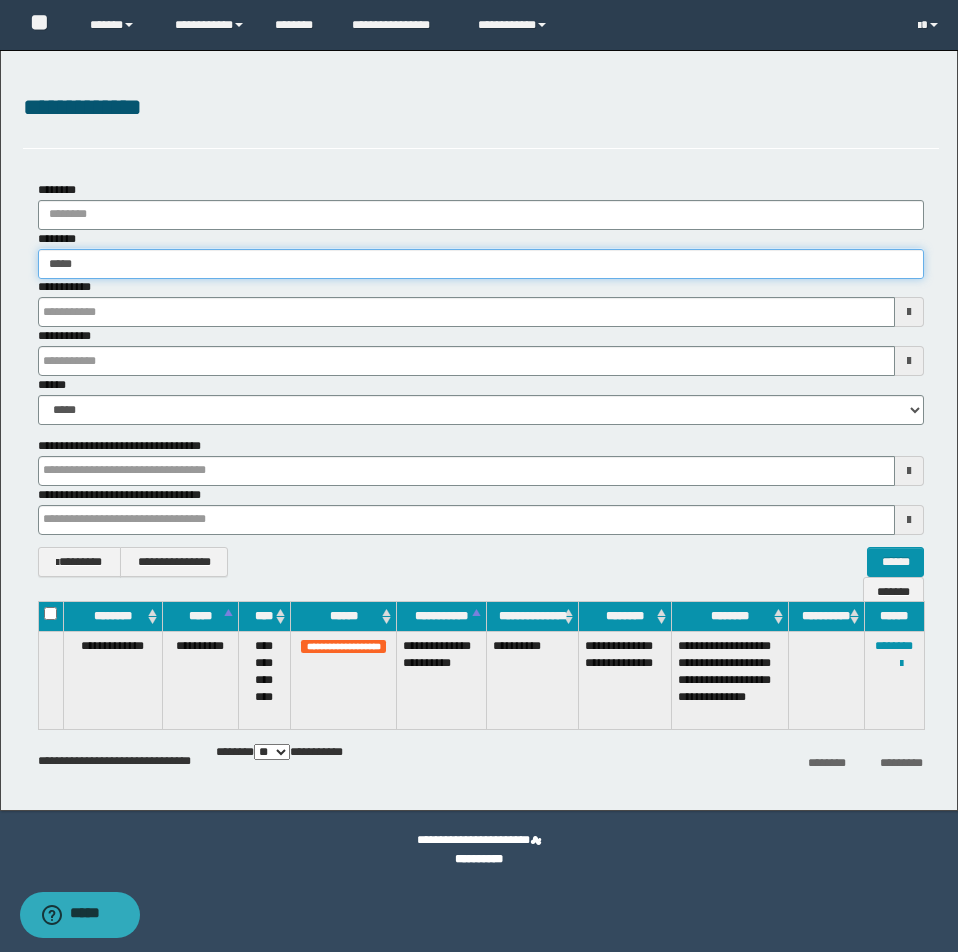 type on "****" 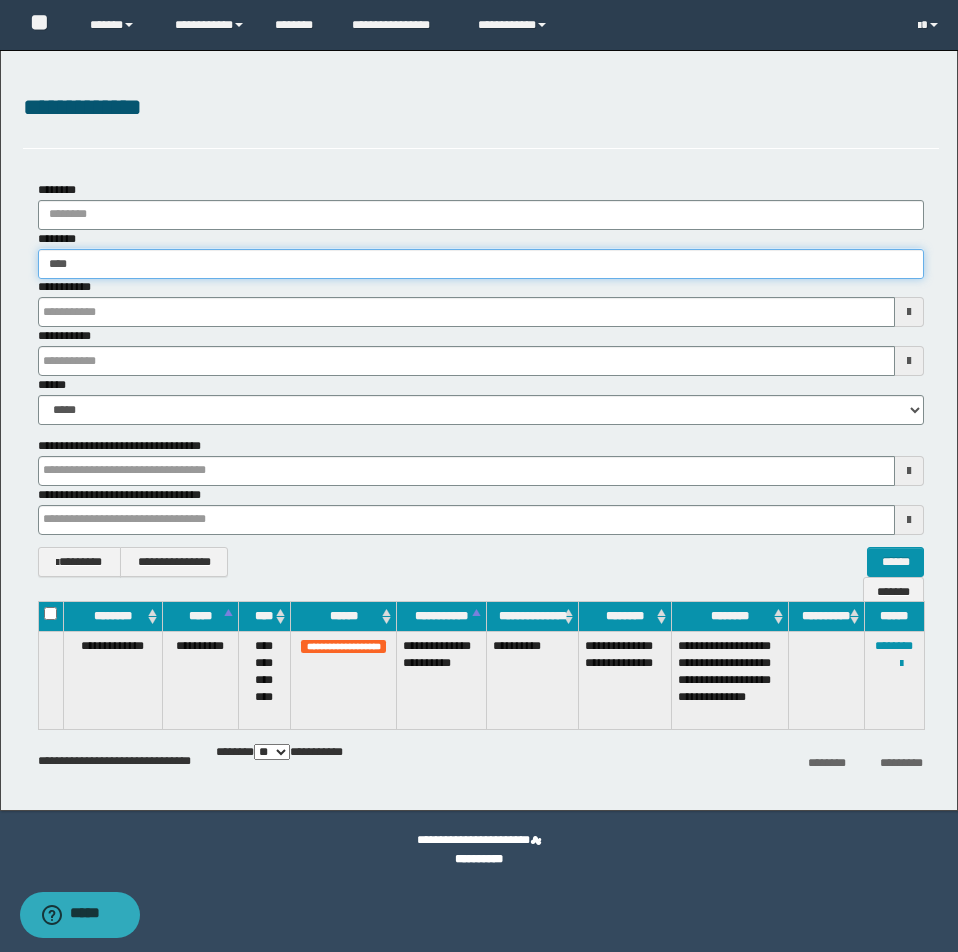 type on "****" 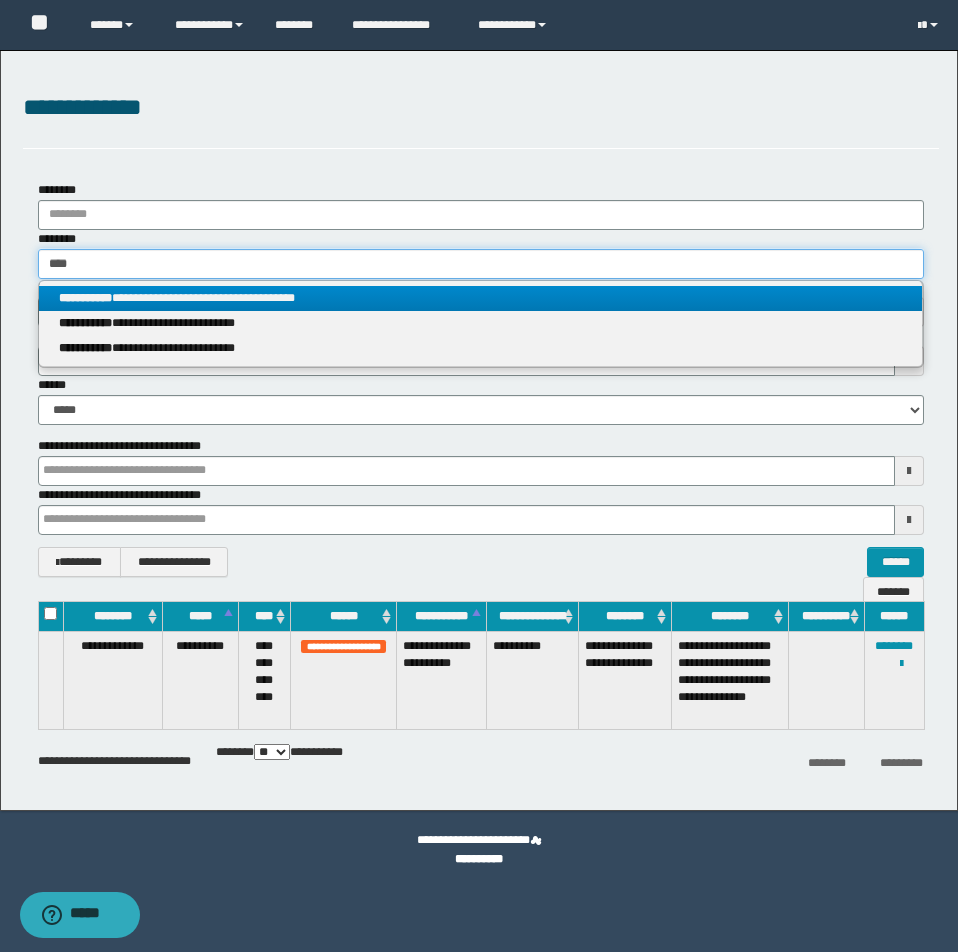 type on "****" 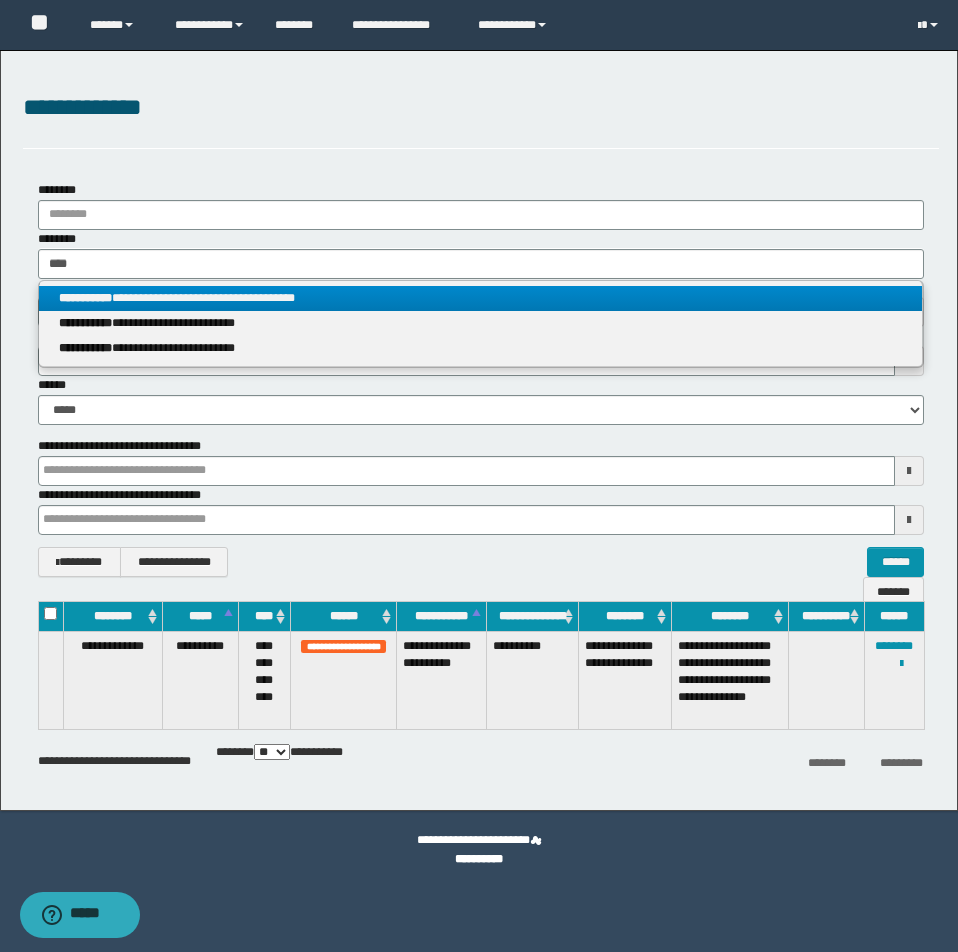 click on "**********" at bounding box center (480, 298) 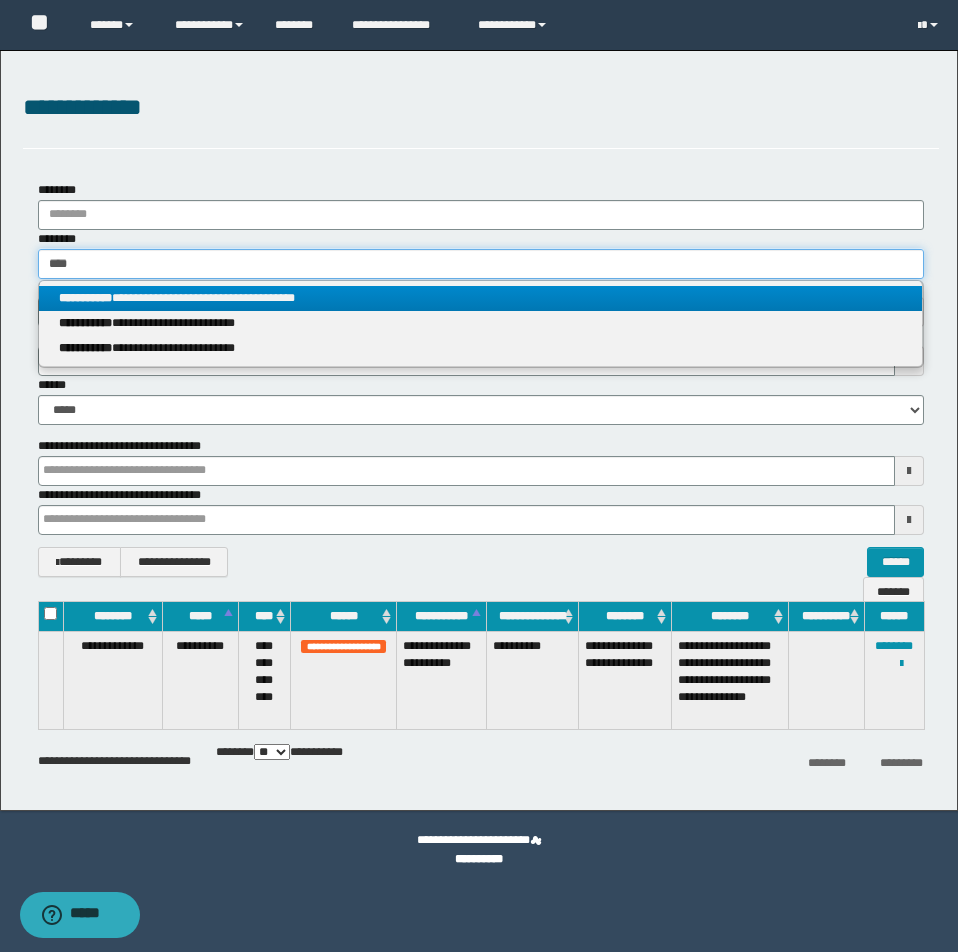 type 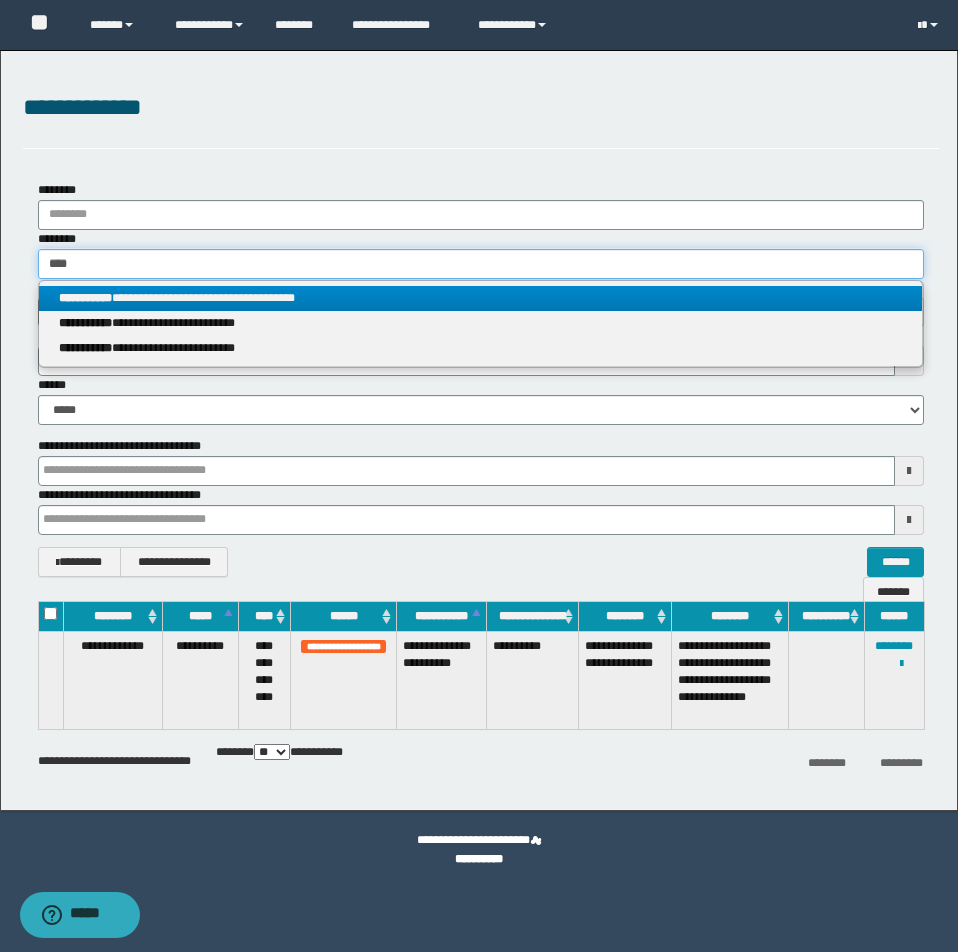 type on "**********" 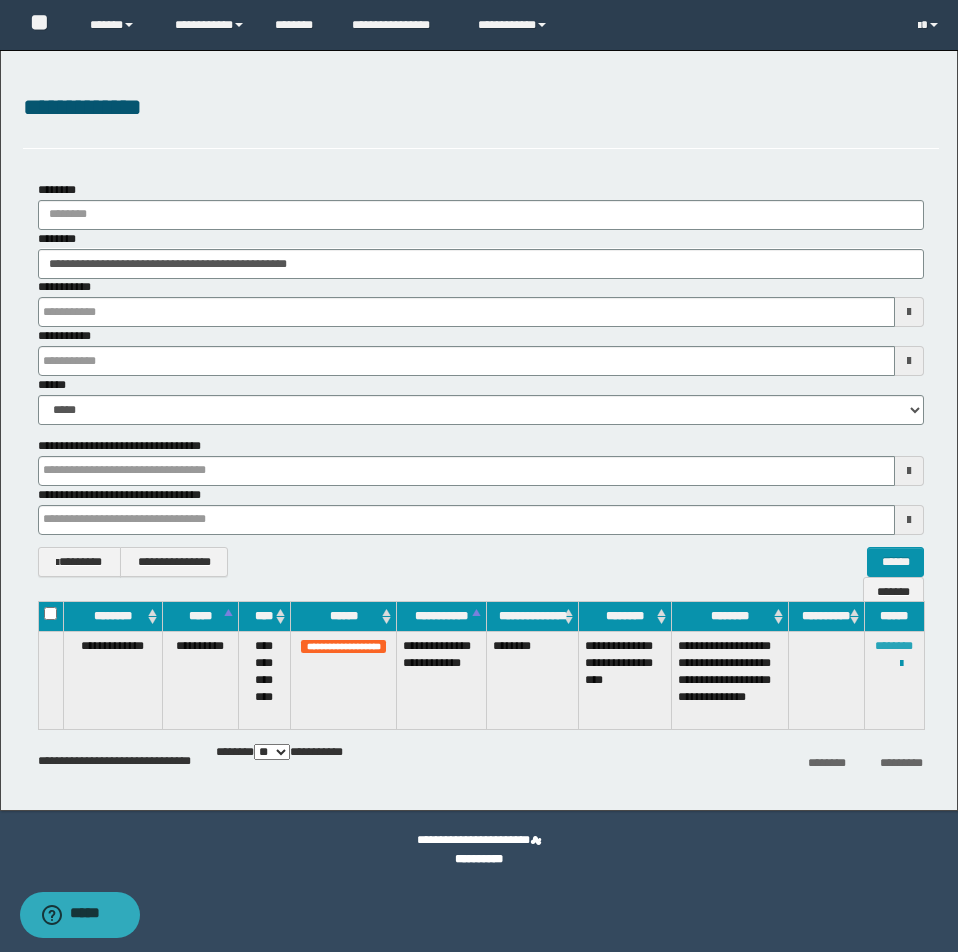 click on "********" at bounding box center [894, 646] 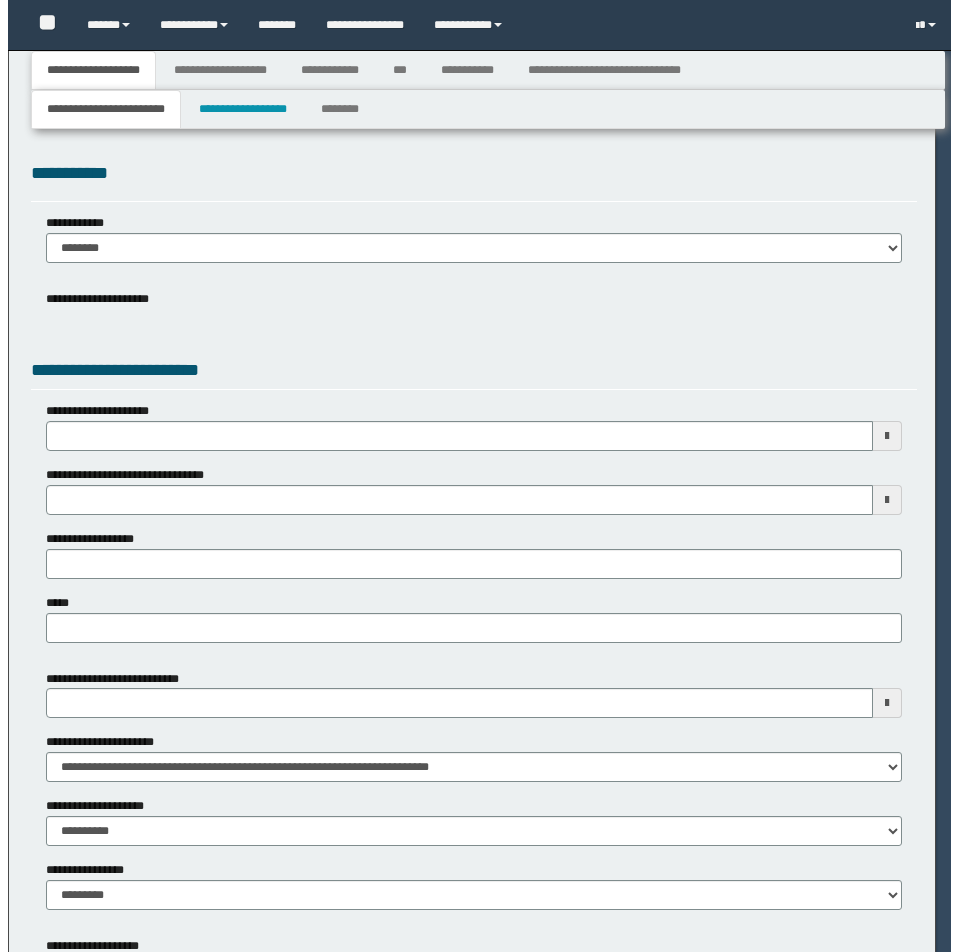 scroll, scrollTop: 0, scrollLeft: 0, axis: both 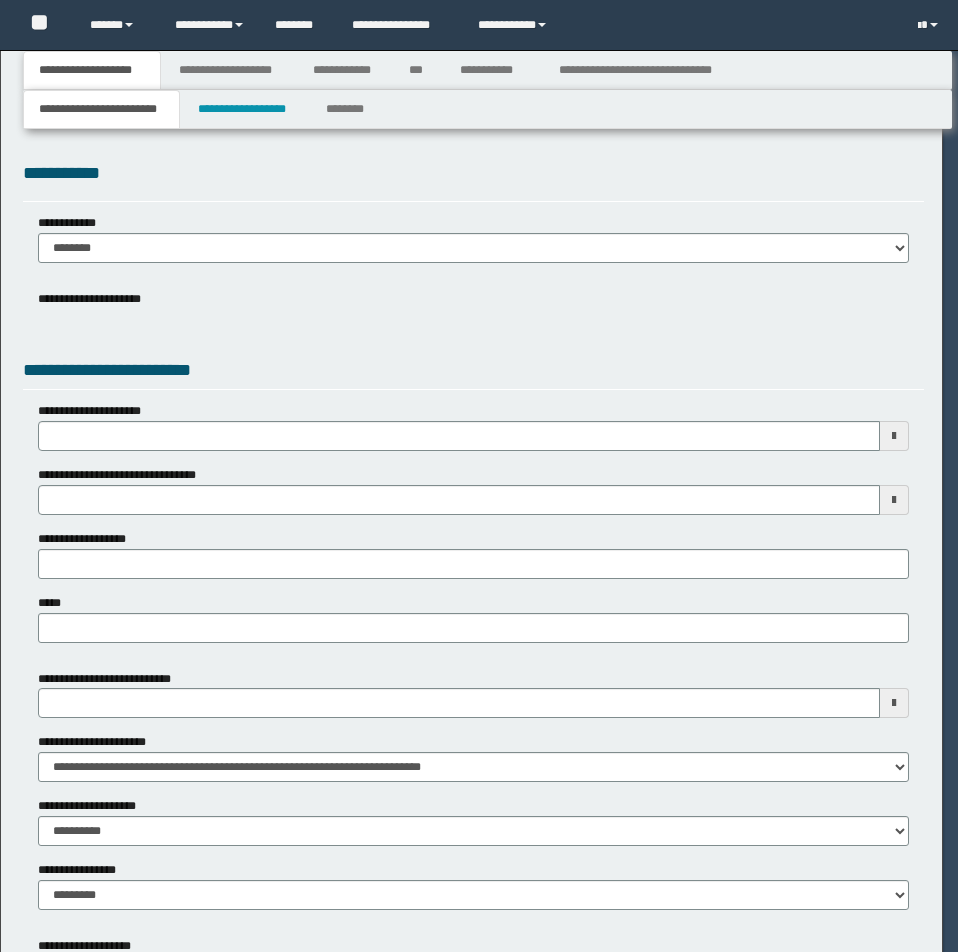 select on "**" 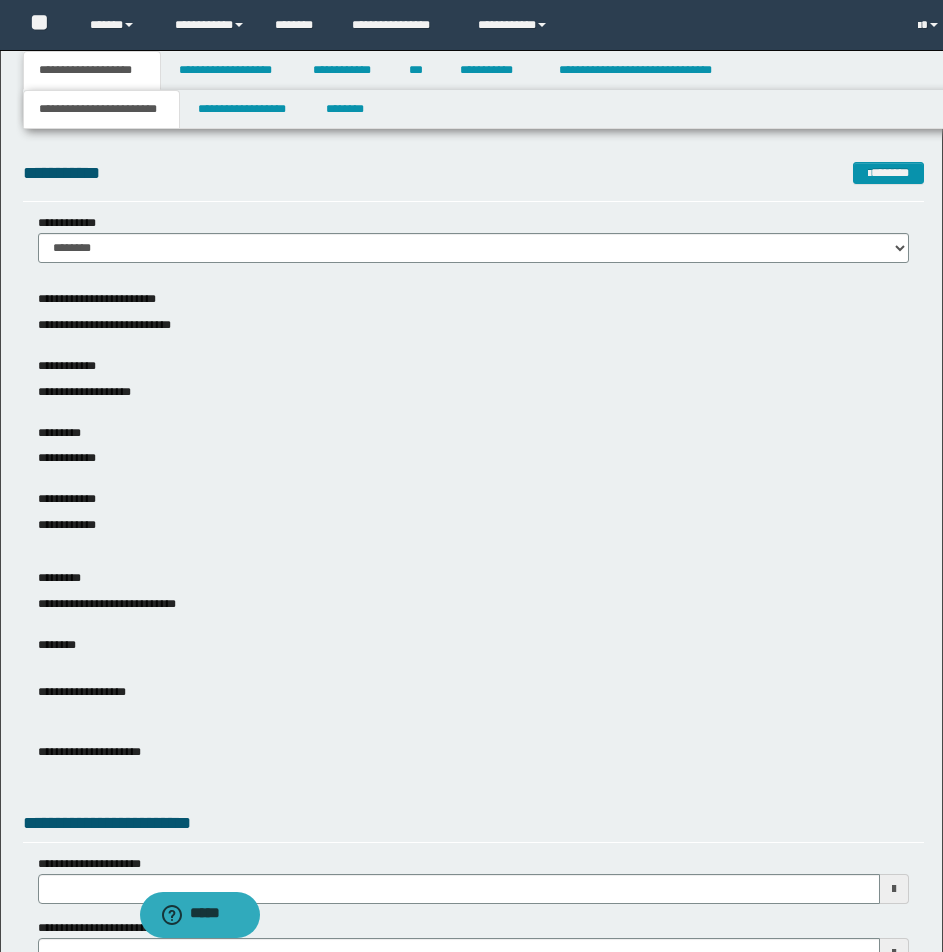 scroll, scrollTop: 0, scrollLeft: 0, axis: both 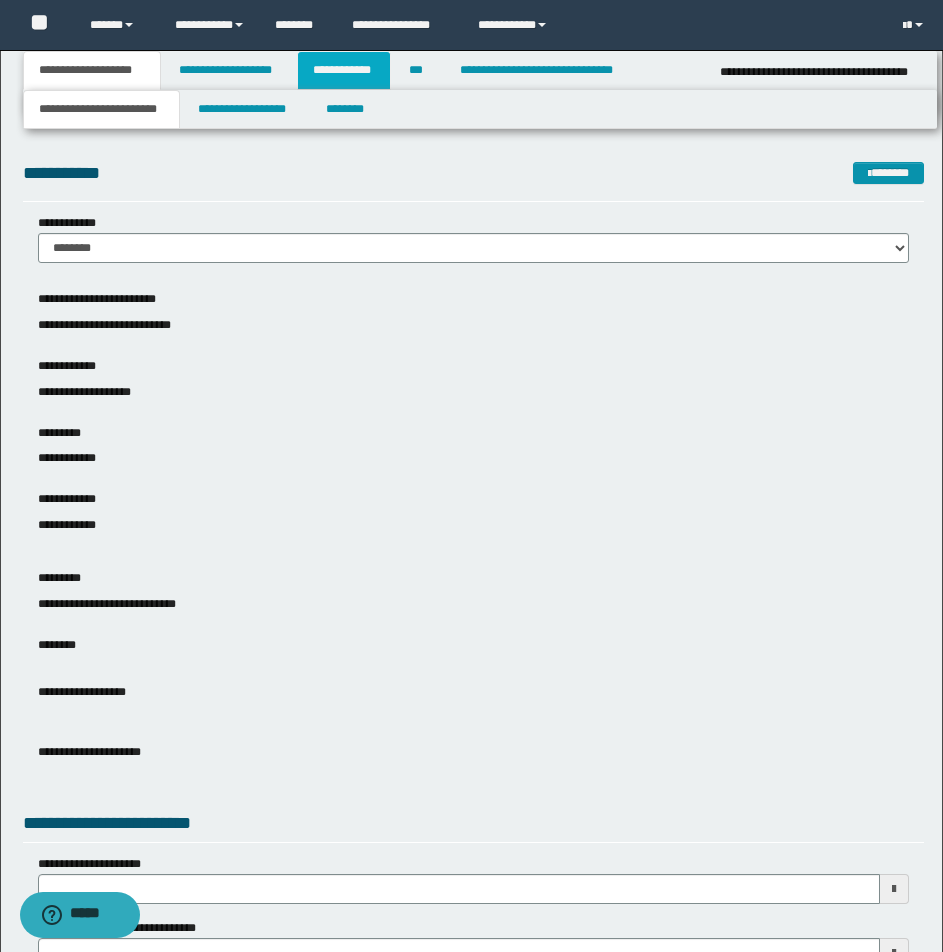 click on "**********" at bounding box center [344, 70] 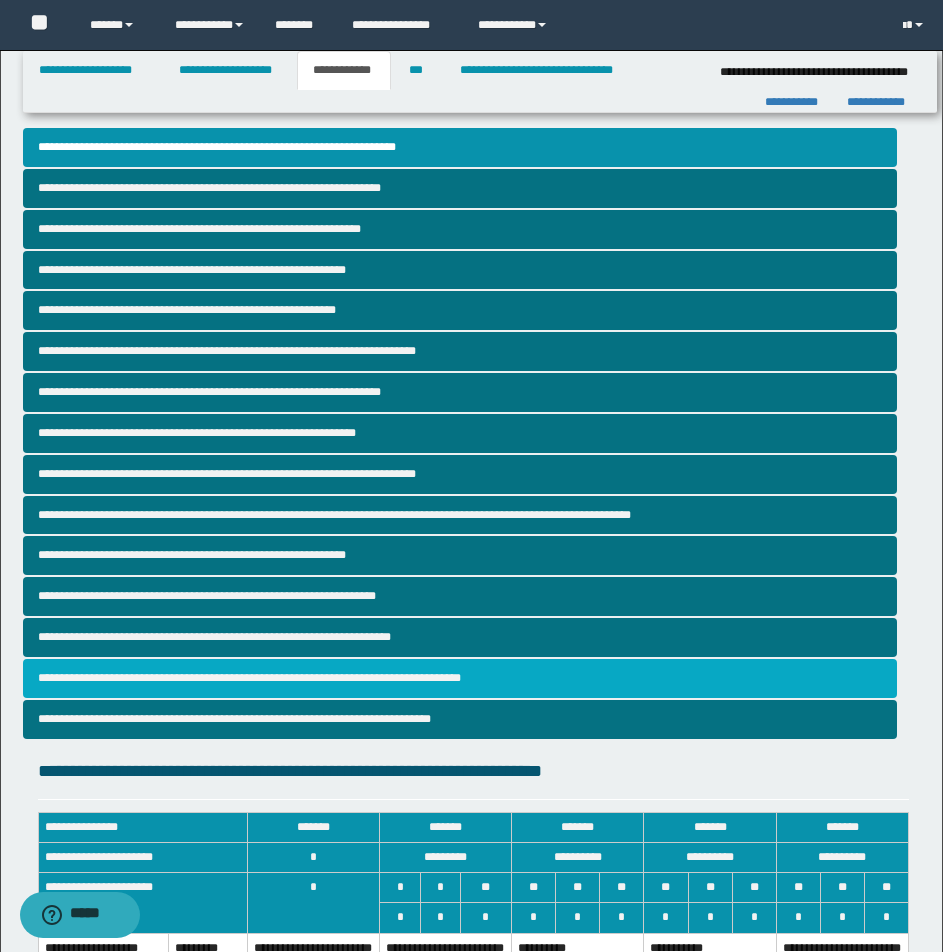 click on "**********" at bounding box center (460, 678) 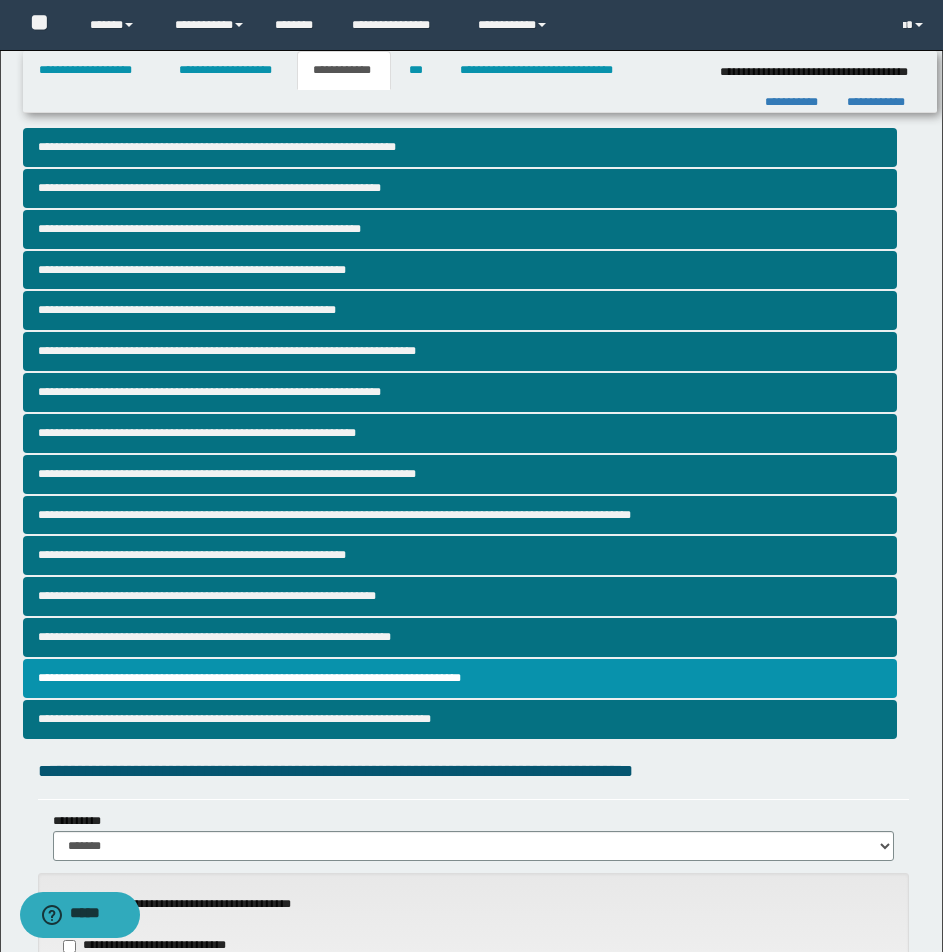 scroll, scrollTop: 833, scrollLeft: 0, axis: vertical 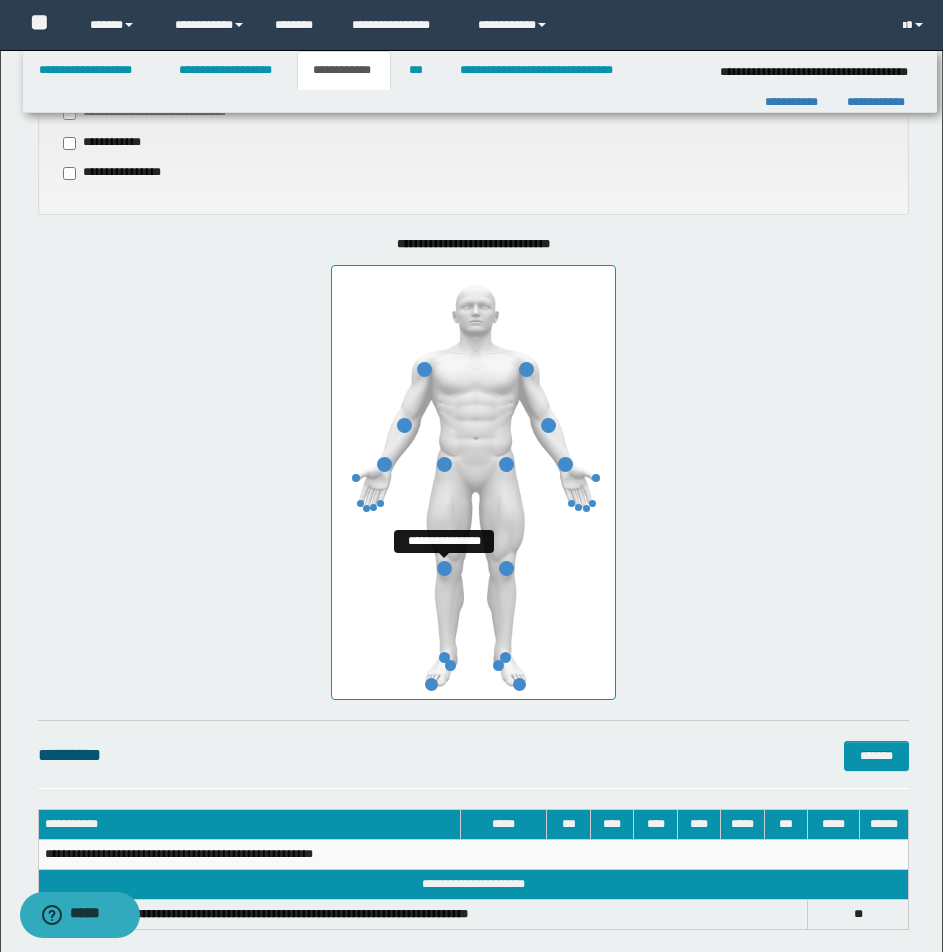 click at bounding box center (444, 568) 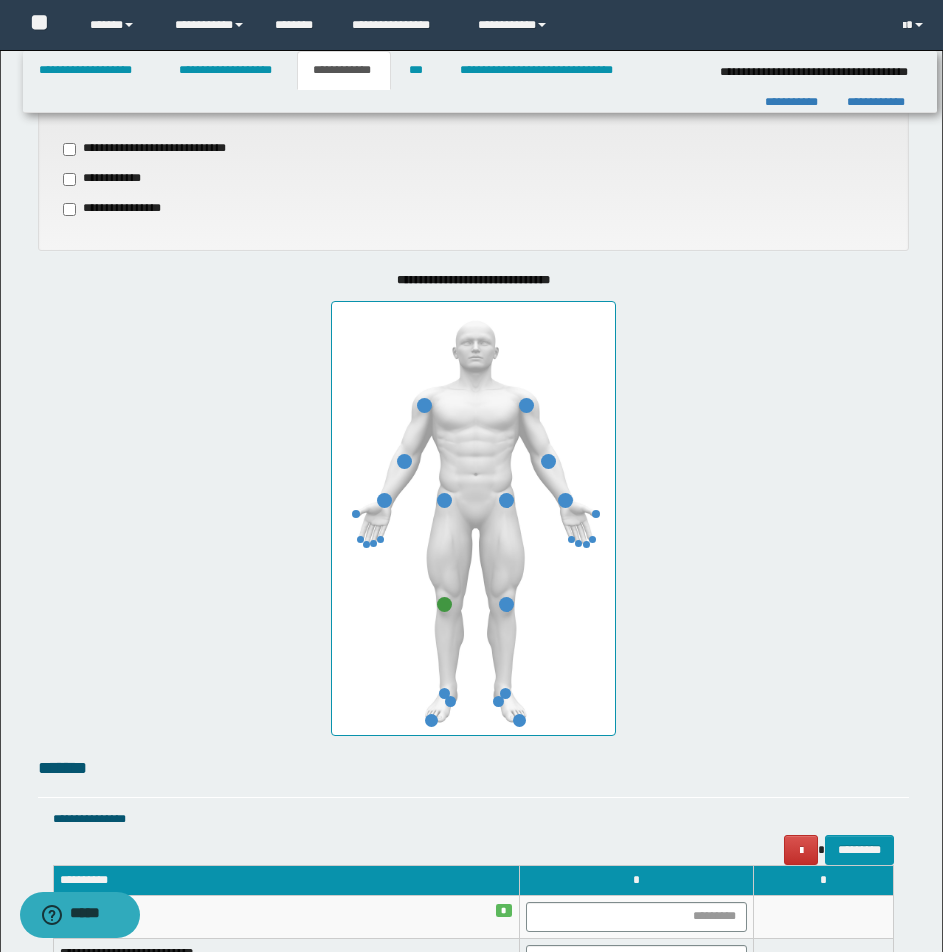 scroll, scrollTop: 793, scrollLeft: 0, axis: vertical 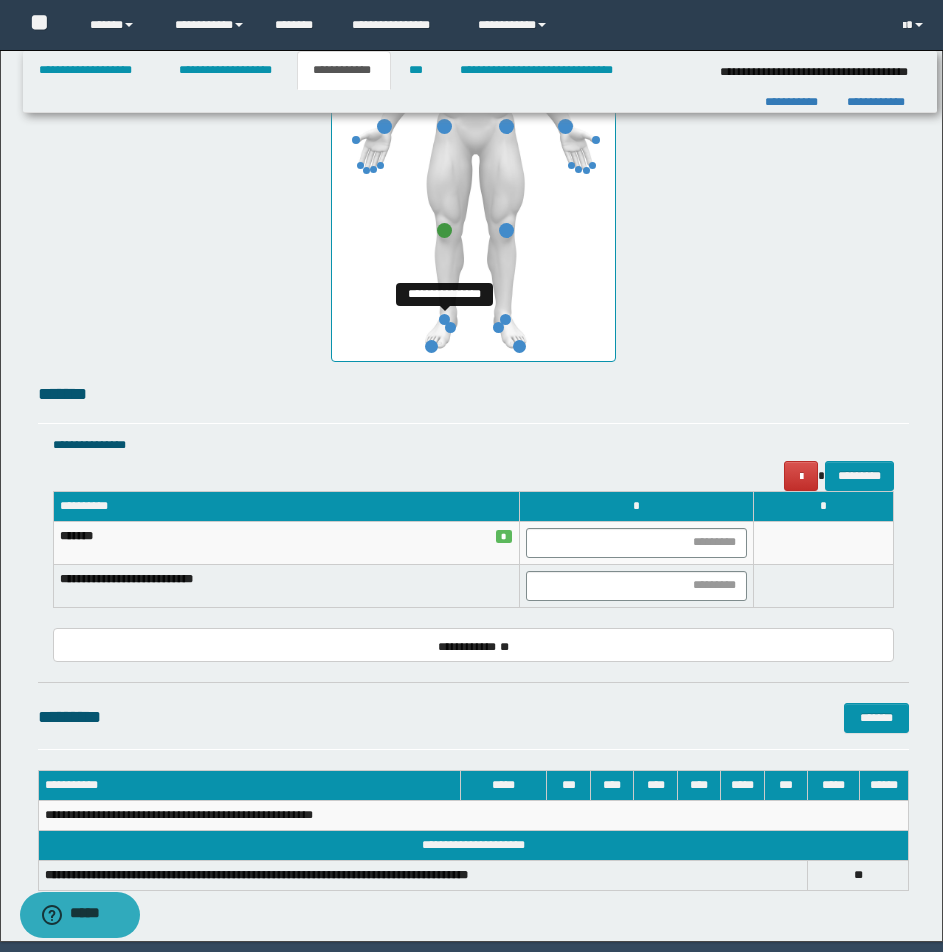 click at bounding box center [444, 319] 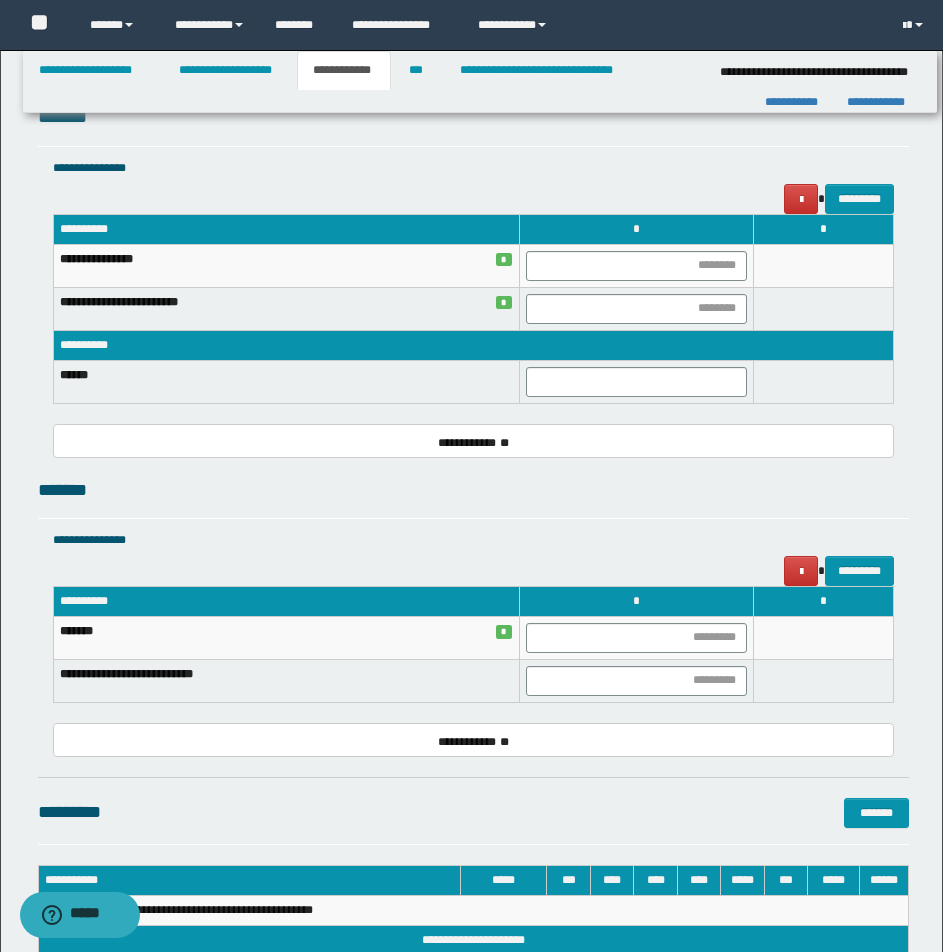 scroll, scrollTop: 1611, scrollLeft: 0, axis: vertical 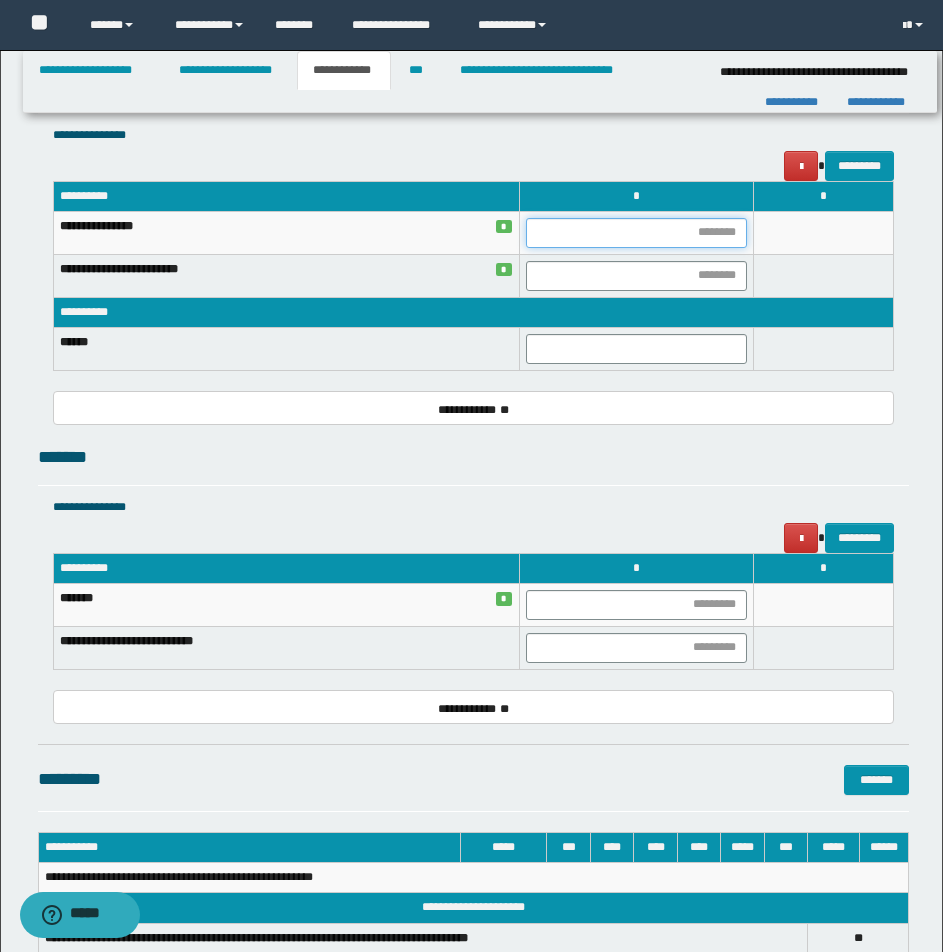 click at bounding box center (636, 233) 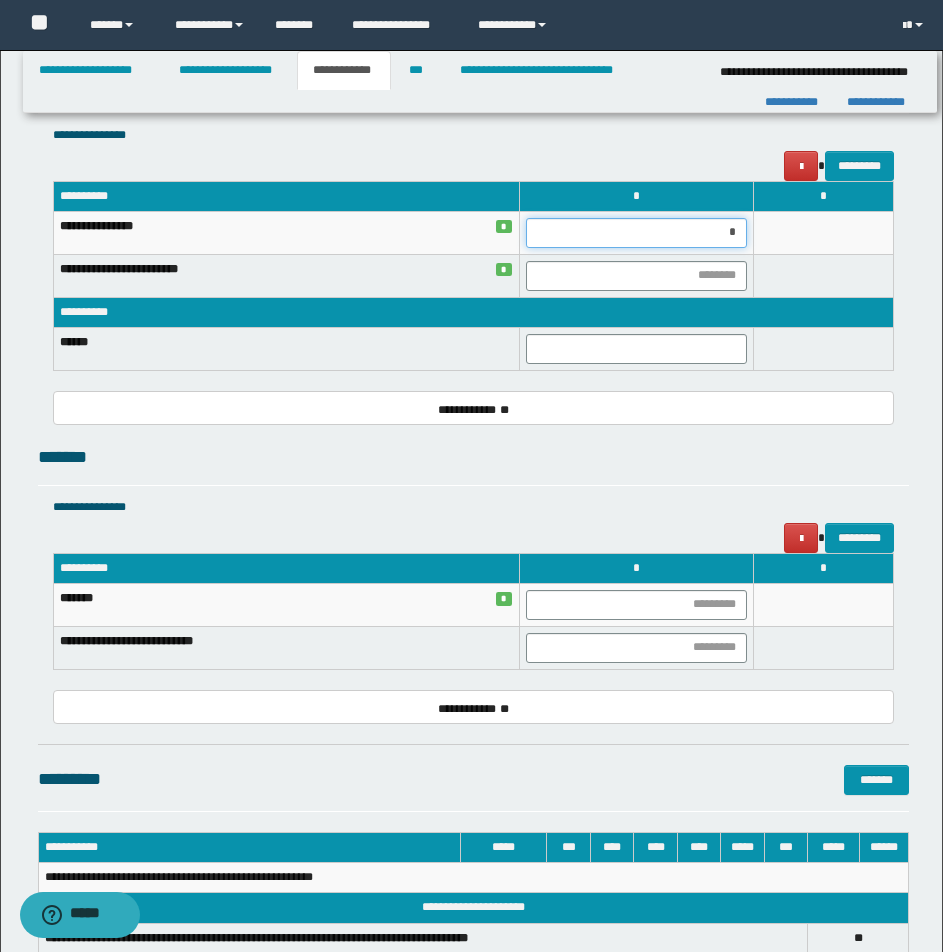 type on "**" 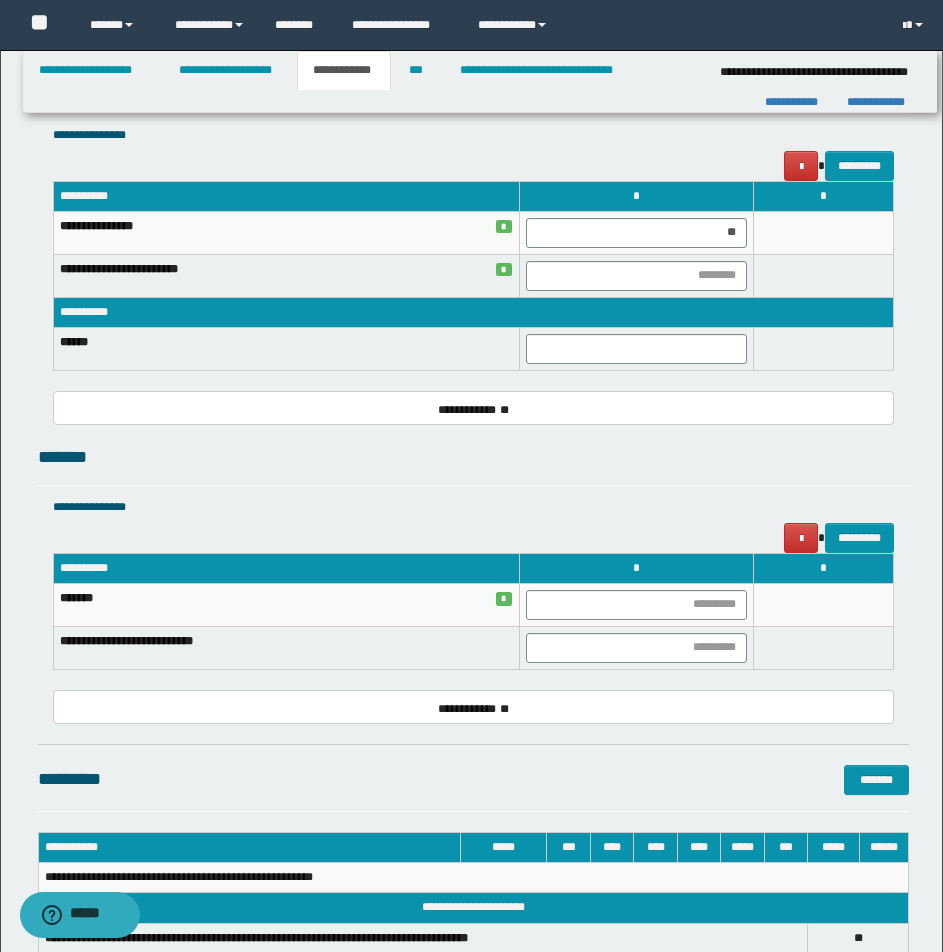 click at bounding box center (823, 232) 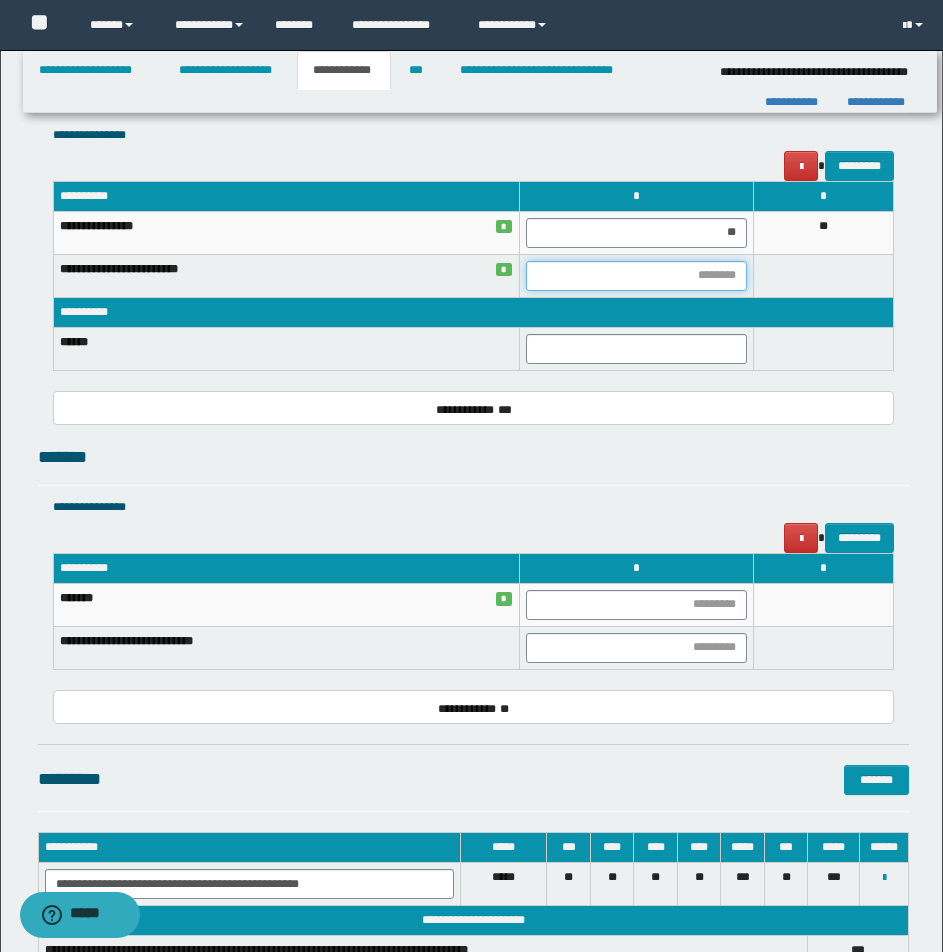 click at bounding box center [636, 276] 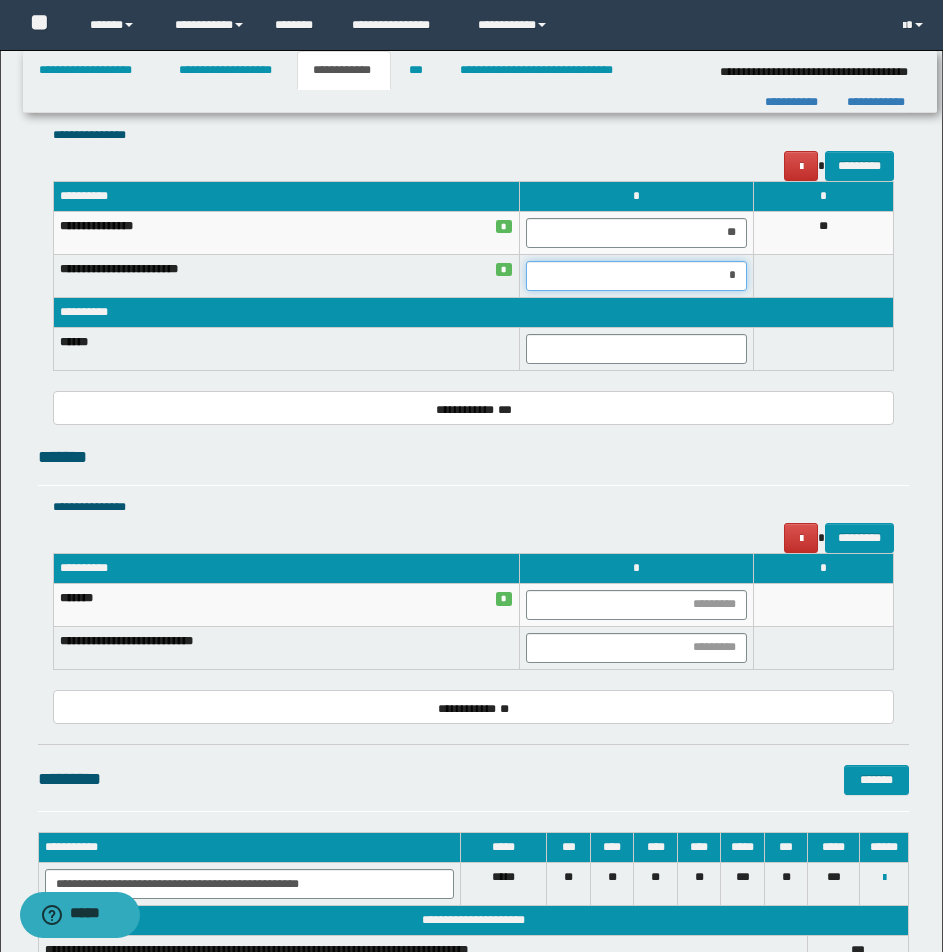 type on "**" 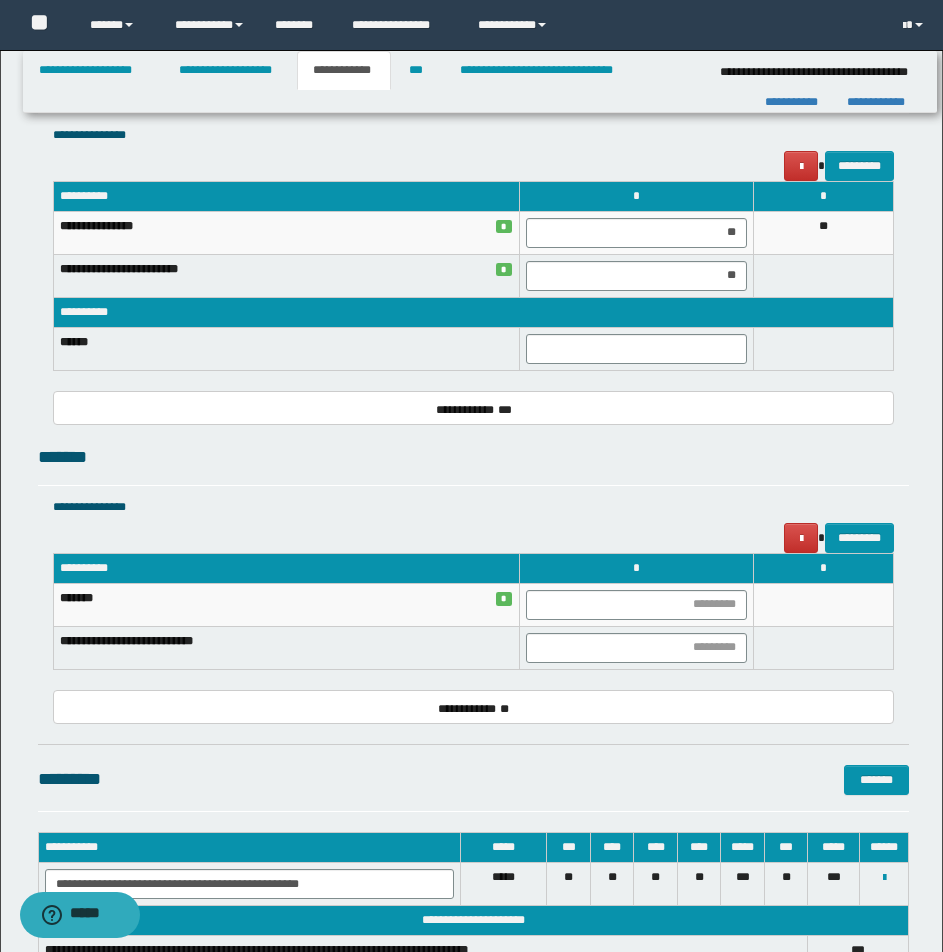 click at bounding box center (823, 275) 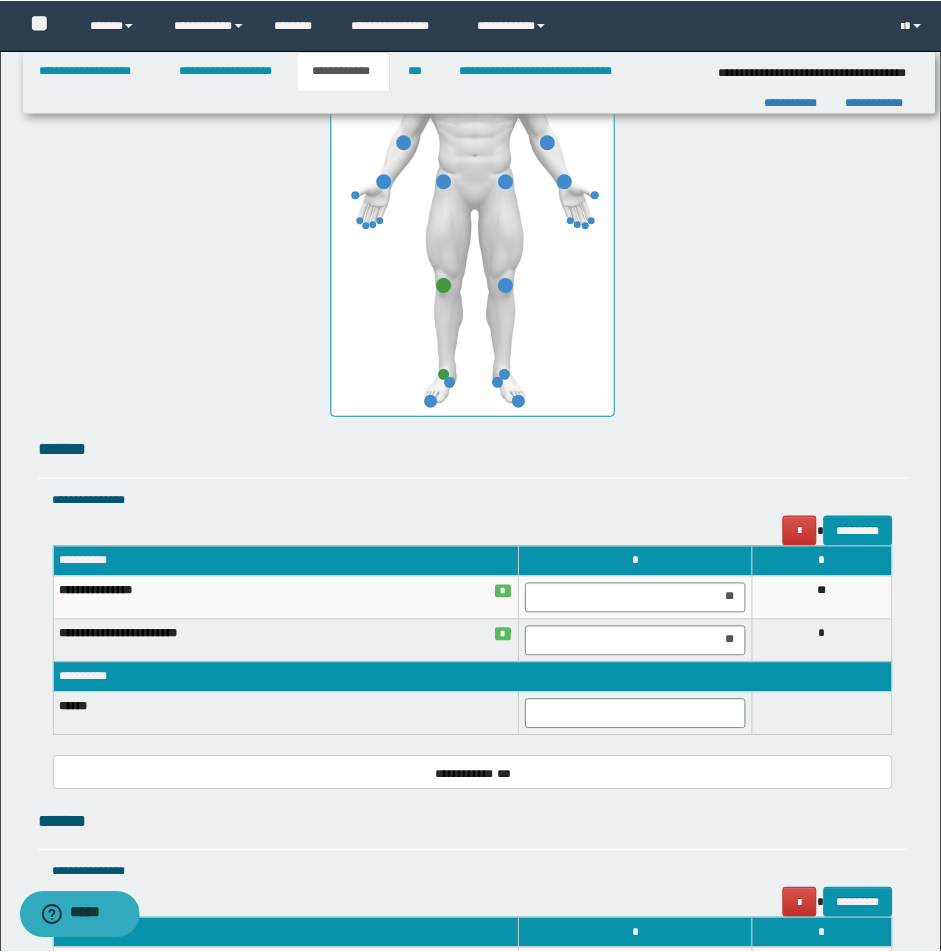 scroll, scrollTop: 1053, scrollLeft: 0, axis: vertical 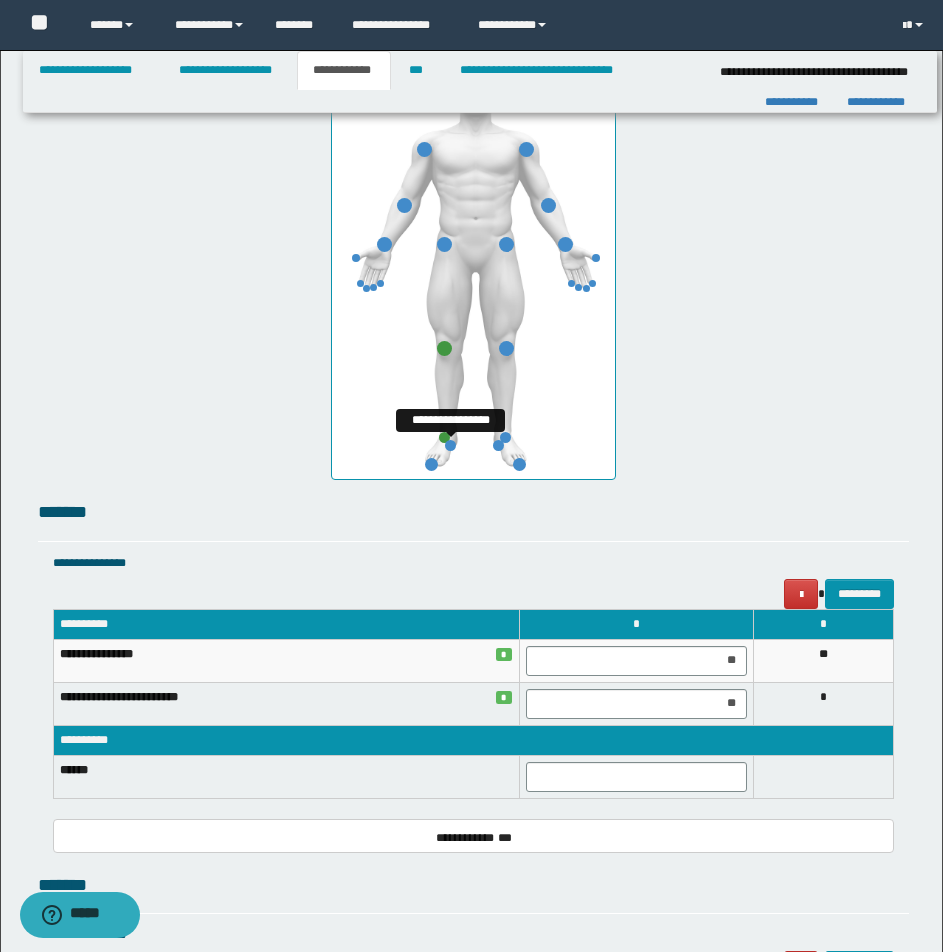 click at bounding box center [450, 445] 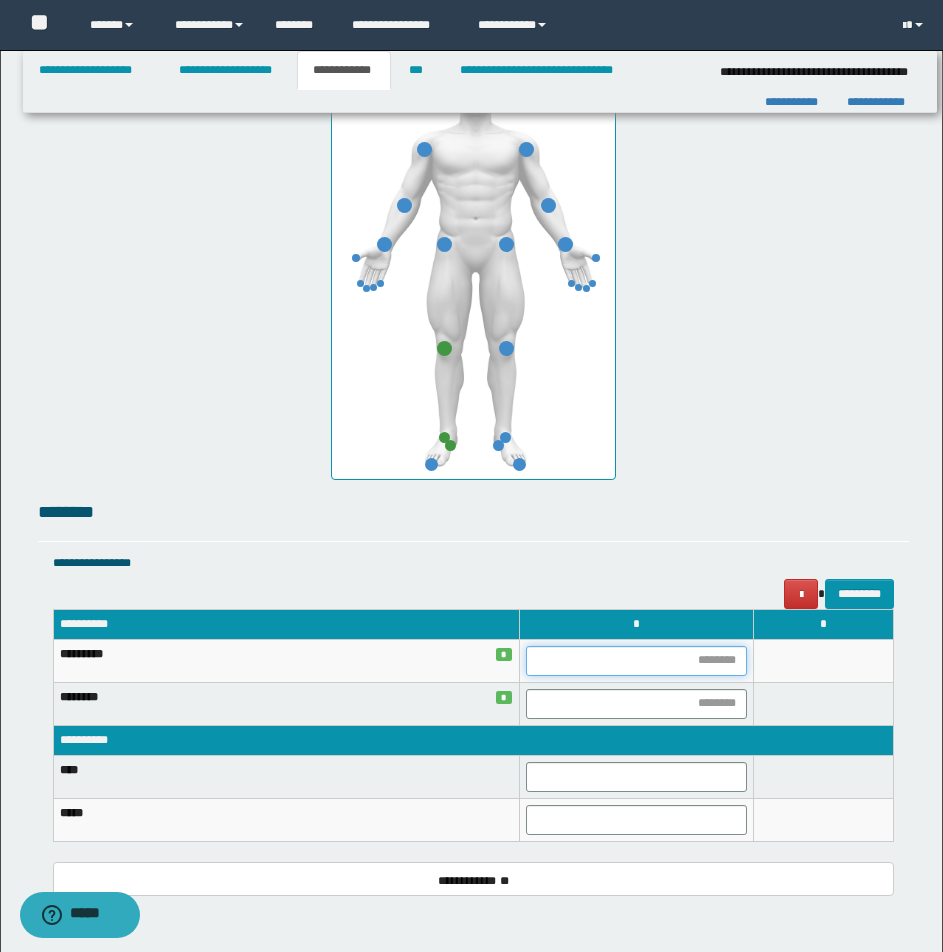 click at bounding box center [636, 661] 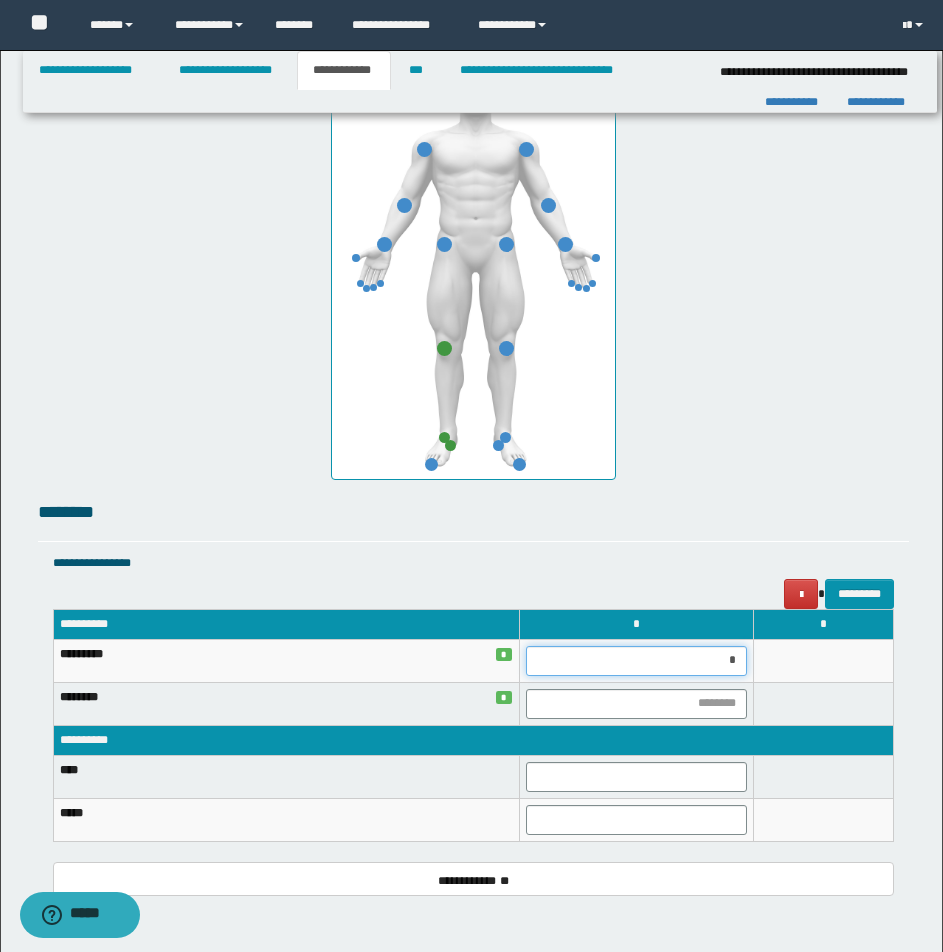 type on "**" 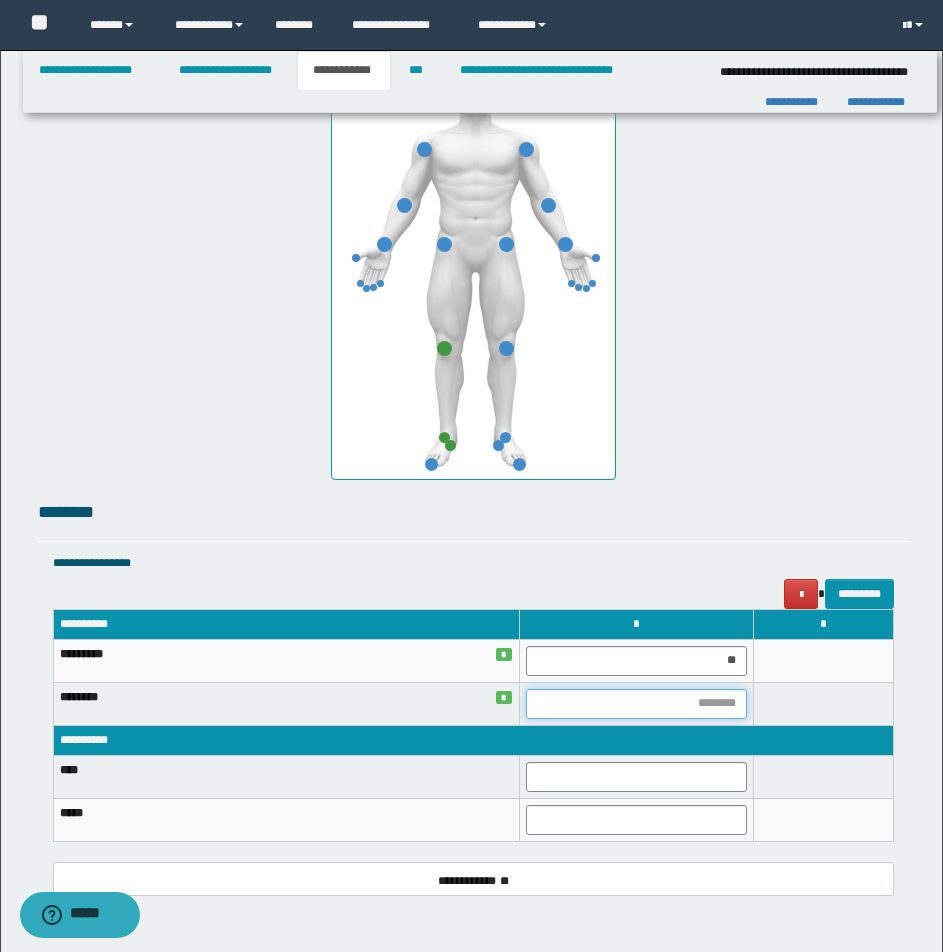click at bounding box center (636, 704) 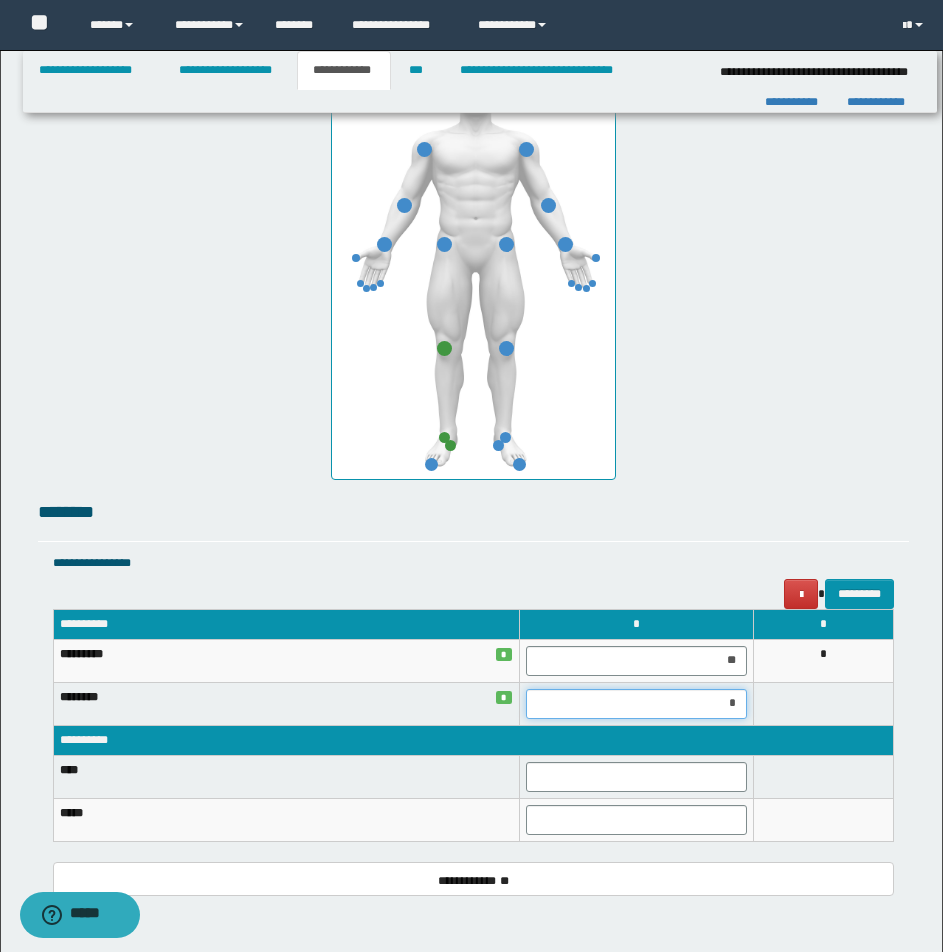 type on "**" 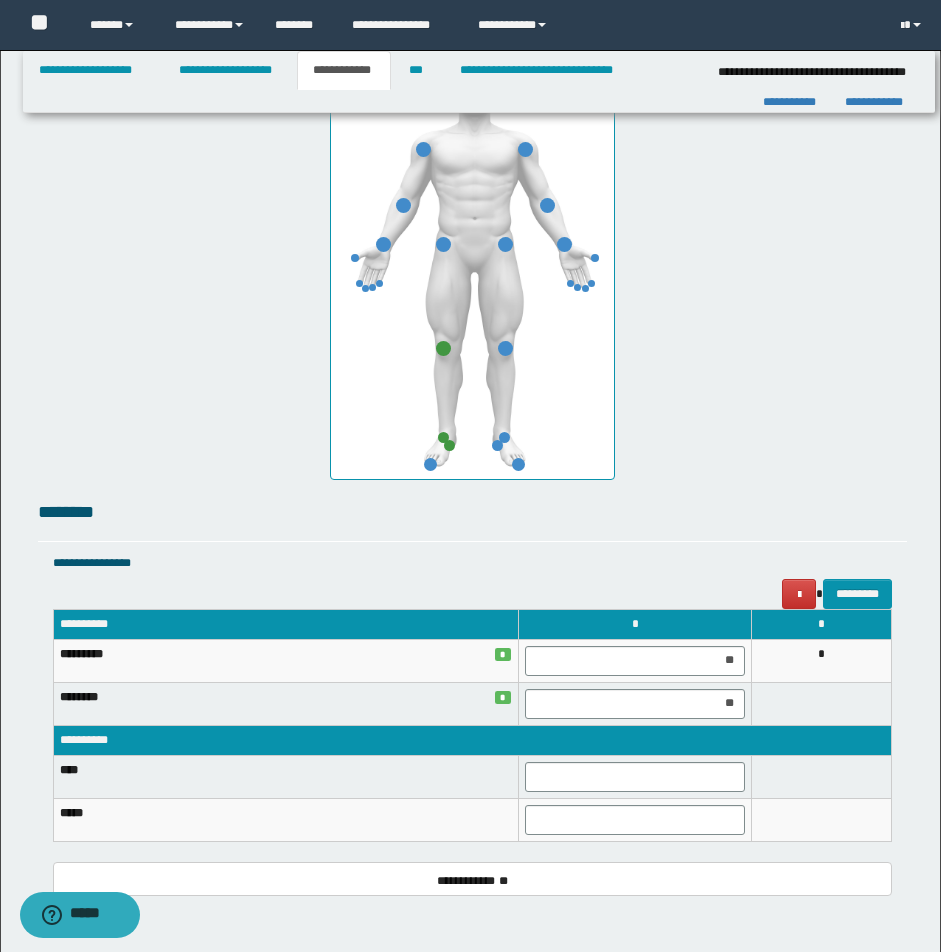 click at bounding box center (822, 703) 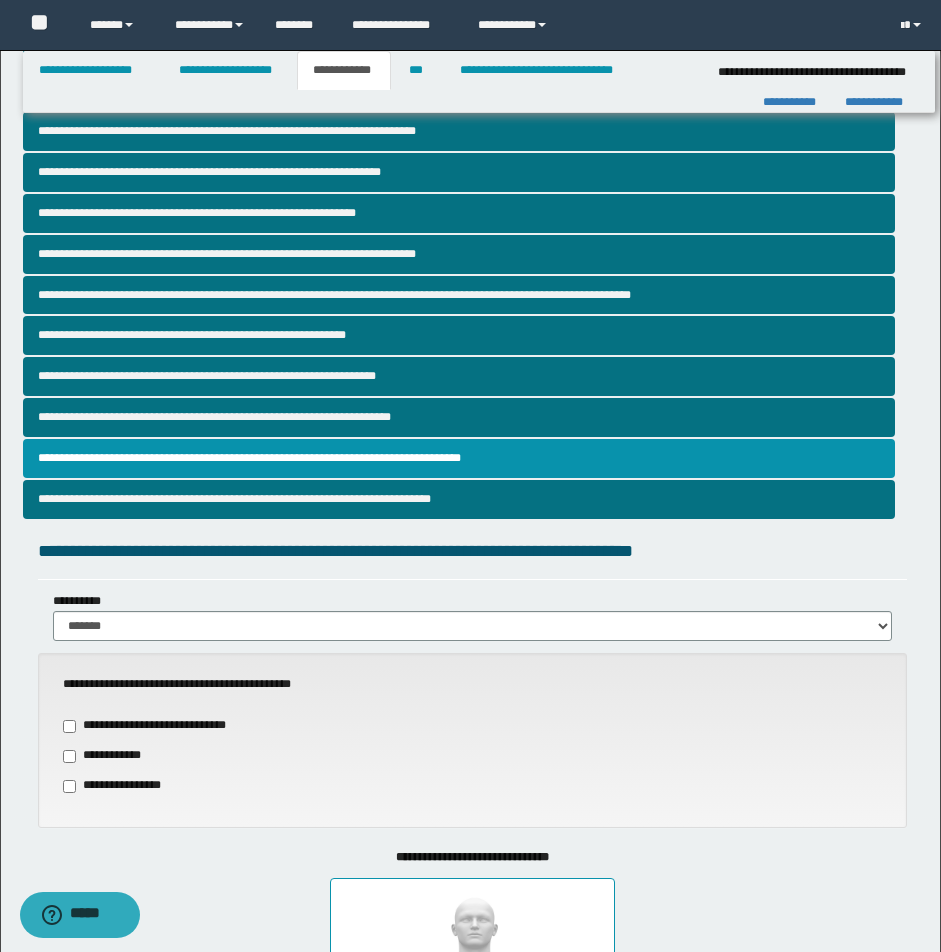 scroll, scrollTop: 0, scrollLeft: 0, axis: both 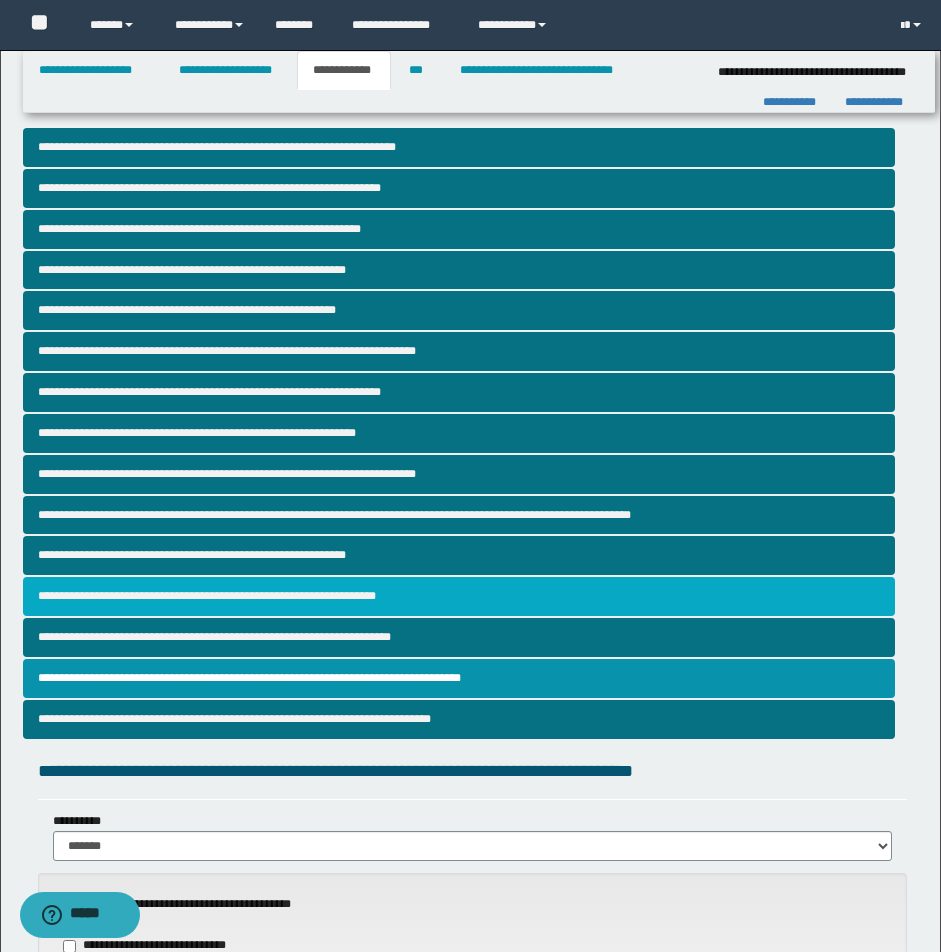 click on "**********" at bounding box center [459, 596] 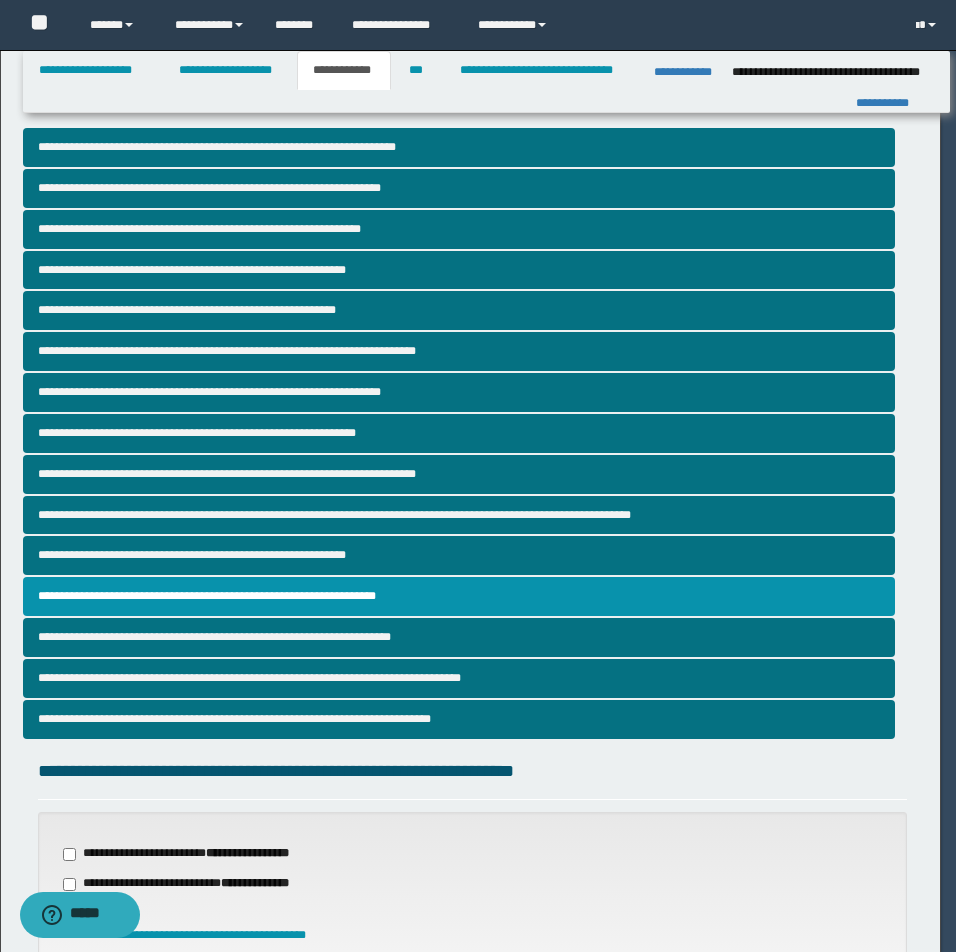 click on "**********" at bounding box center [470, 476] 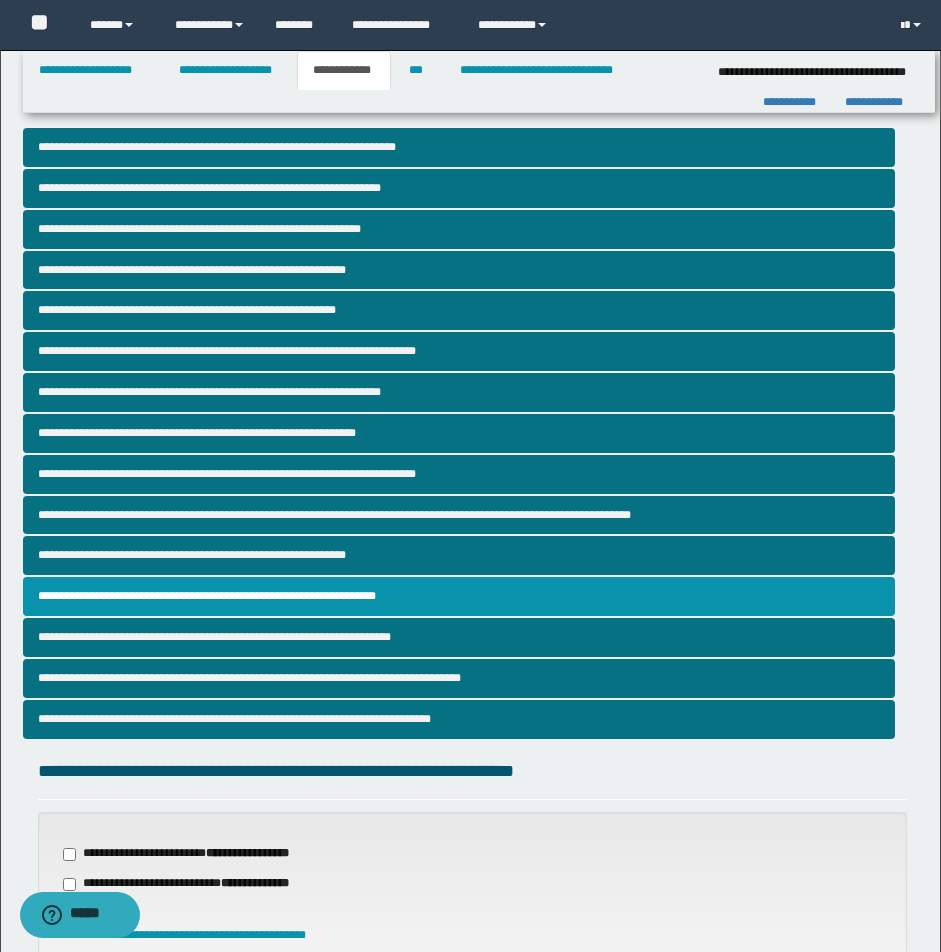 scroll, scrollTop: 406, scrollLeft: 0, axis: vertical 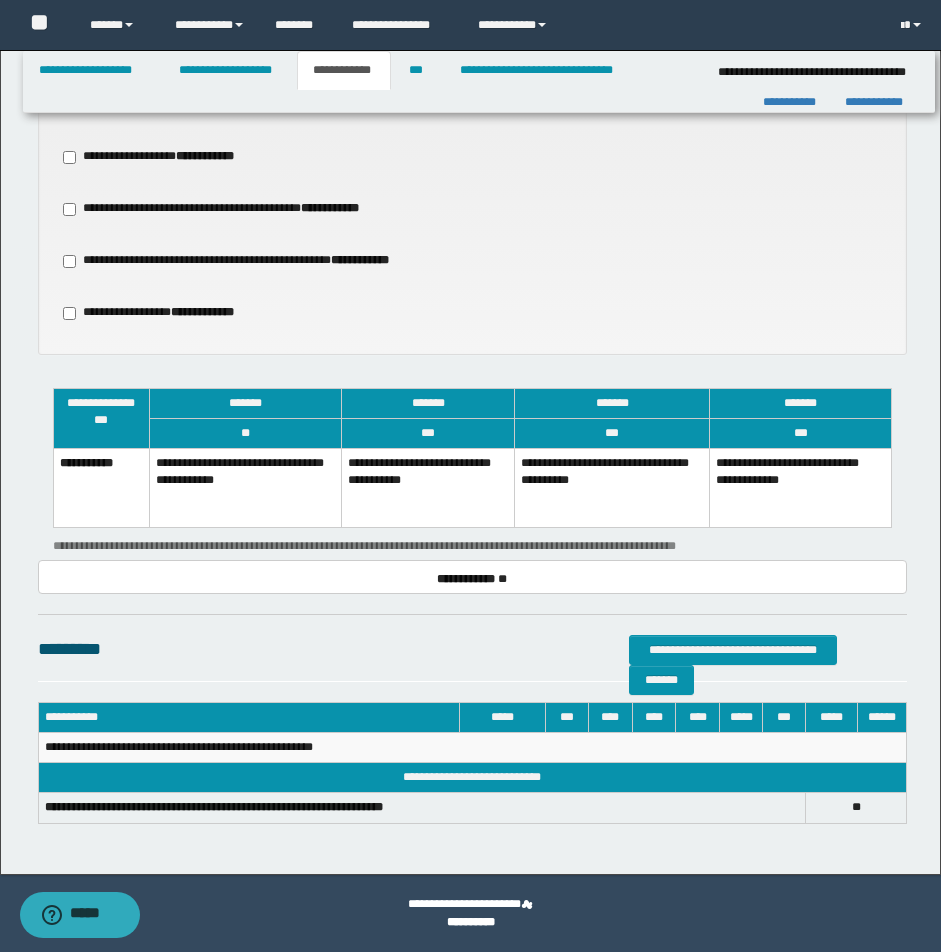 click on "**********" at bounding box center [428, 488] 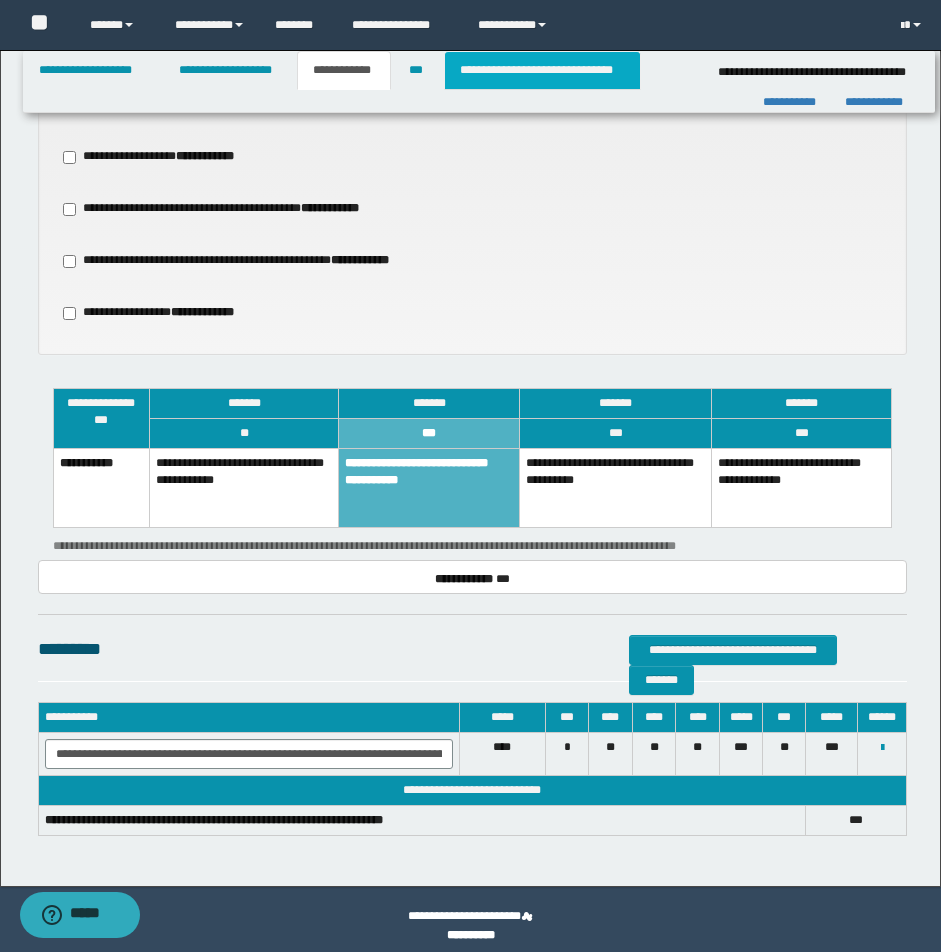 click on "**********" at bounding box center [542, 70] 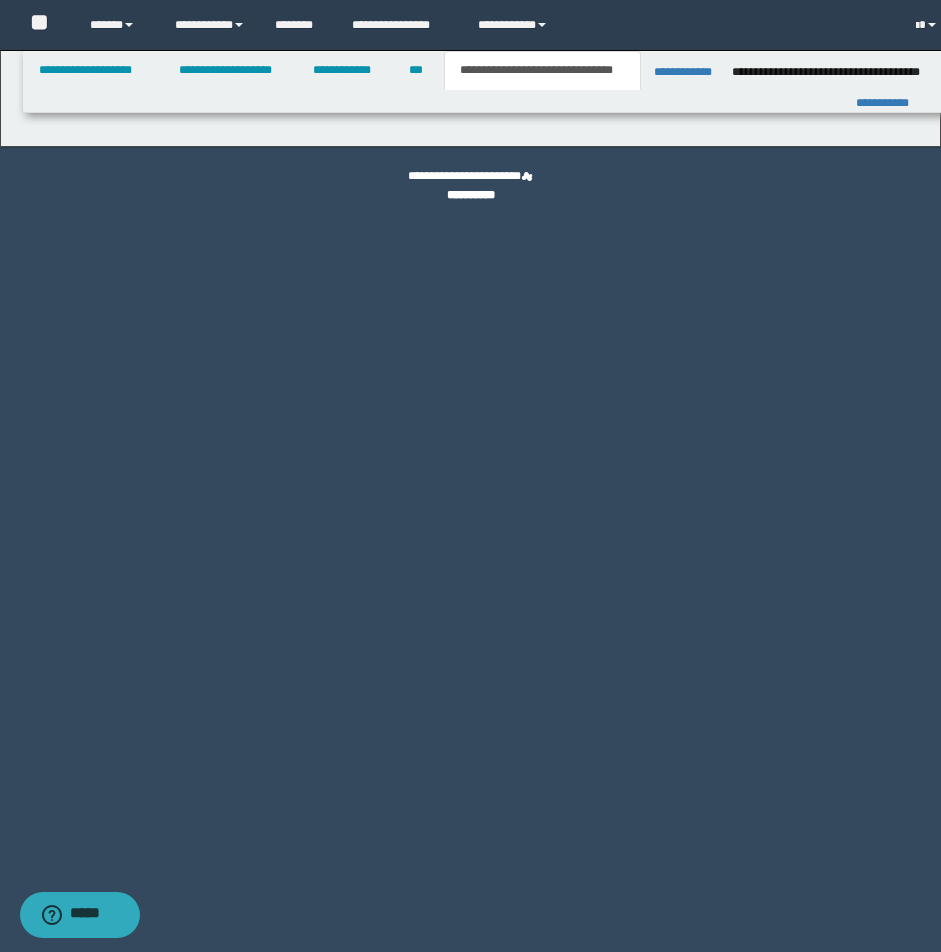 scroll, scrollTop: 0, scrollLeft: 0, axis: both 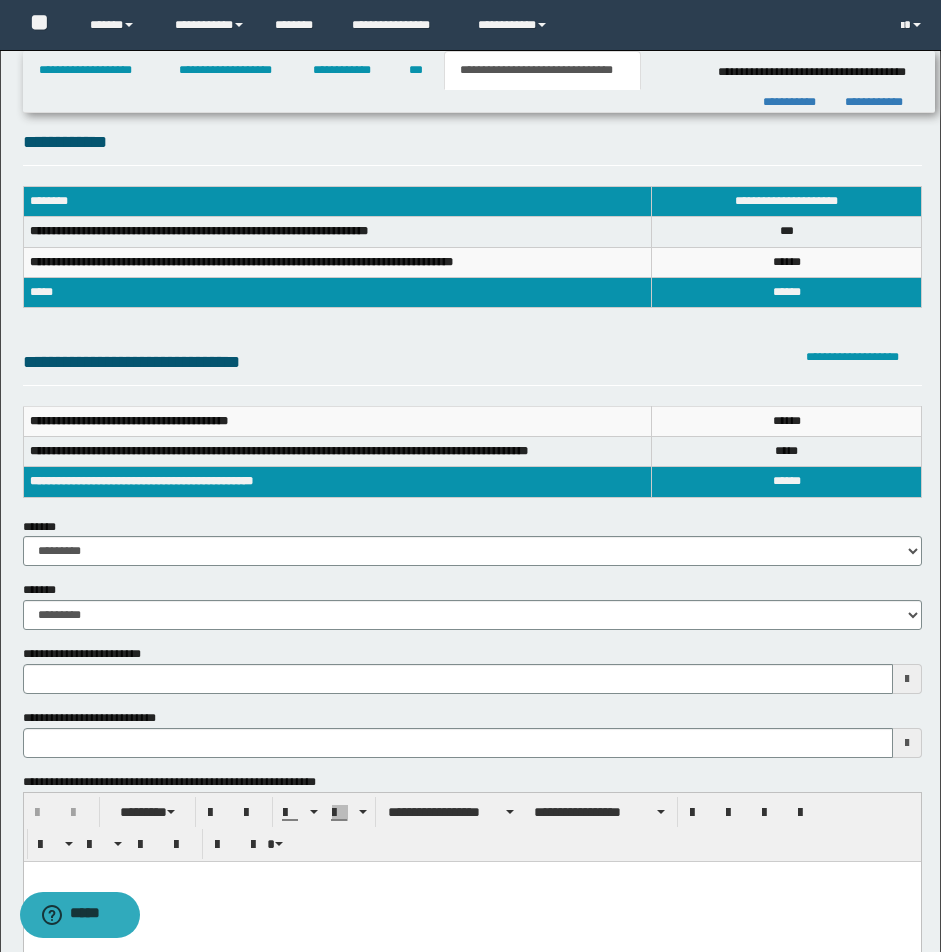 type 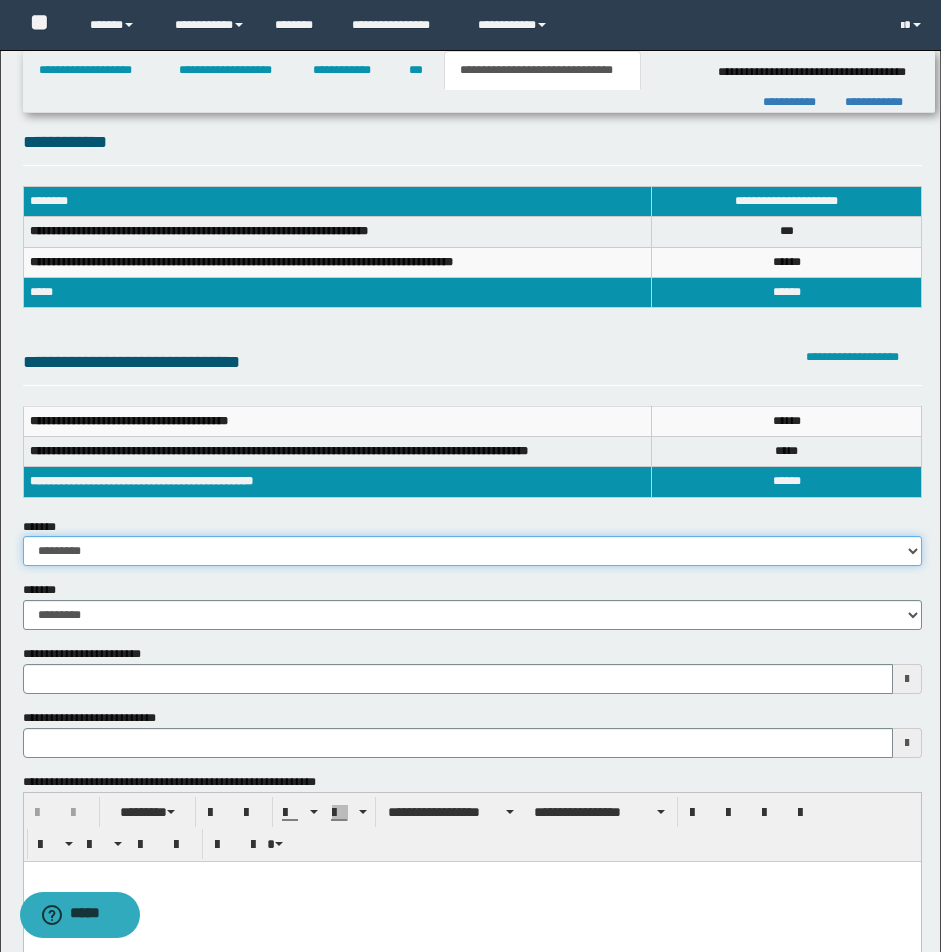 click on "**********" at bounding box center [472, 551] 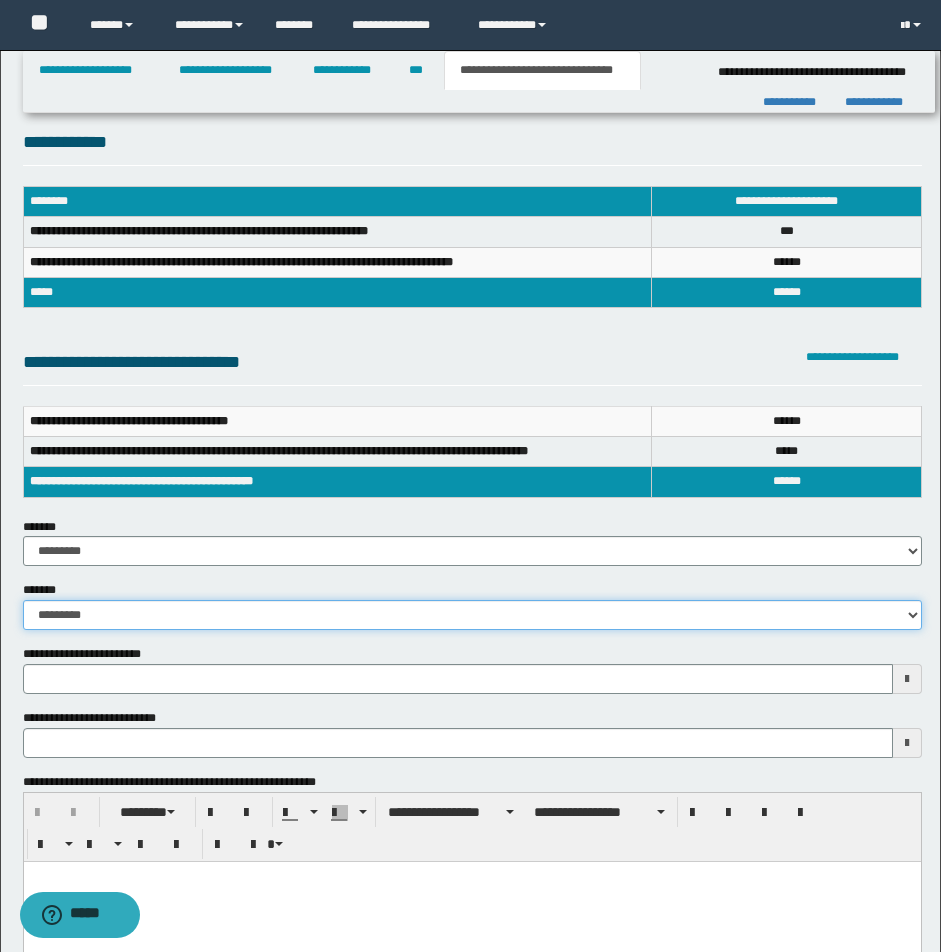 drag, startPoint x: 915, startPoint y: 615, endPoint x: 848, endPoint y: 615, distance: 67 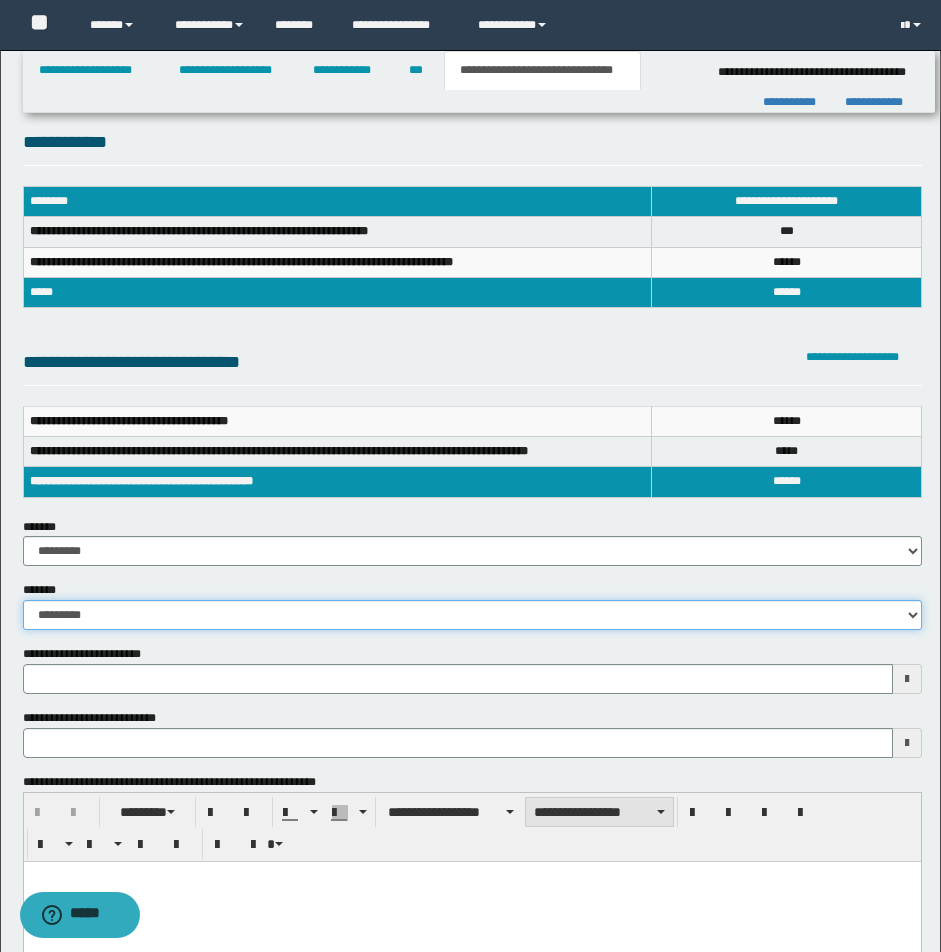 type 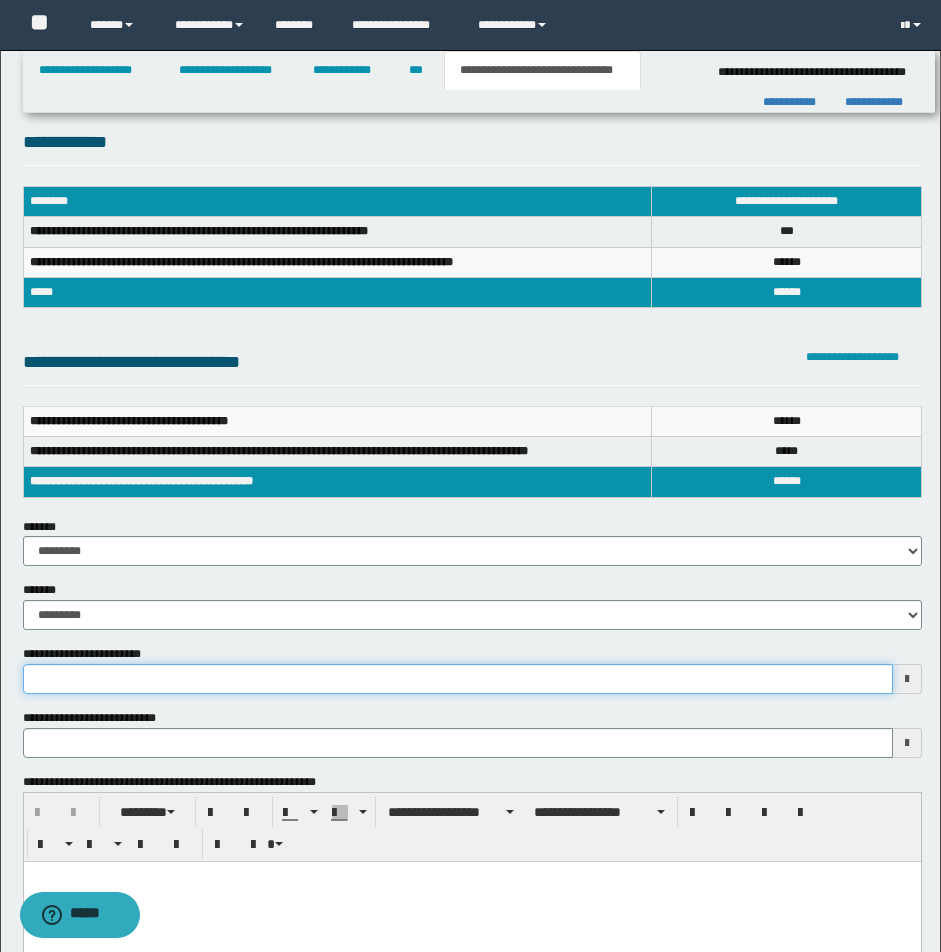 click on "**********" at bounding box center [458, 679] 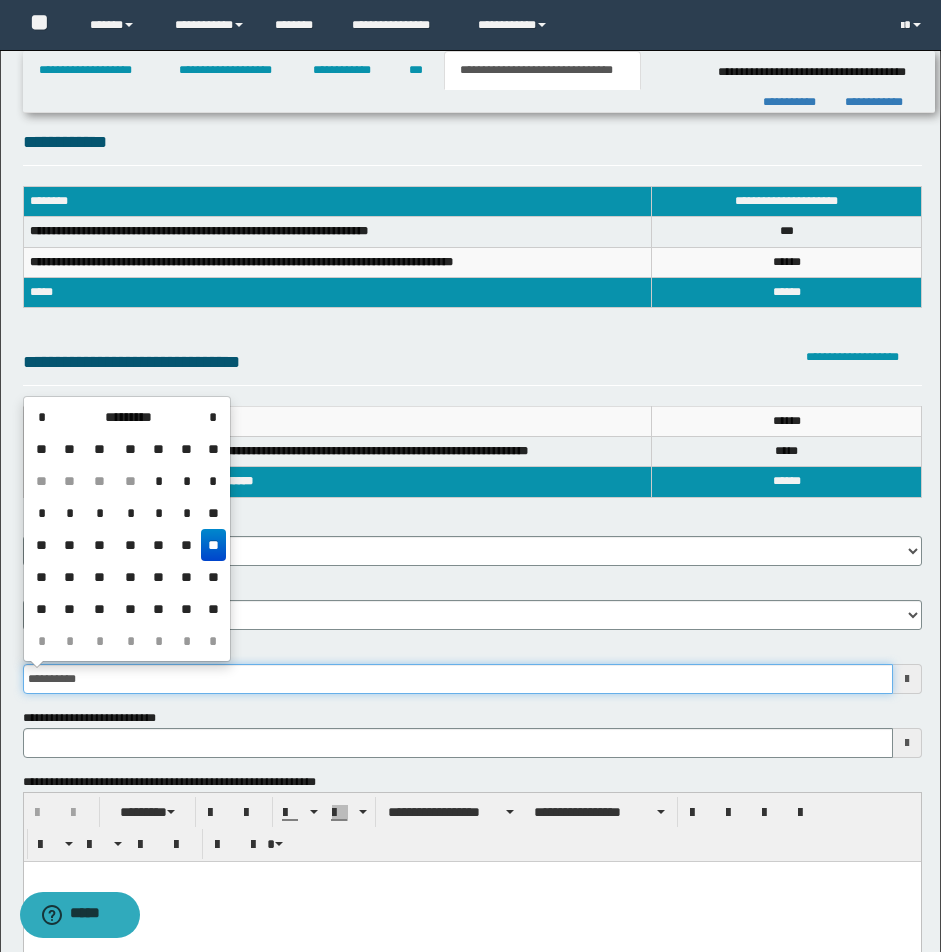 type on "**********" 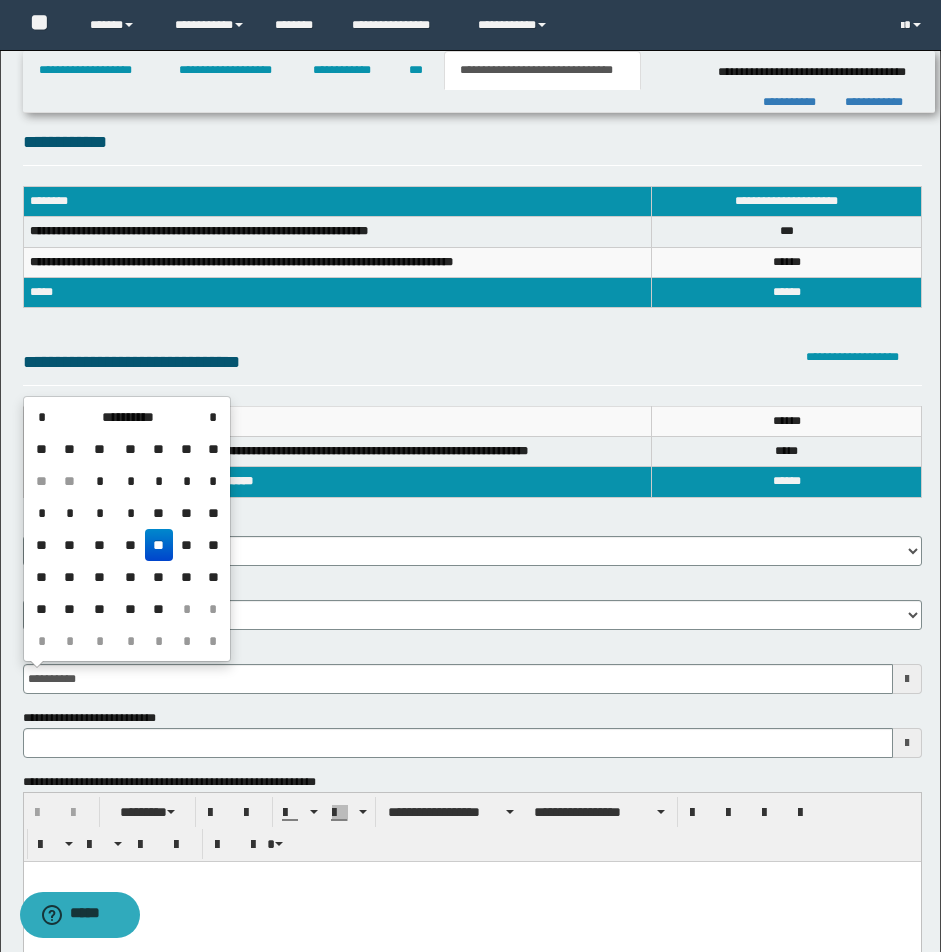 type 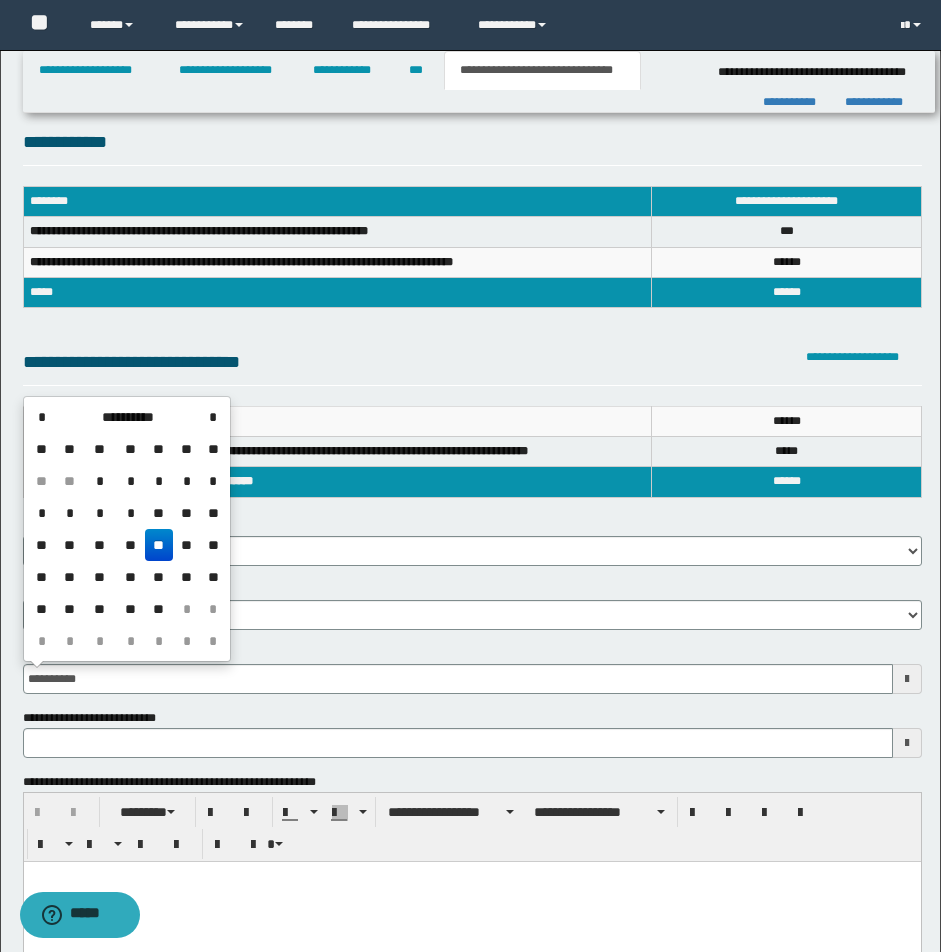 click at bounding box center [471, 876] 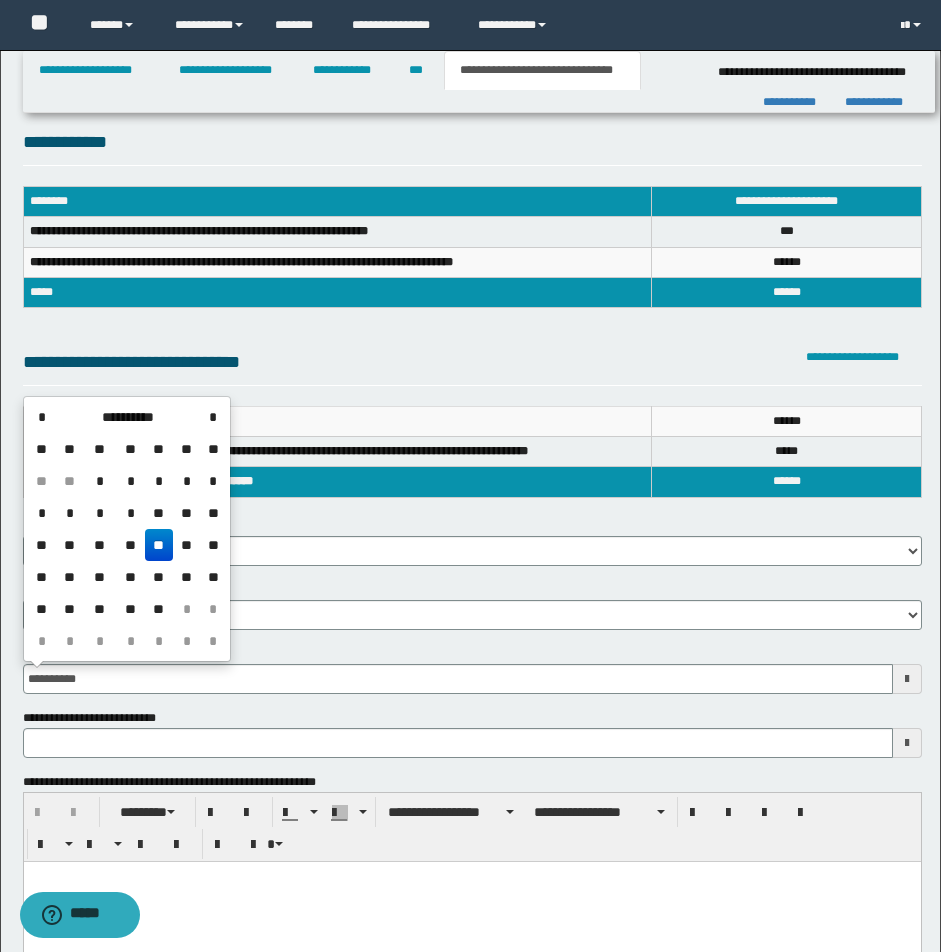 type 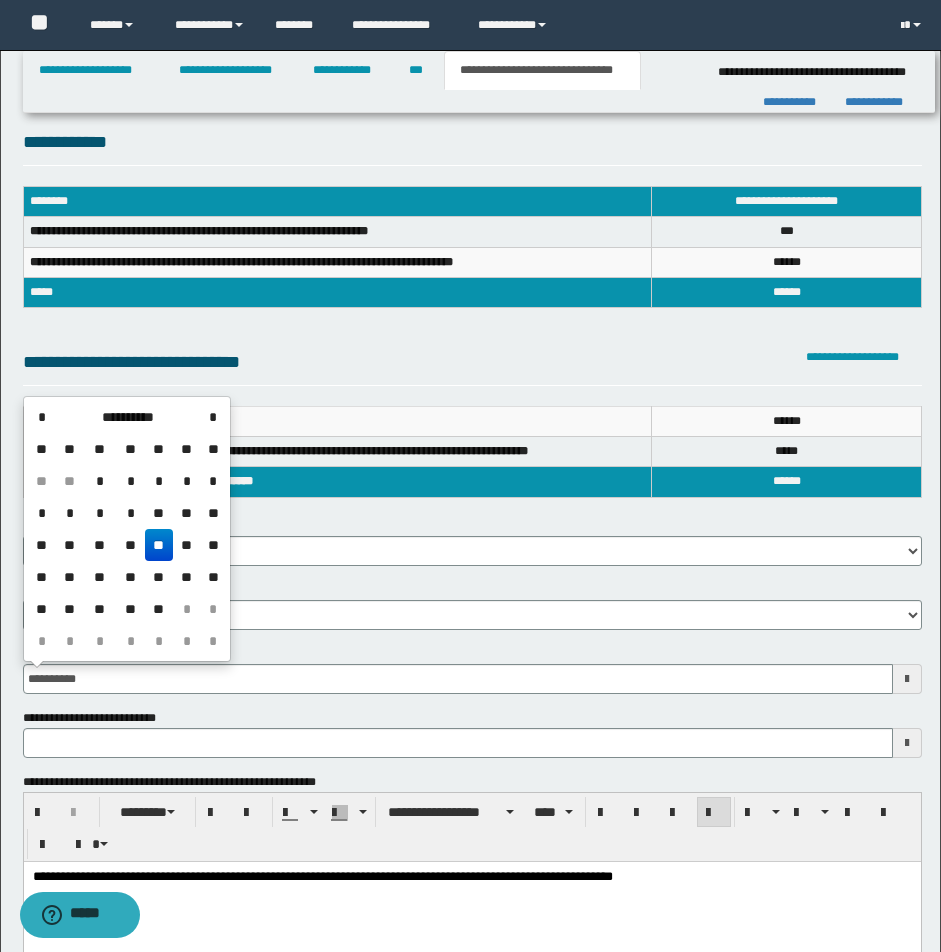 type 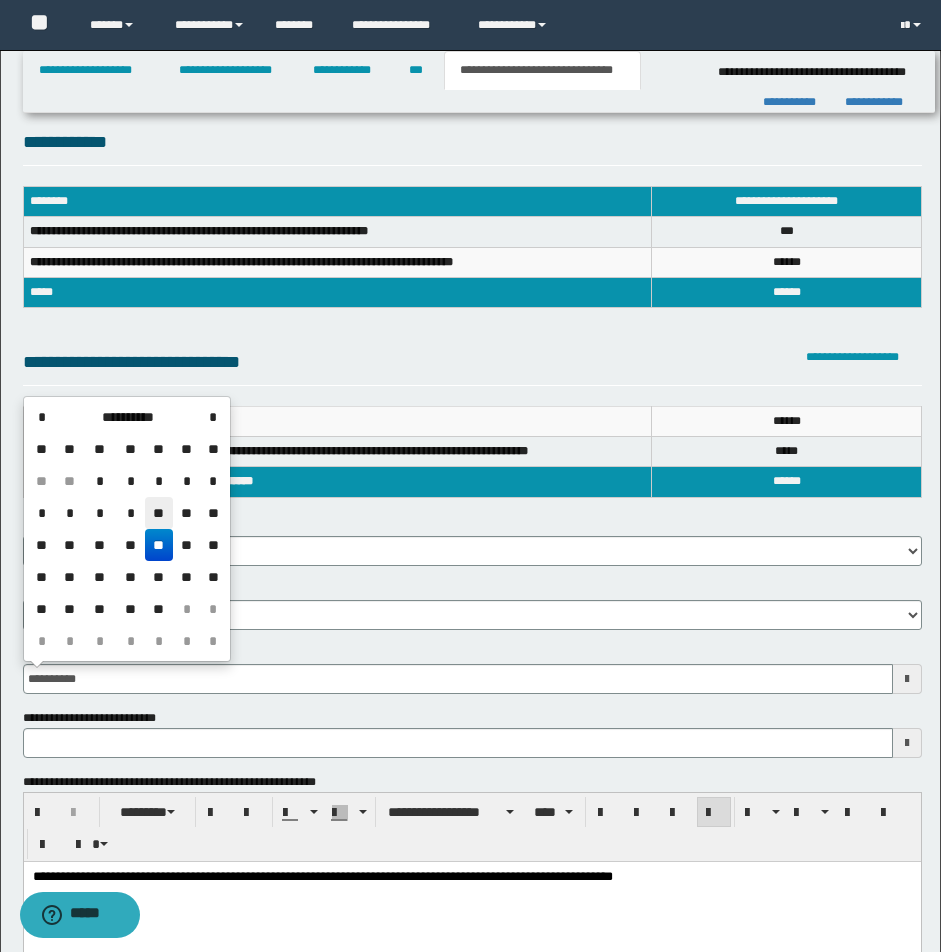 click on "**" at bounding box center (159, 513) 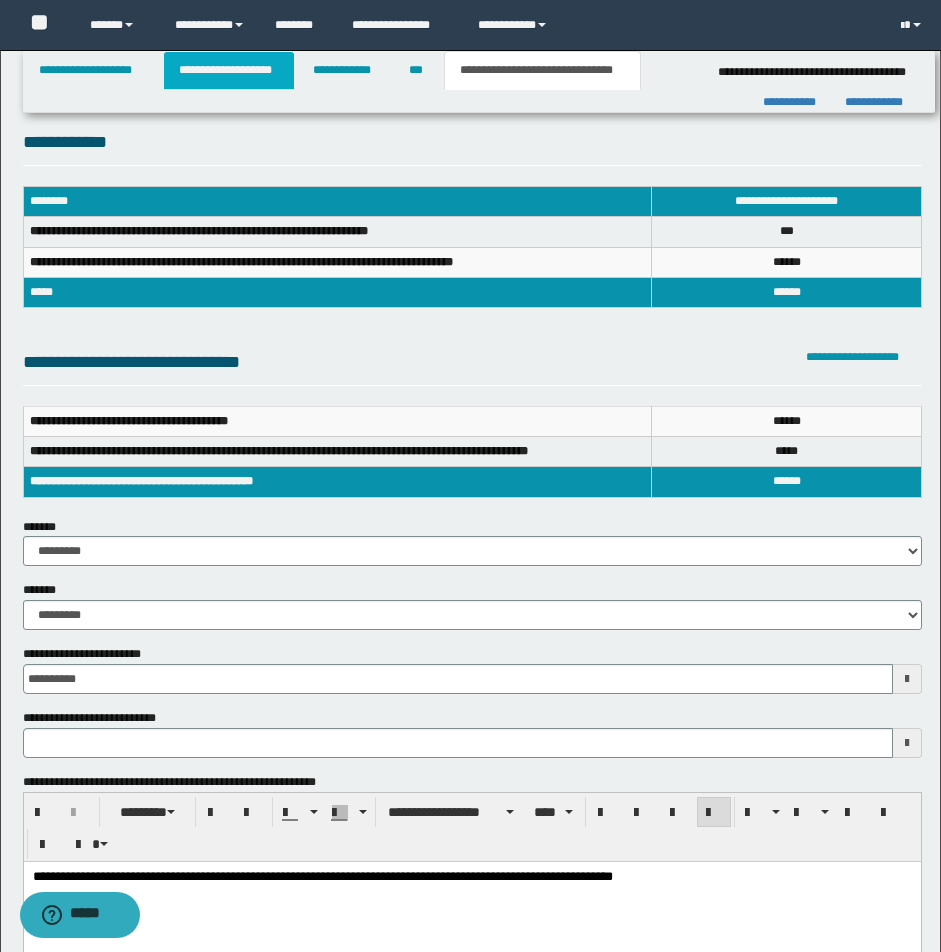 click on "**********" at bounding box center [229, 70] 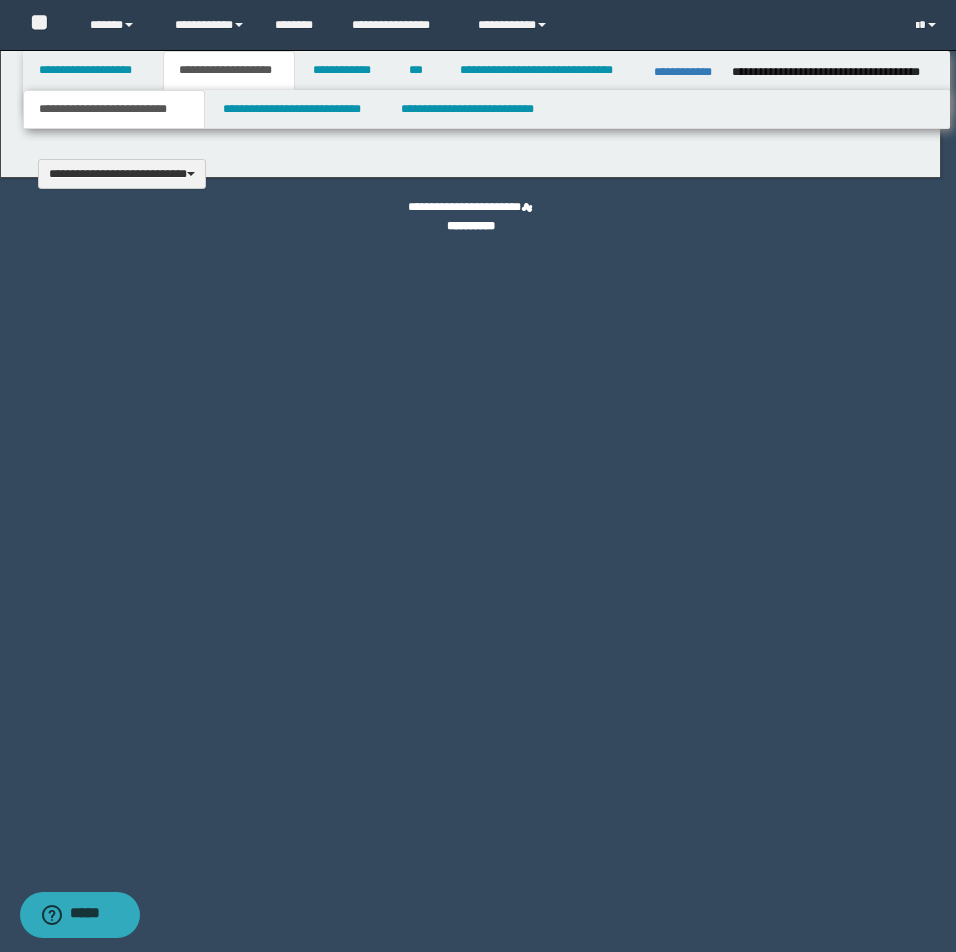 type 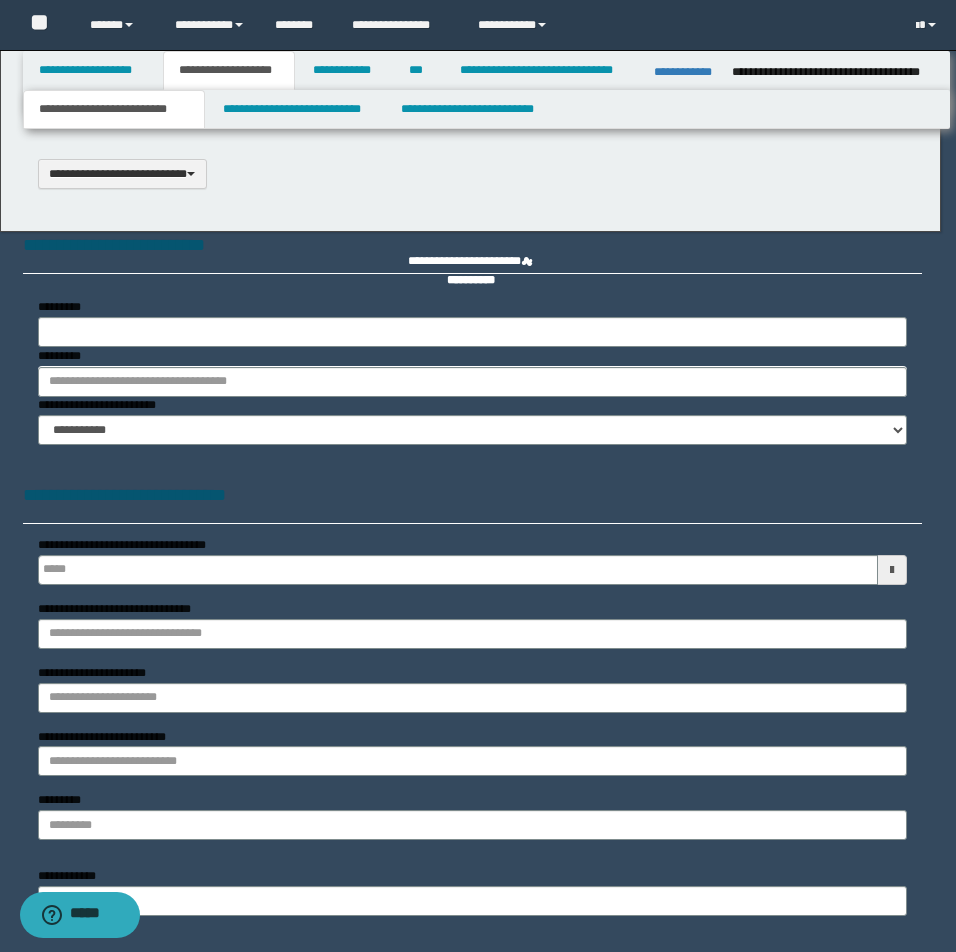 select on "*" 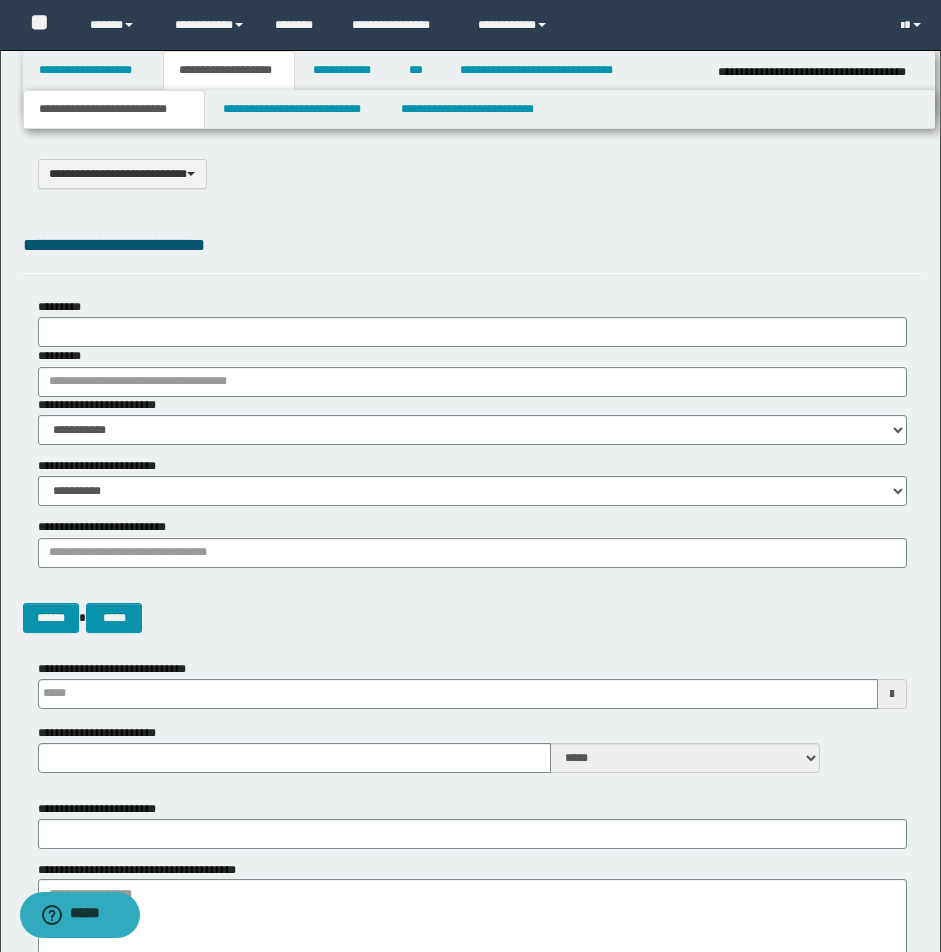 scroll, scrollTop: 0, scrollLeft: 0, axis: both 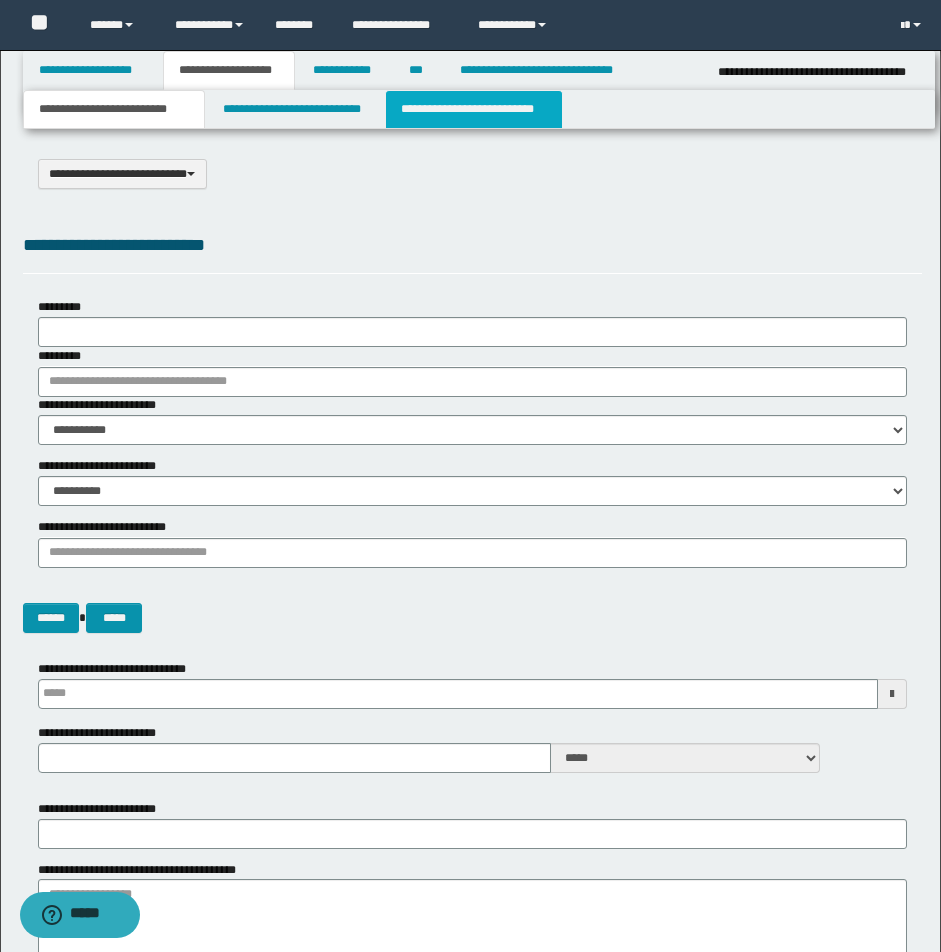 click on "**********" at bounding box center (474, 109) 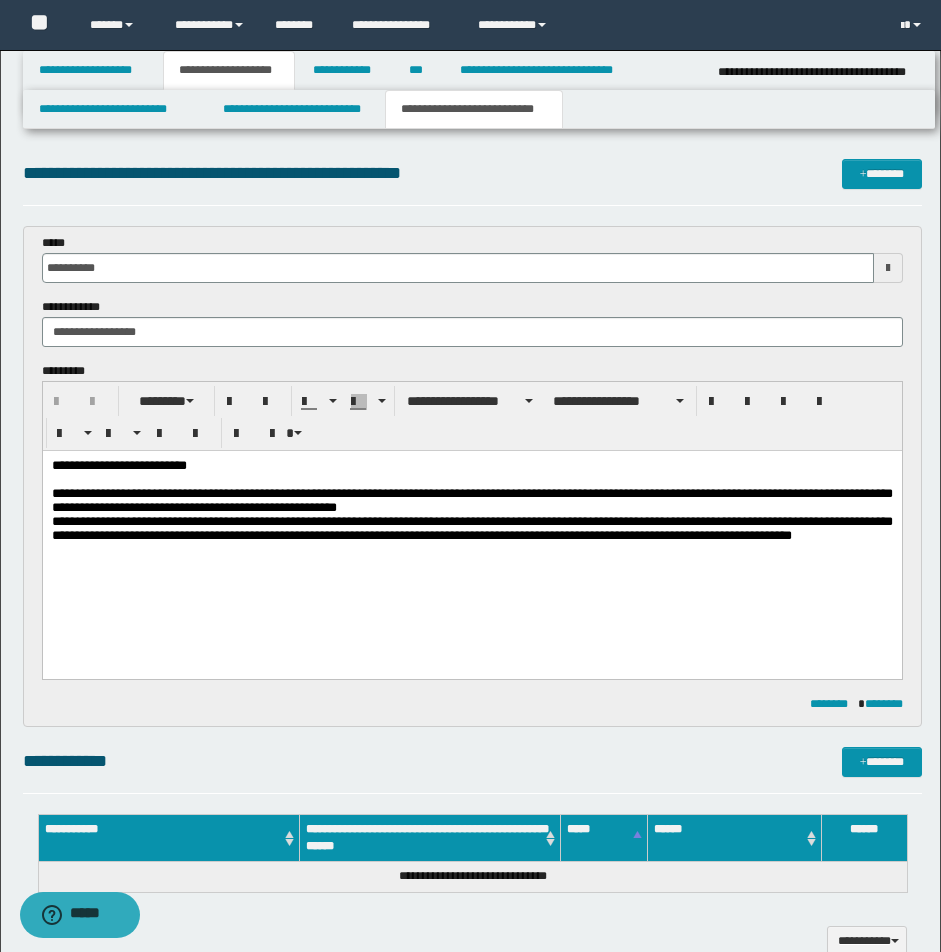 scroll, scrollTop: 0, scrollLeft: 0, axis: both 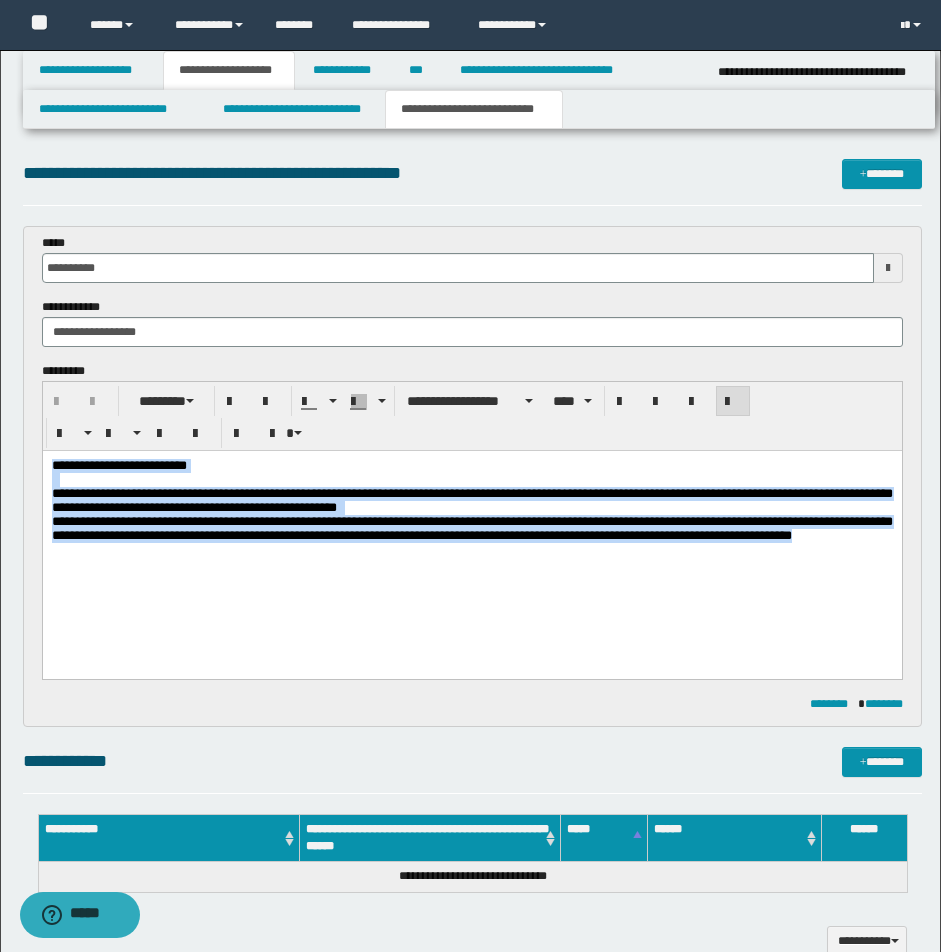 drag, startPoint x: 49, startPoint y: 468, endPoint x: 217, endPoint y: 603, distance: 215.5203 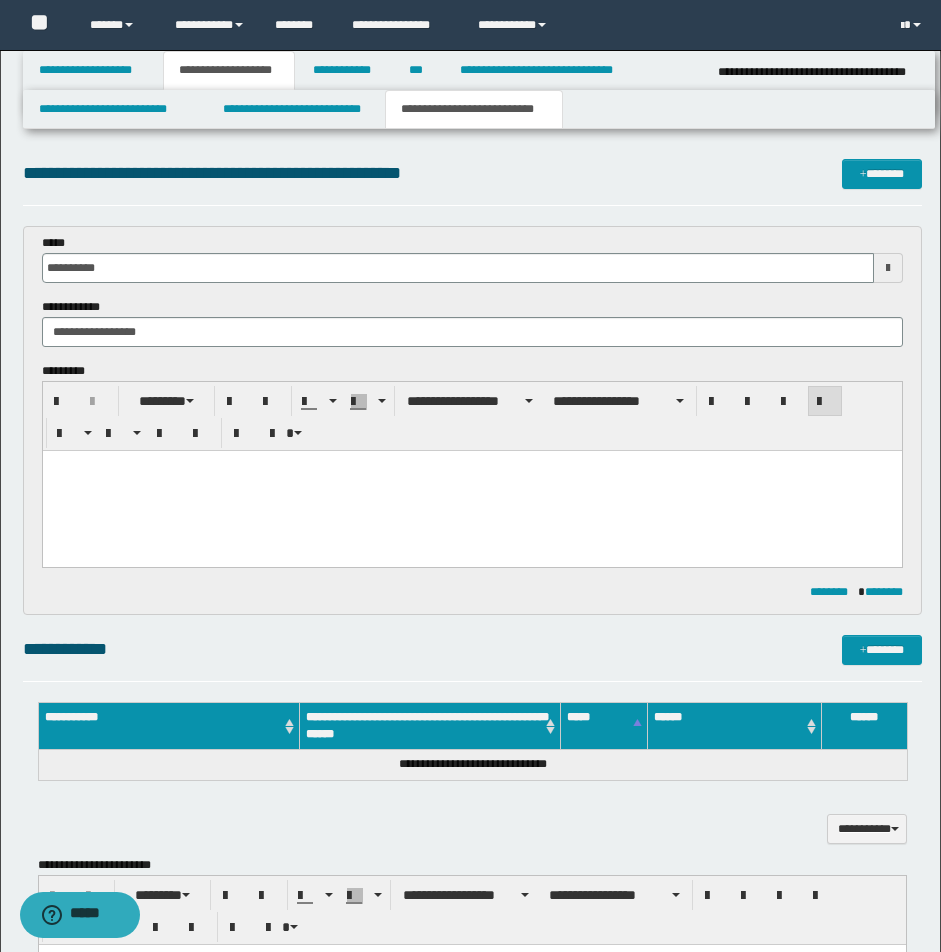 type 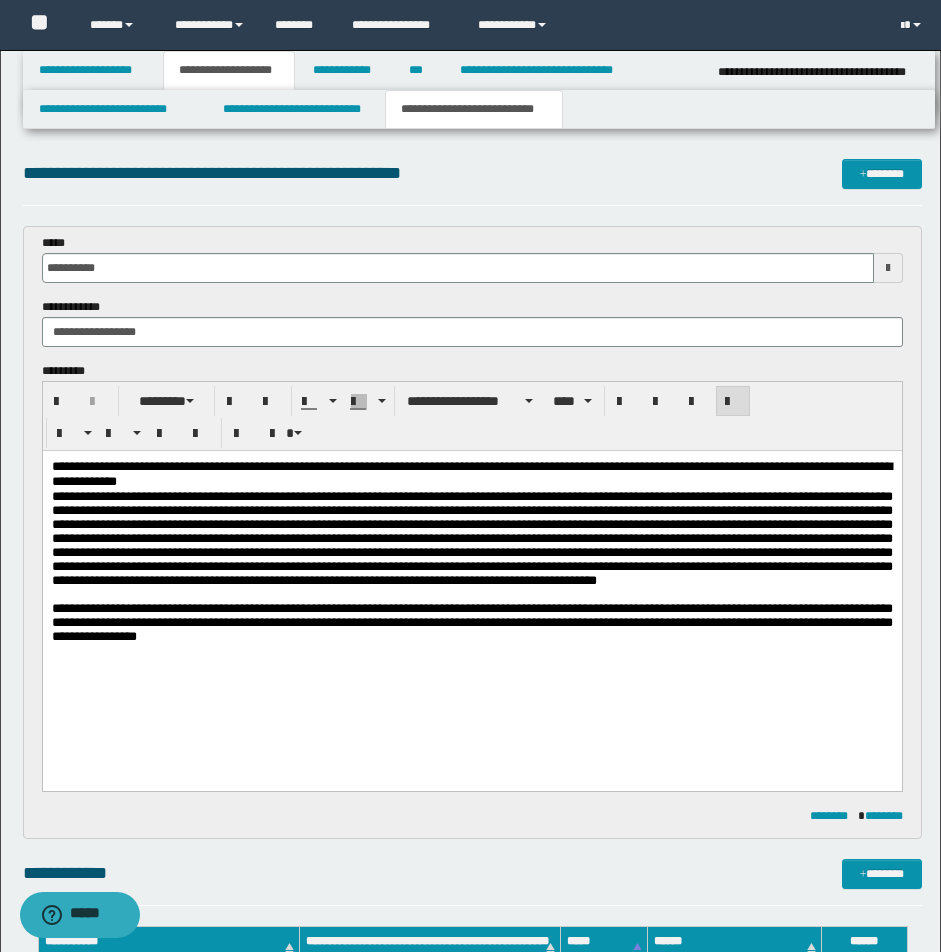click at bounding box center (471, 539) 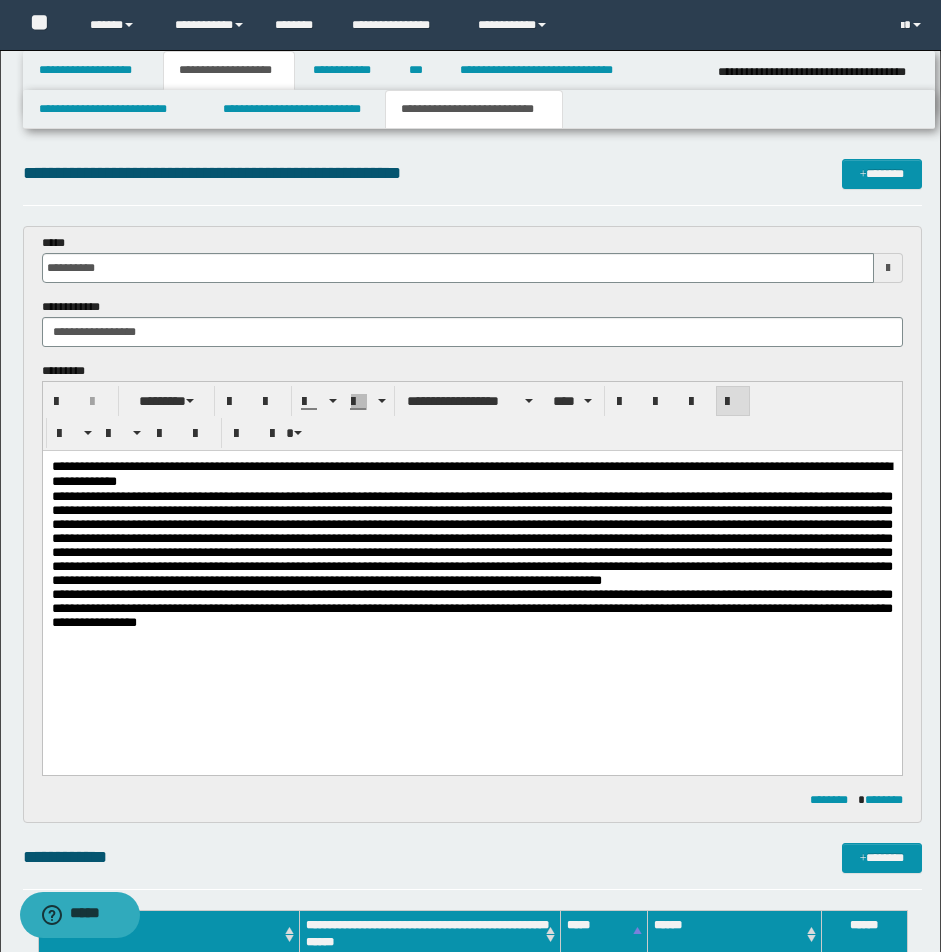 scroll, scrollTop: 833, scrollLeft: 0, axis: vertical 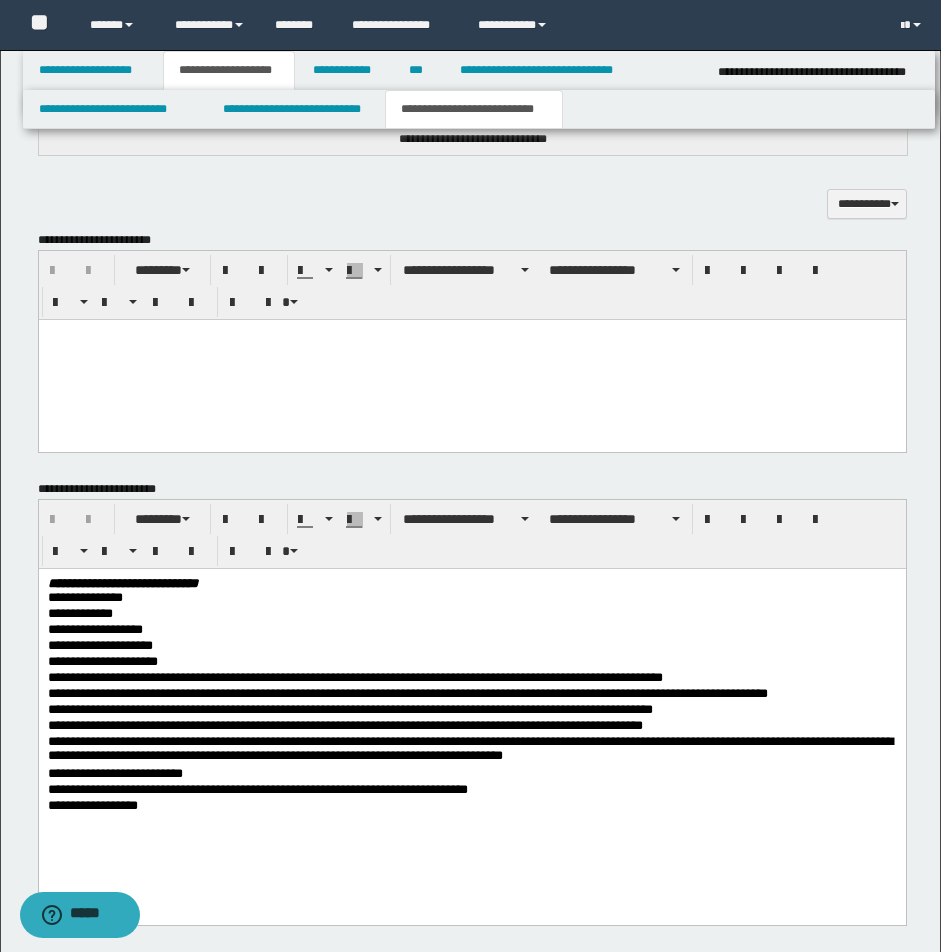 click at bounding box center [471, 334] 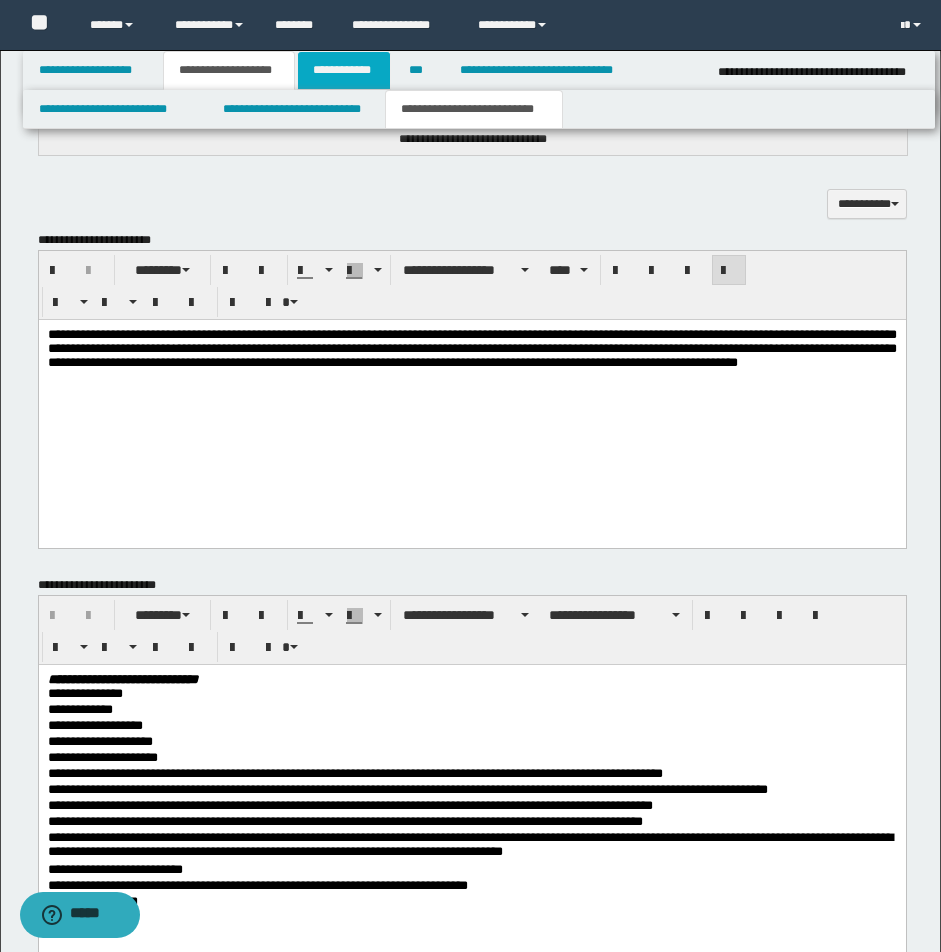 click on "**********" at bounding box center (344, 70) 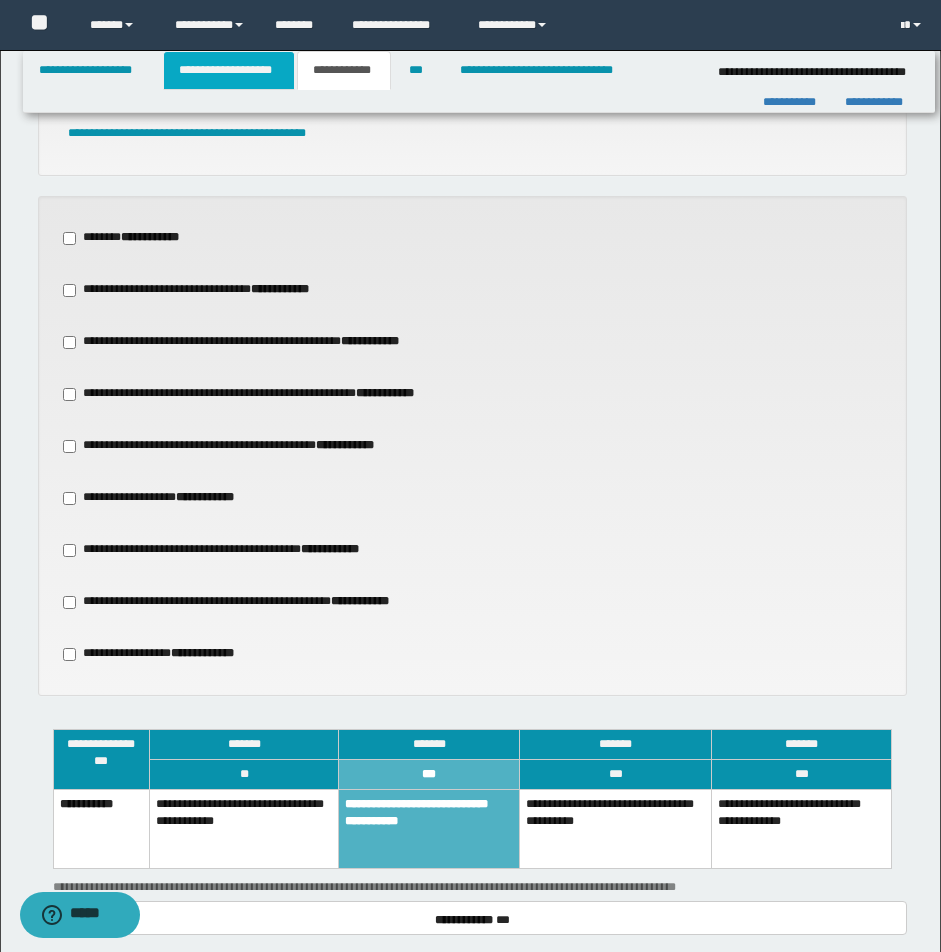 click on "**********" at bounding box center (229, 70) 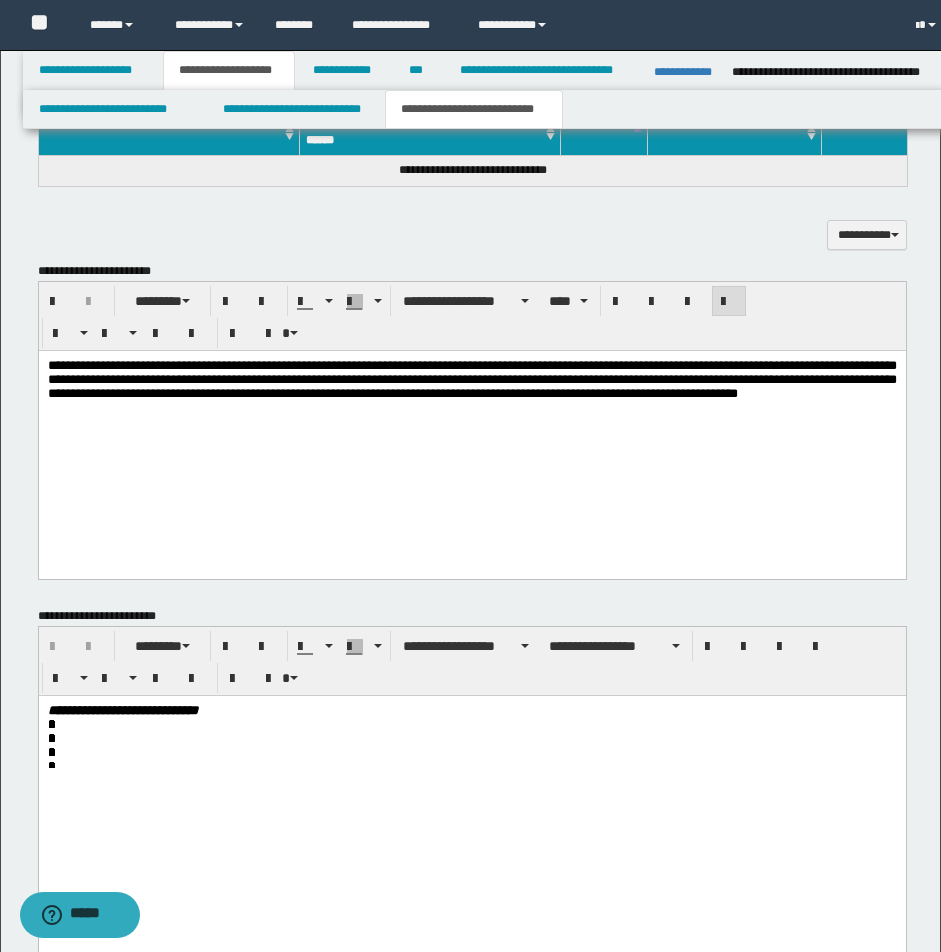 scroll, scrollTop: 833, scrollLeft: 0, axis: vertical 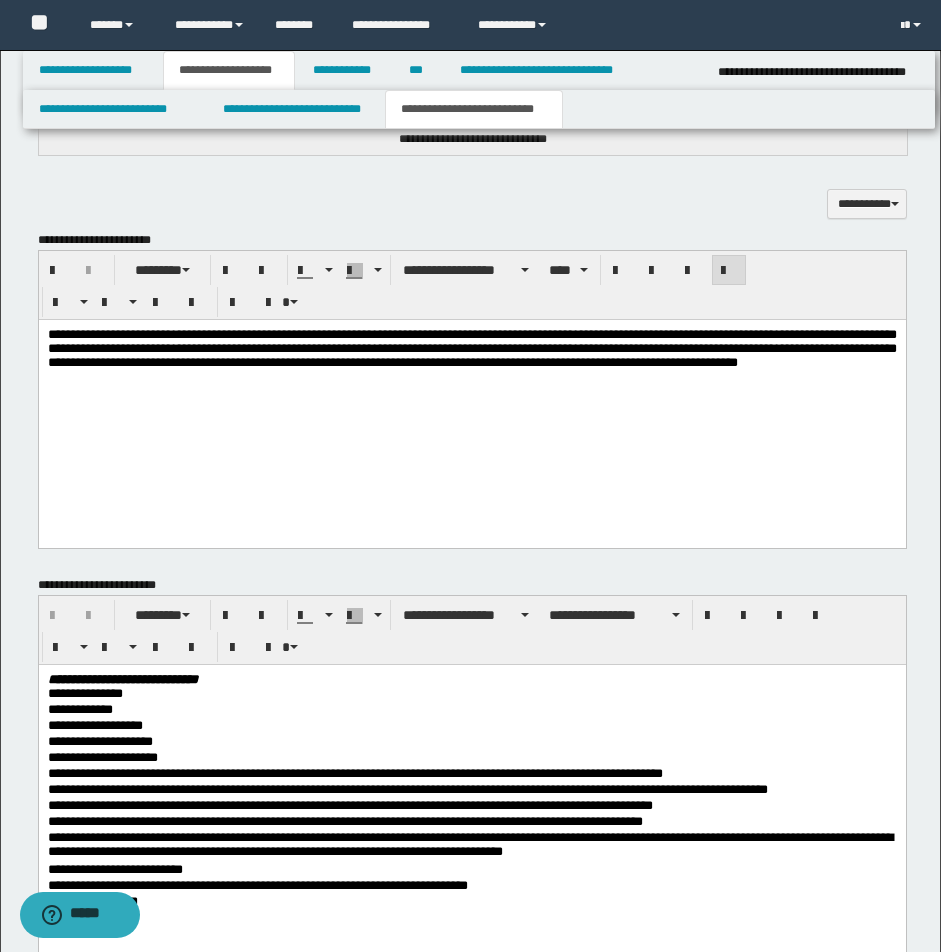 click on "**********" at bounding box center (471, 348) 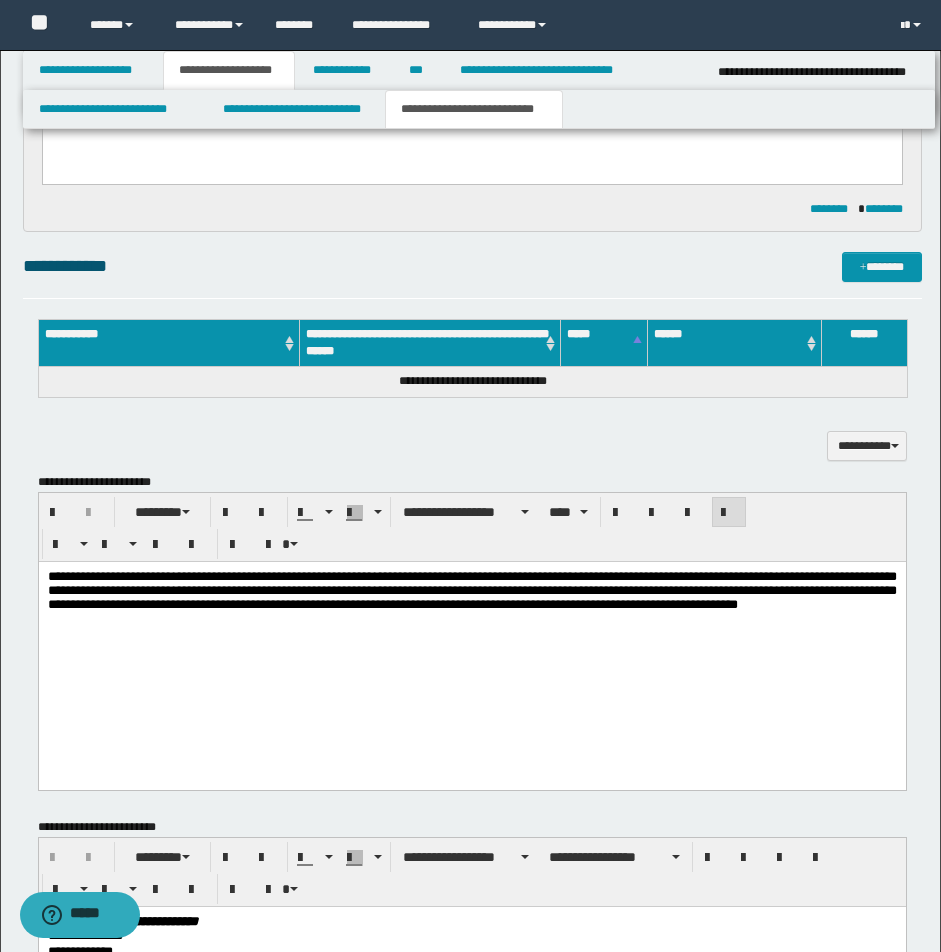 scroll, scrollTop: 553, scrollLeft: 0, axis: vertical 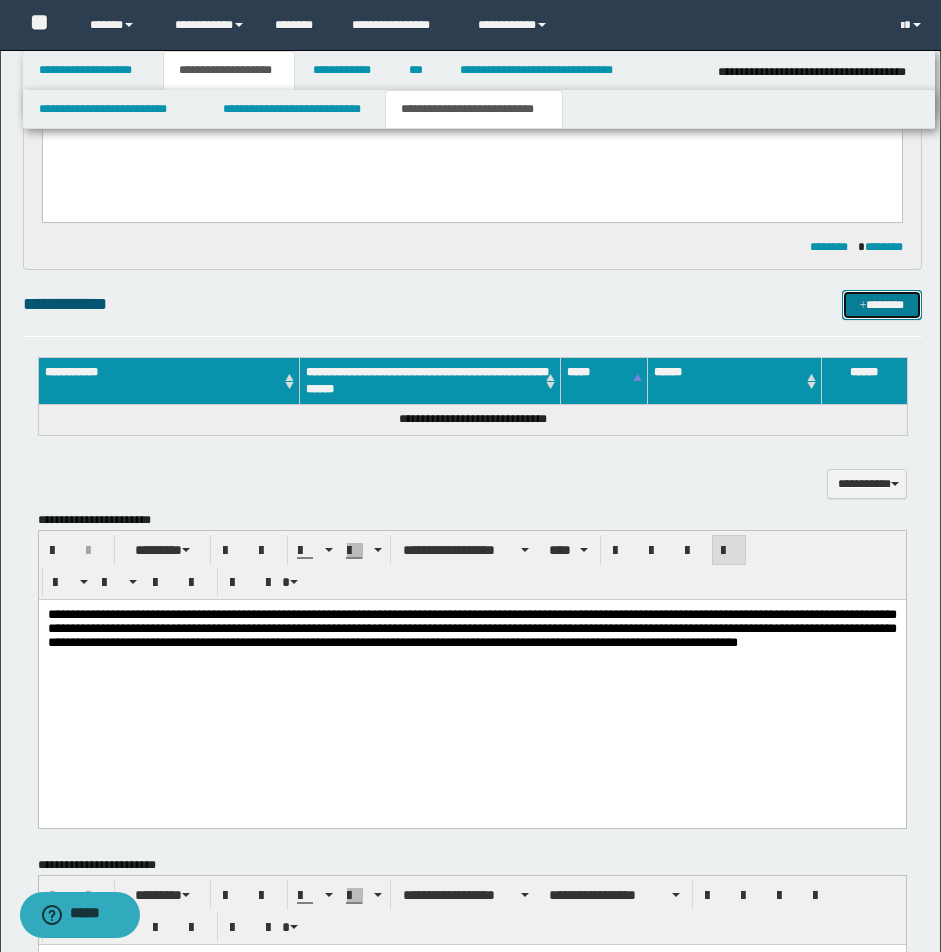 click on "*******" at bounding box center (882, 305) 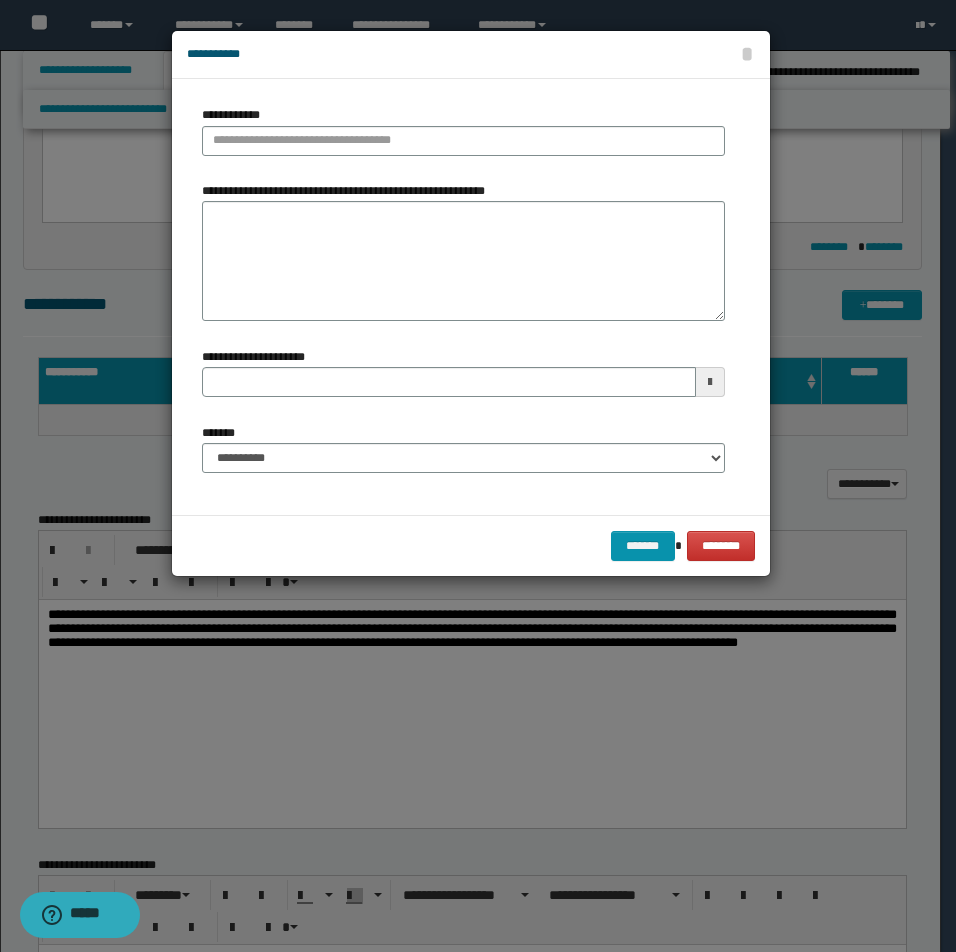 click on "**********" at bounding box center (348, 191) 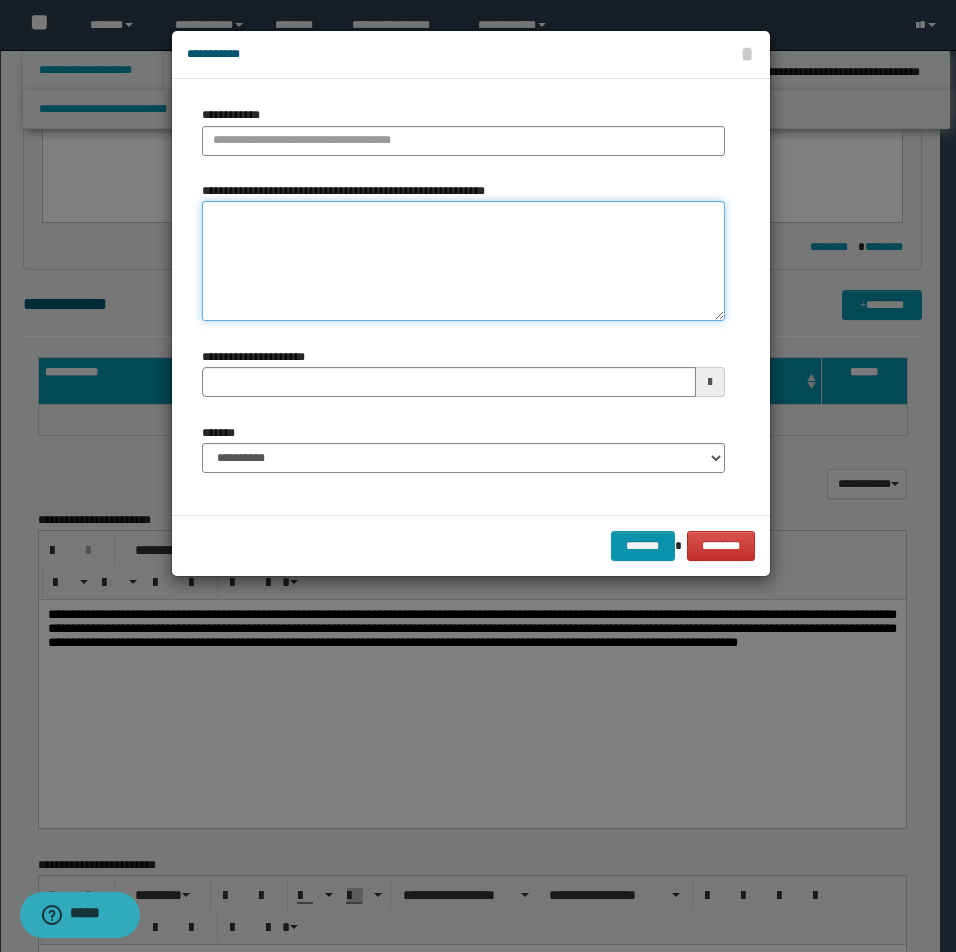 click on "**********" at bounding box center [463, 261] 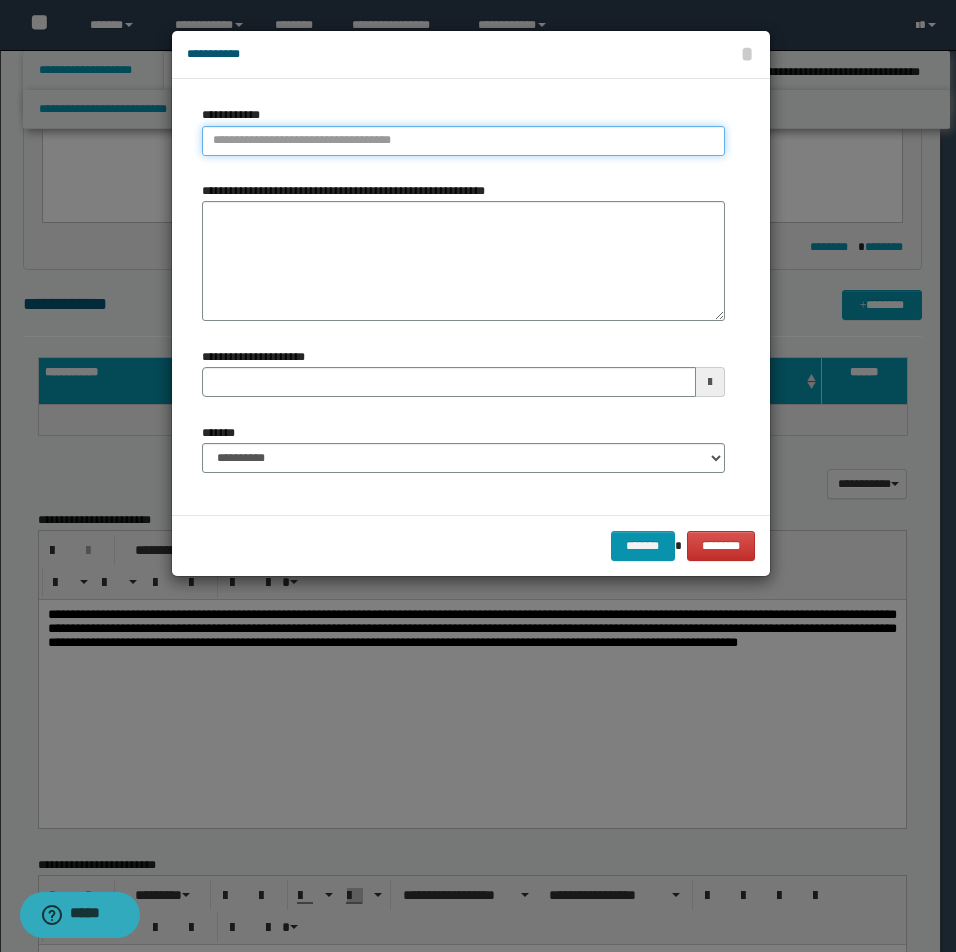 click on "**********" at bounding box center [463, 141] 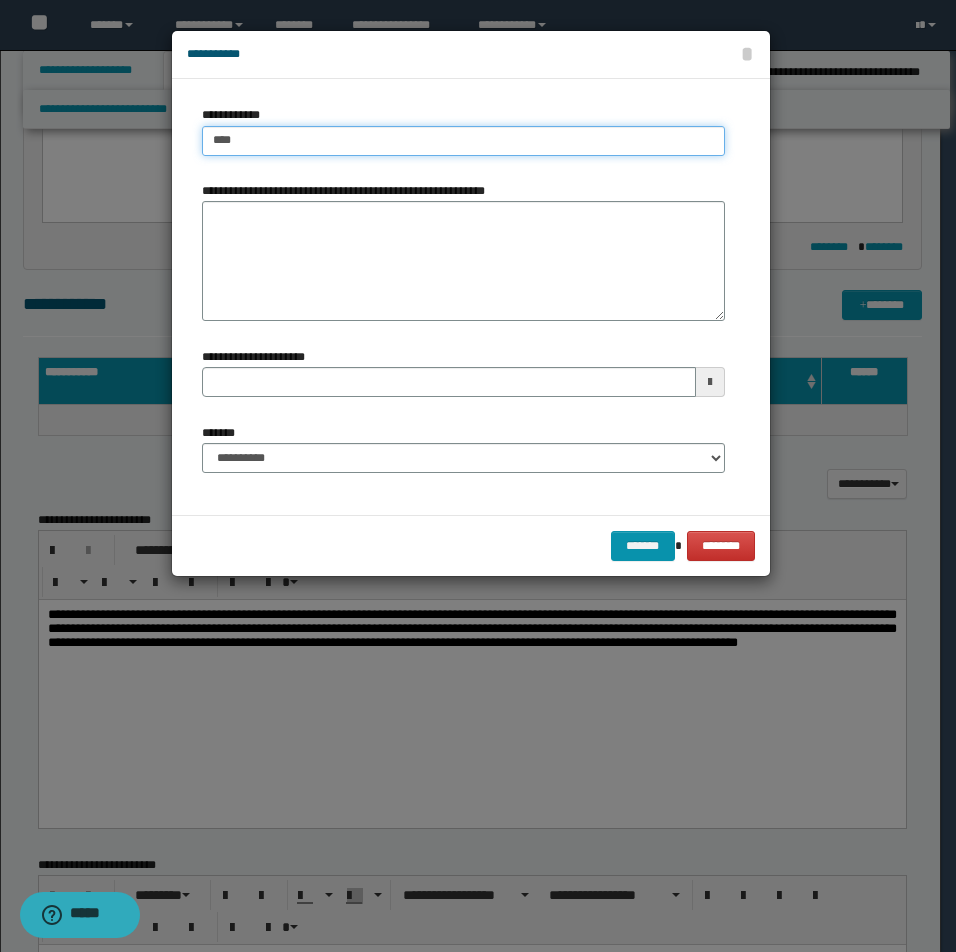 type on "***" 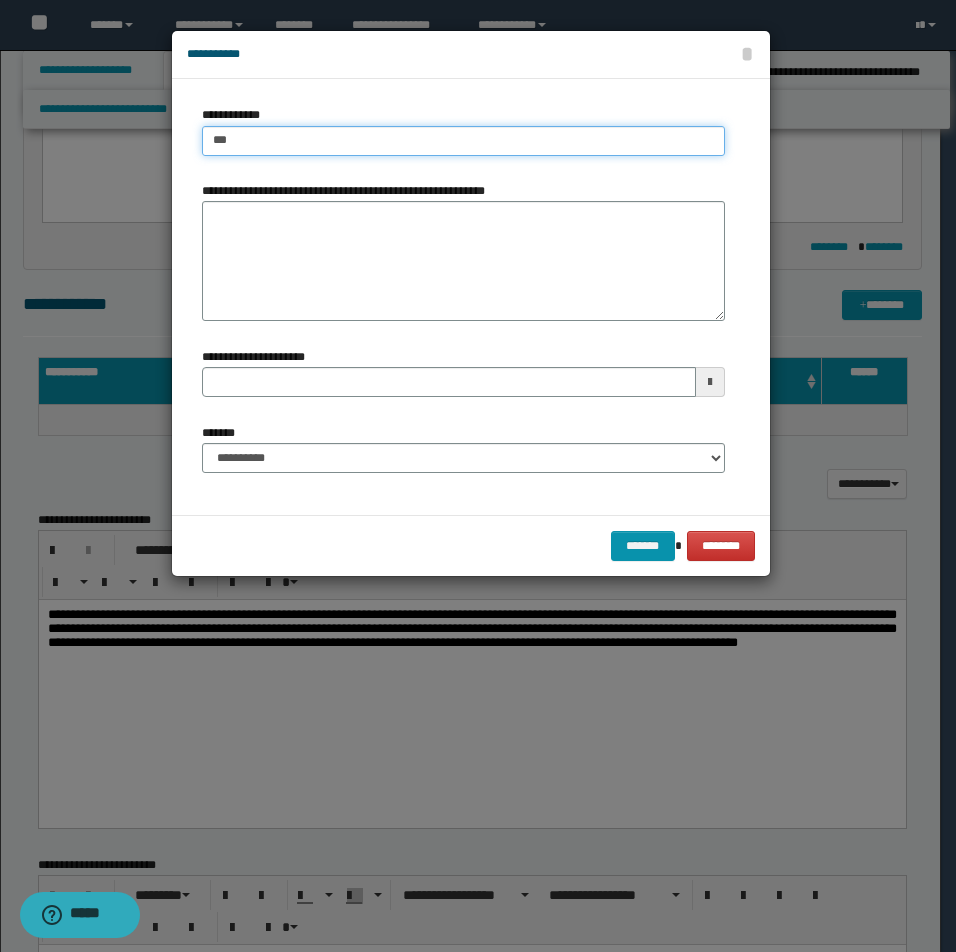 type on "***" 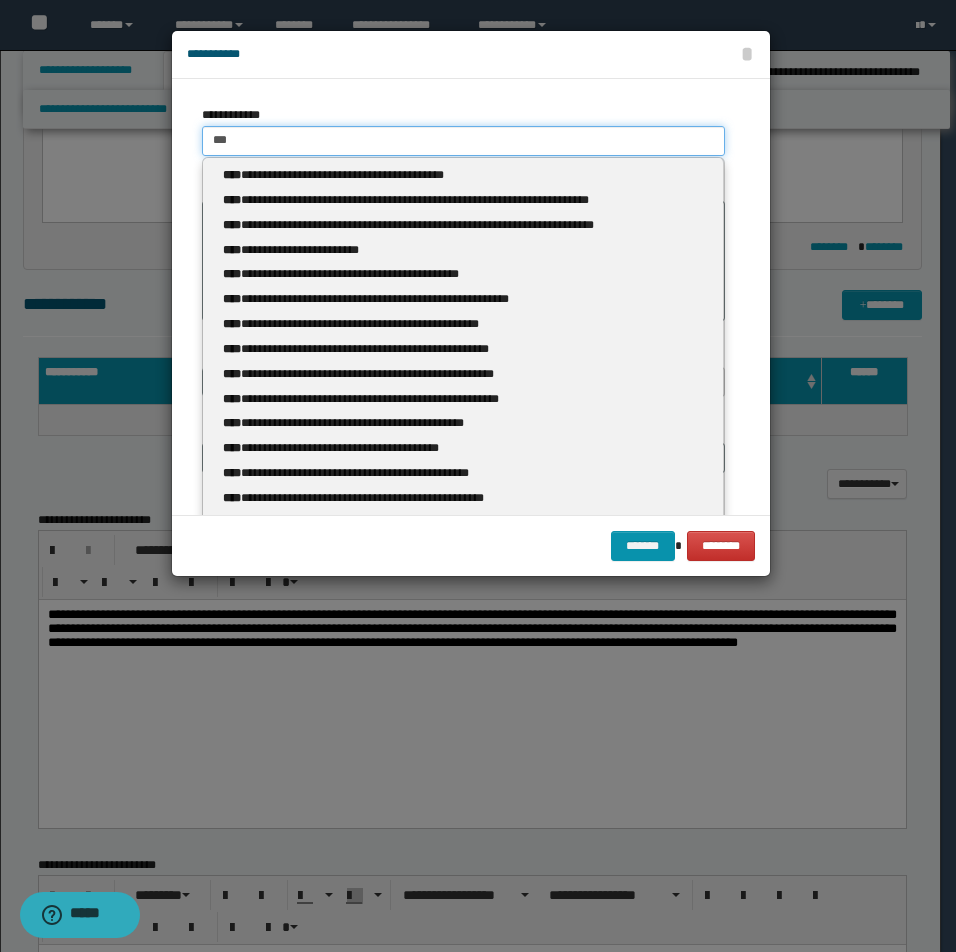 type 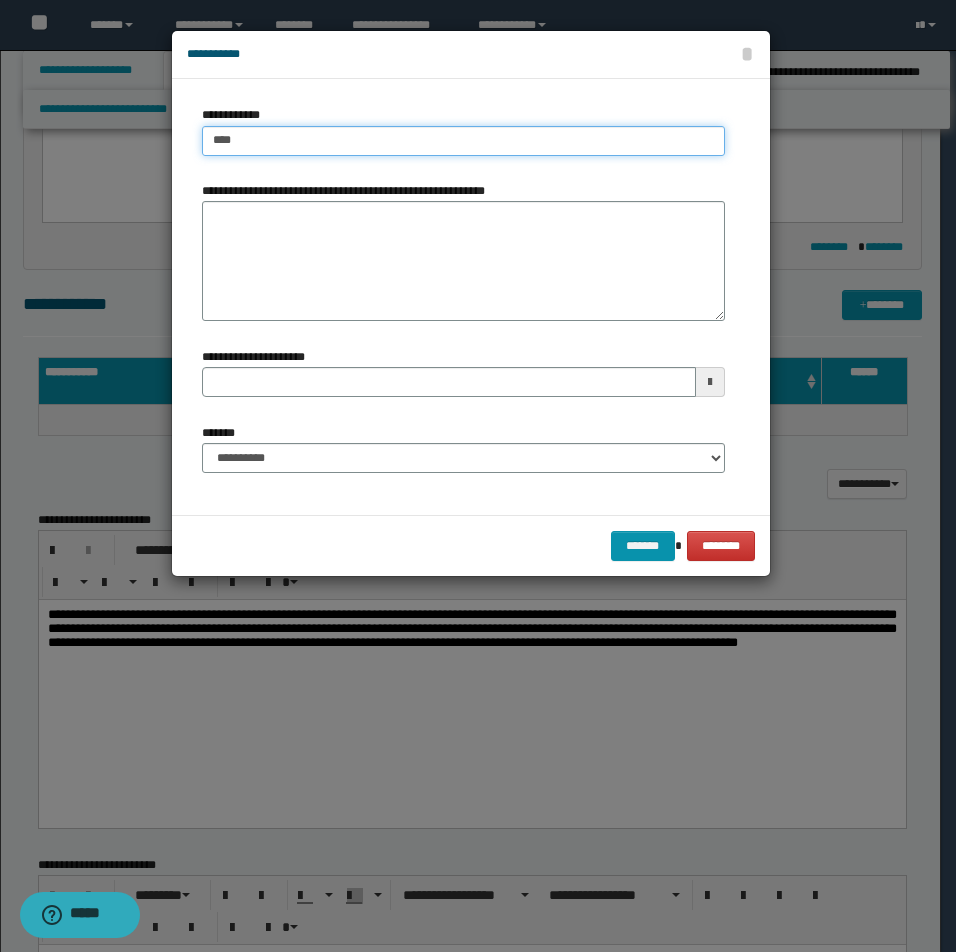type on "*****" 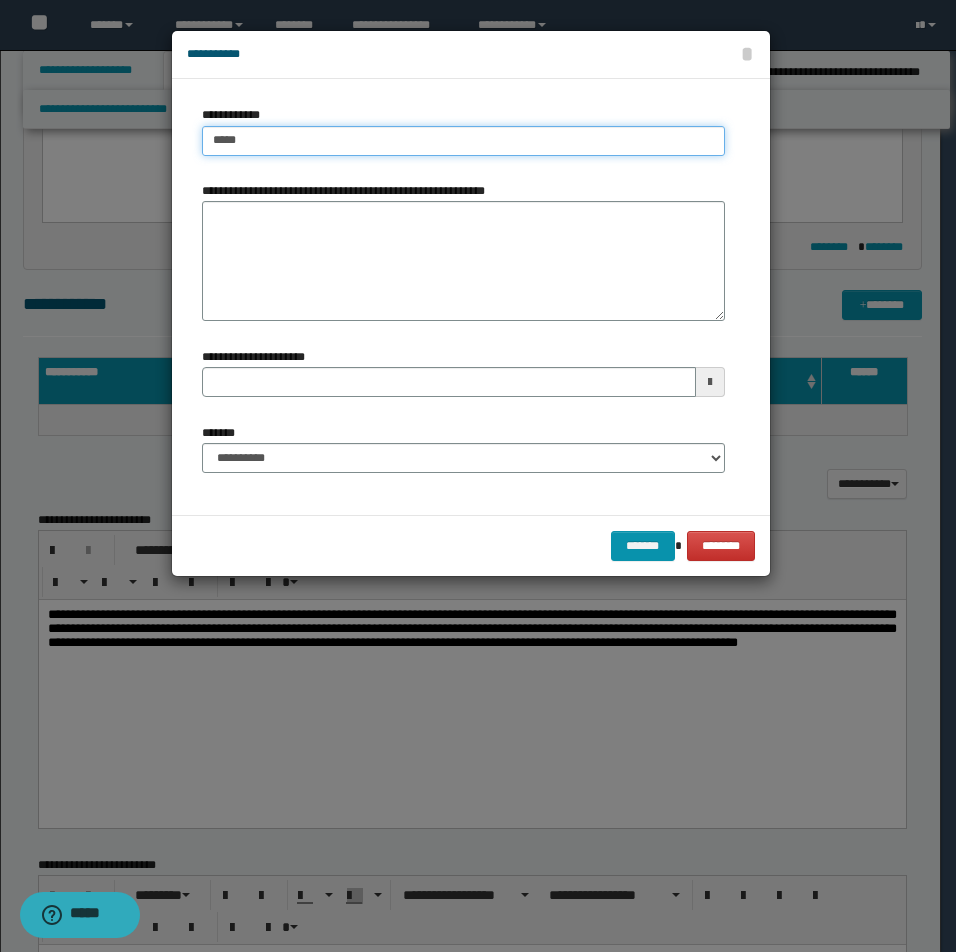 type on "*****" 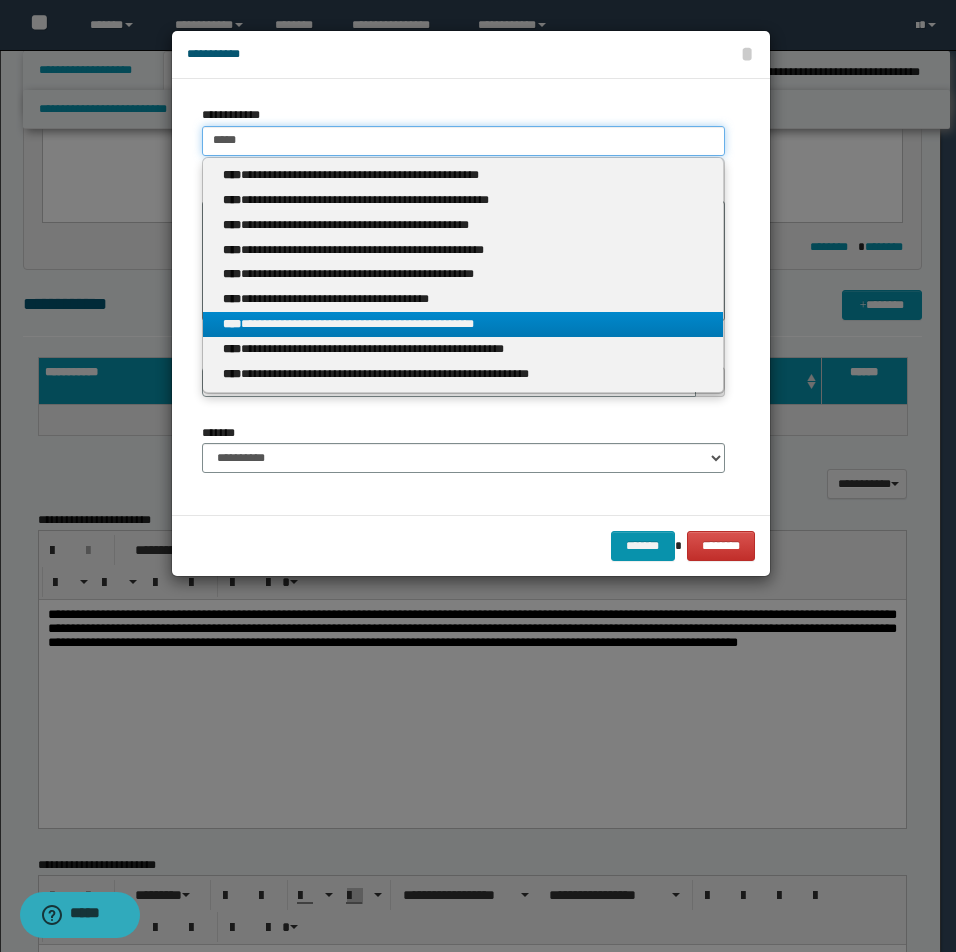 type on "*****" 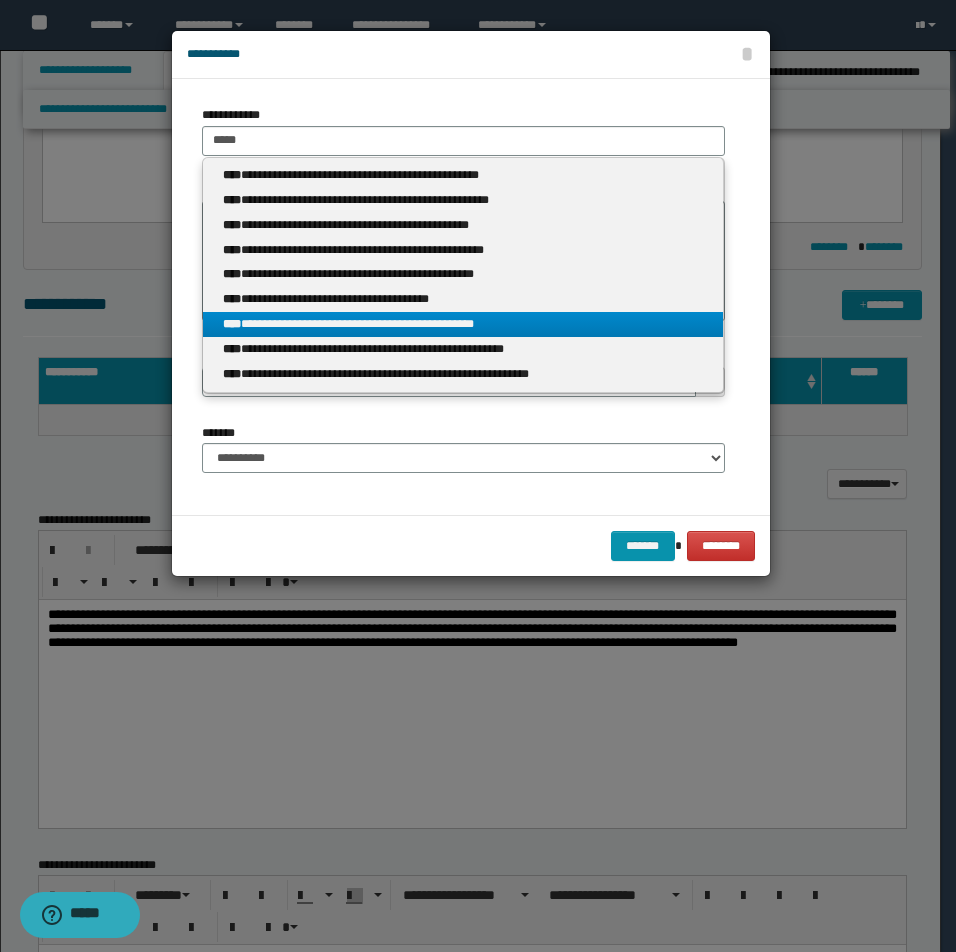 click on "**********" at bounding box center [463, 324] 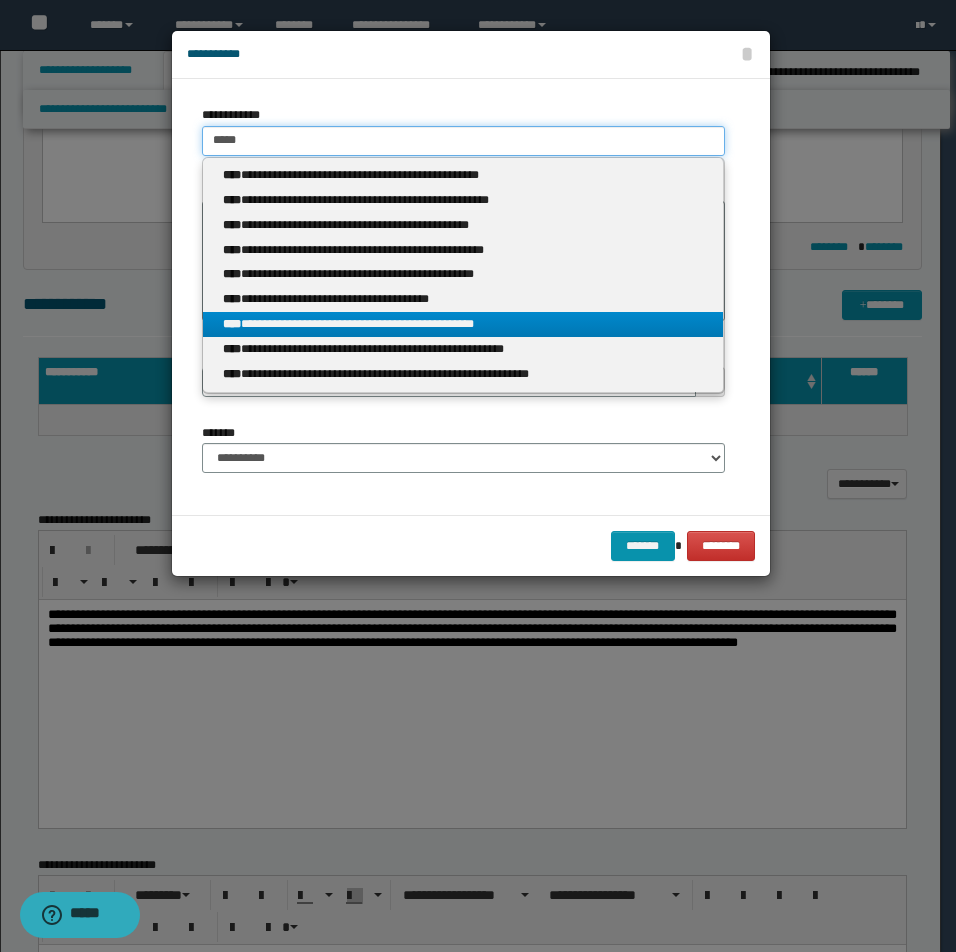 type 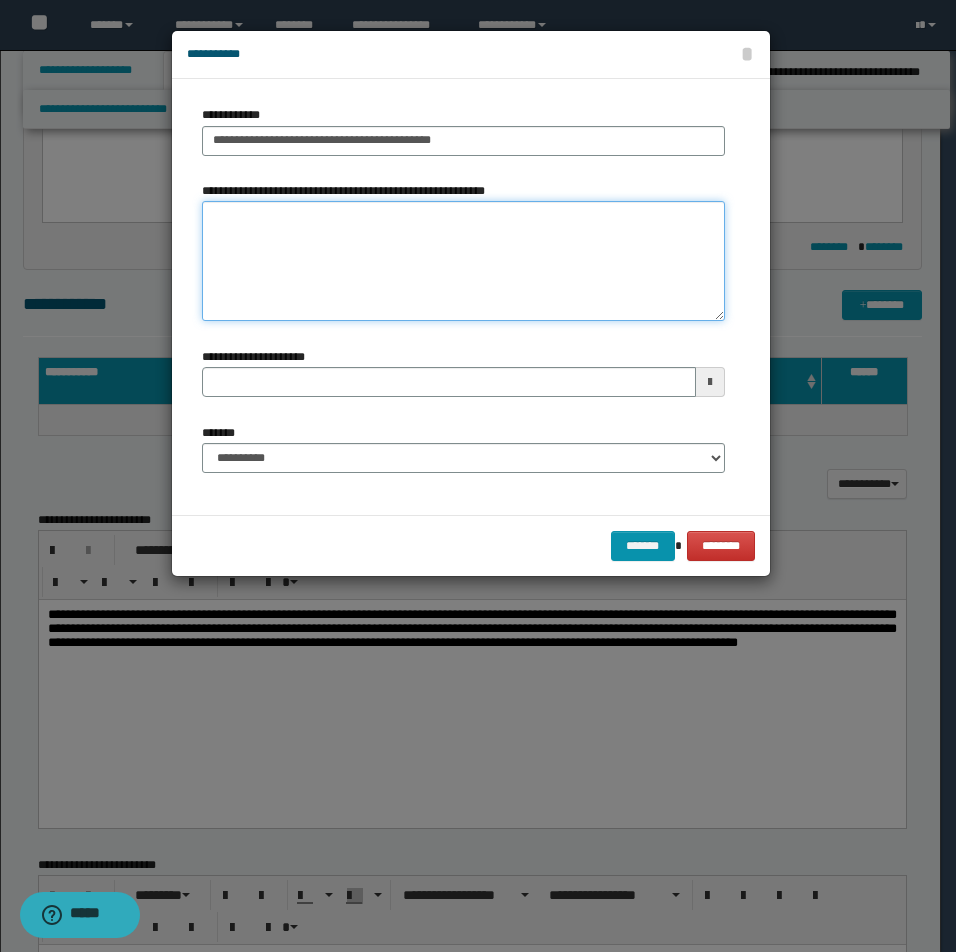 click on "**********" at bounding box center [463, 261] 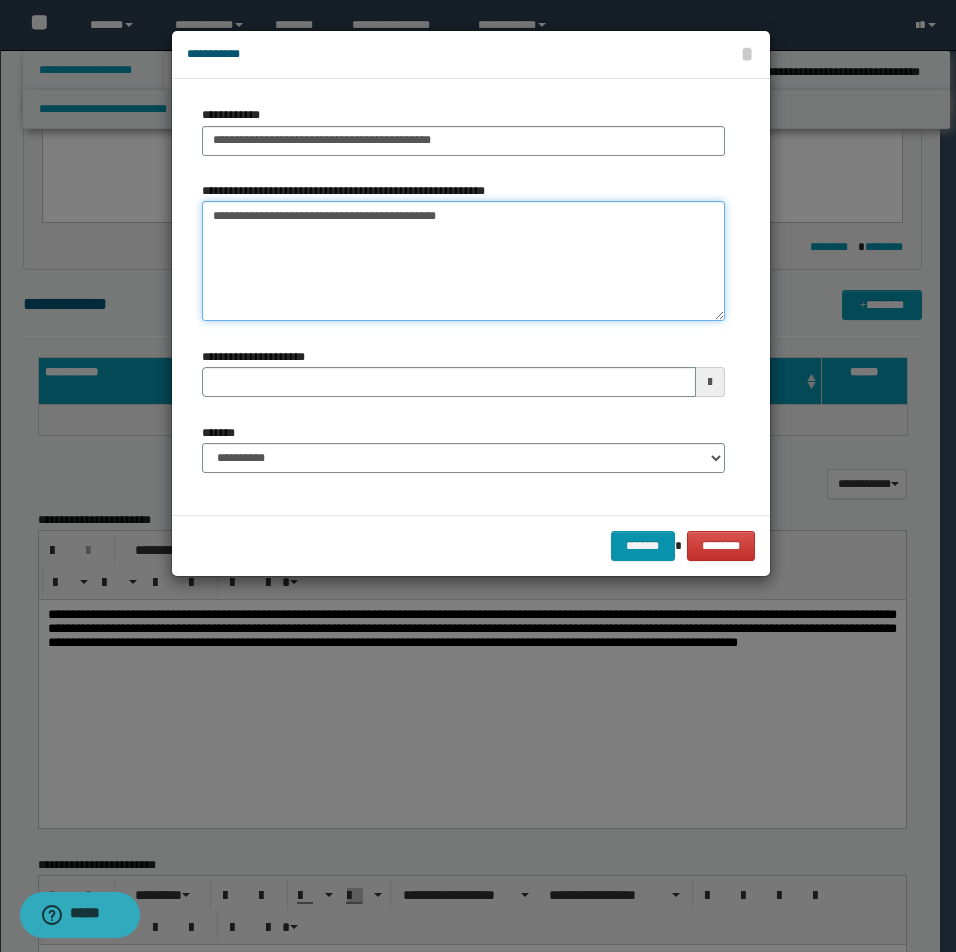 type 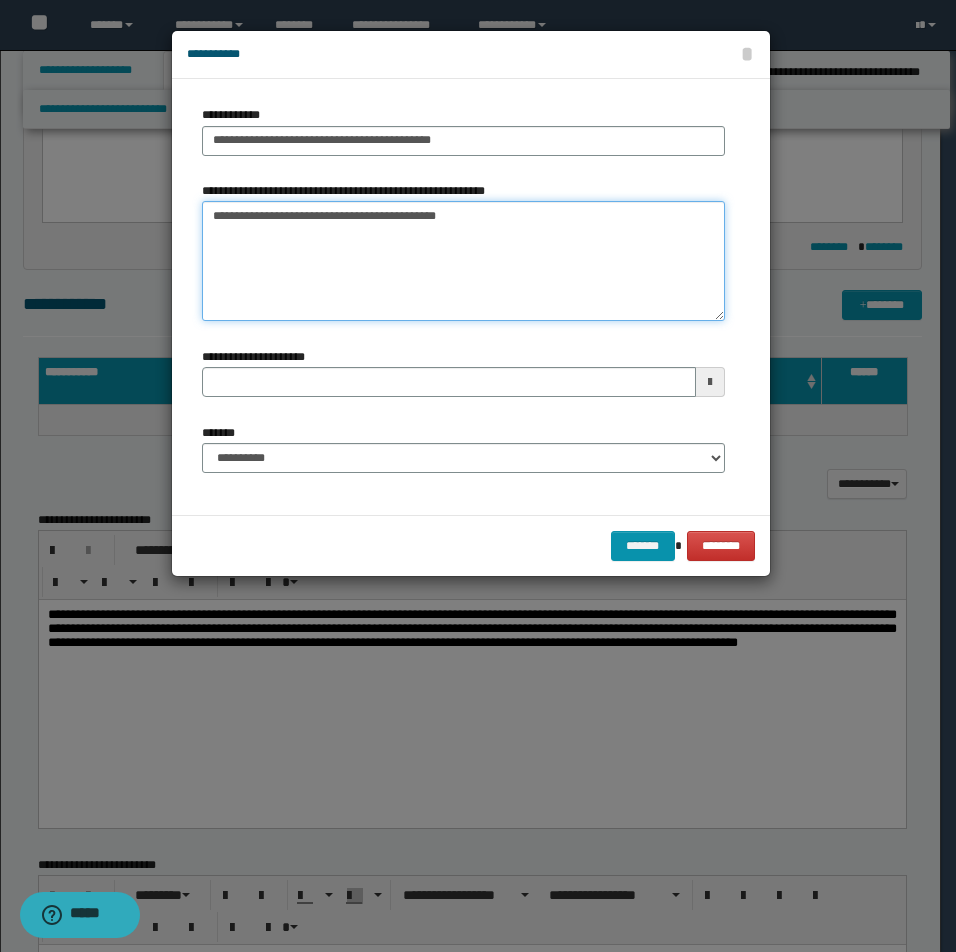 type on "**********" 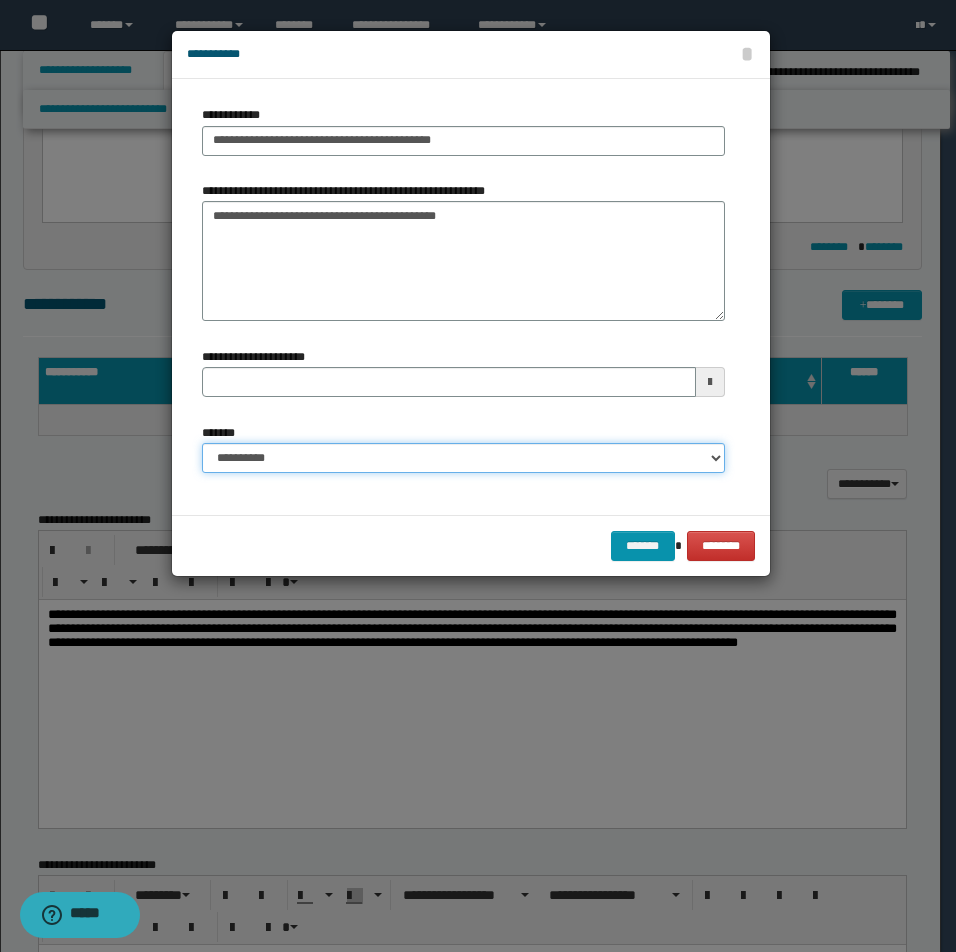 click on "**********" at bounding box center [463, 458] 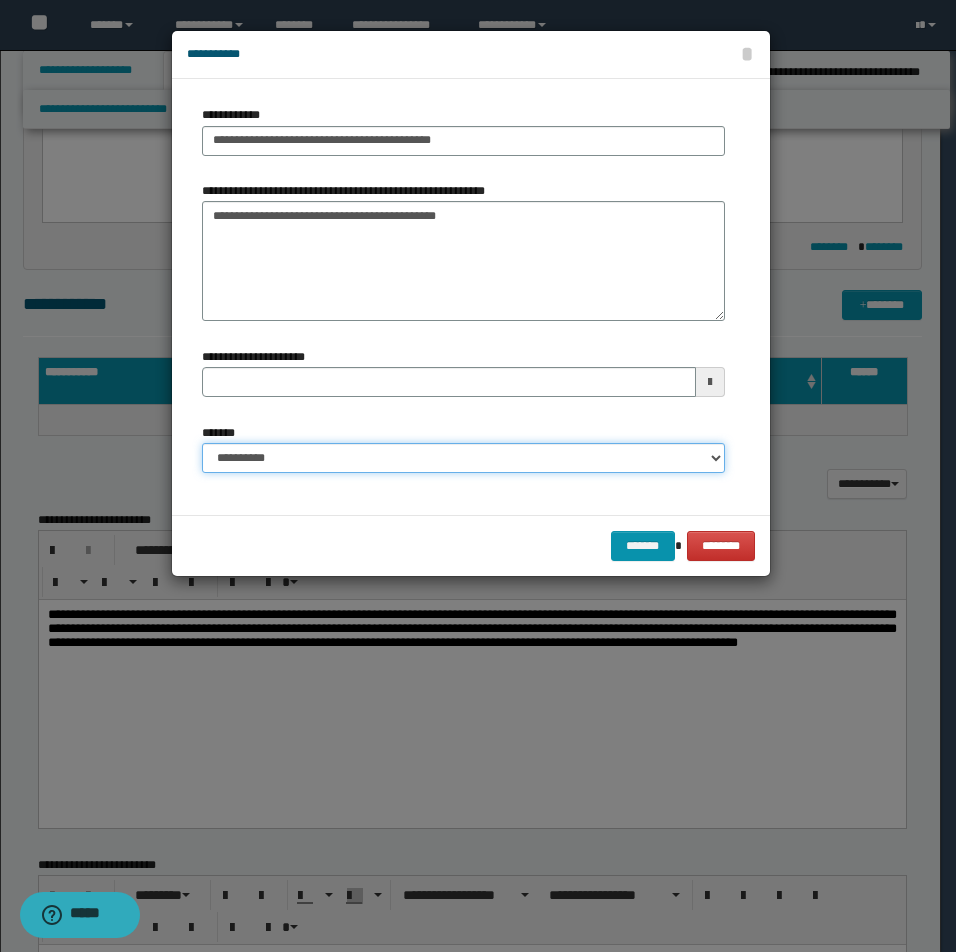 select on "*" 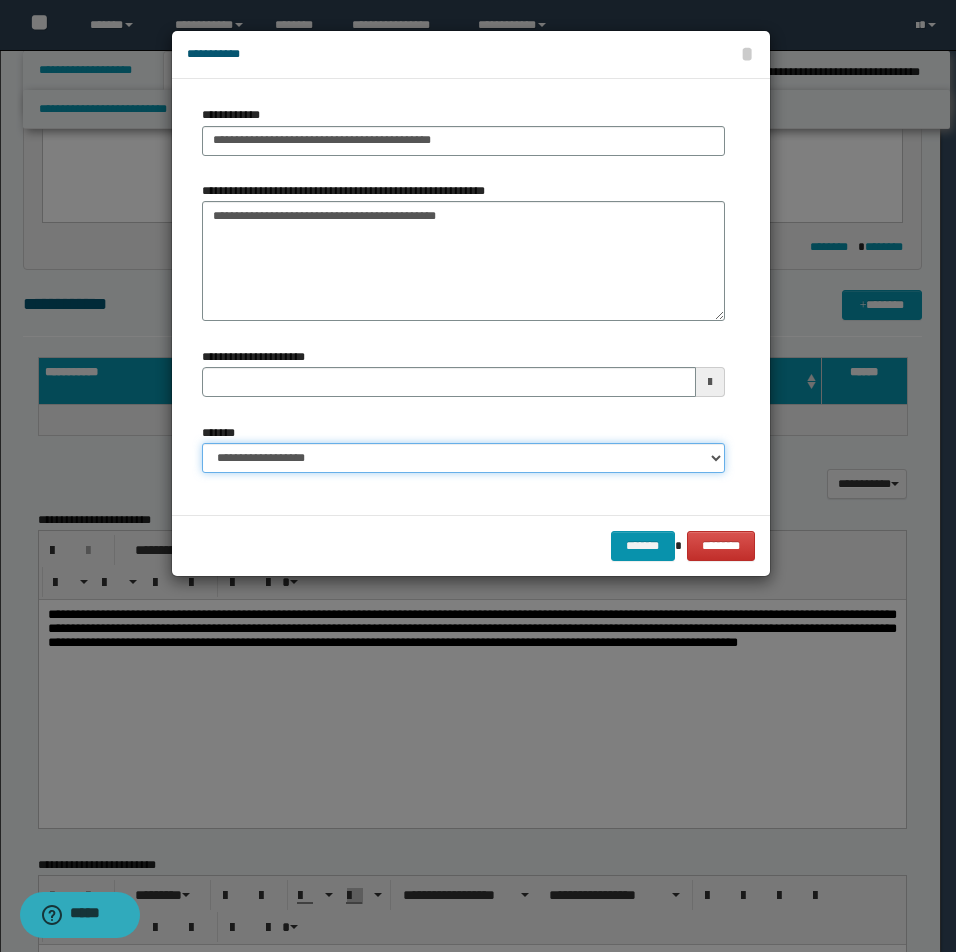 click on "**********" at bounding box center (463, 458) 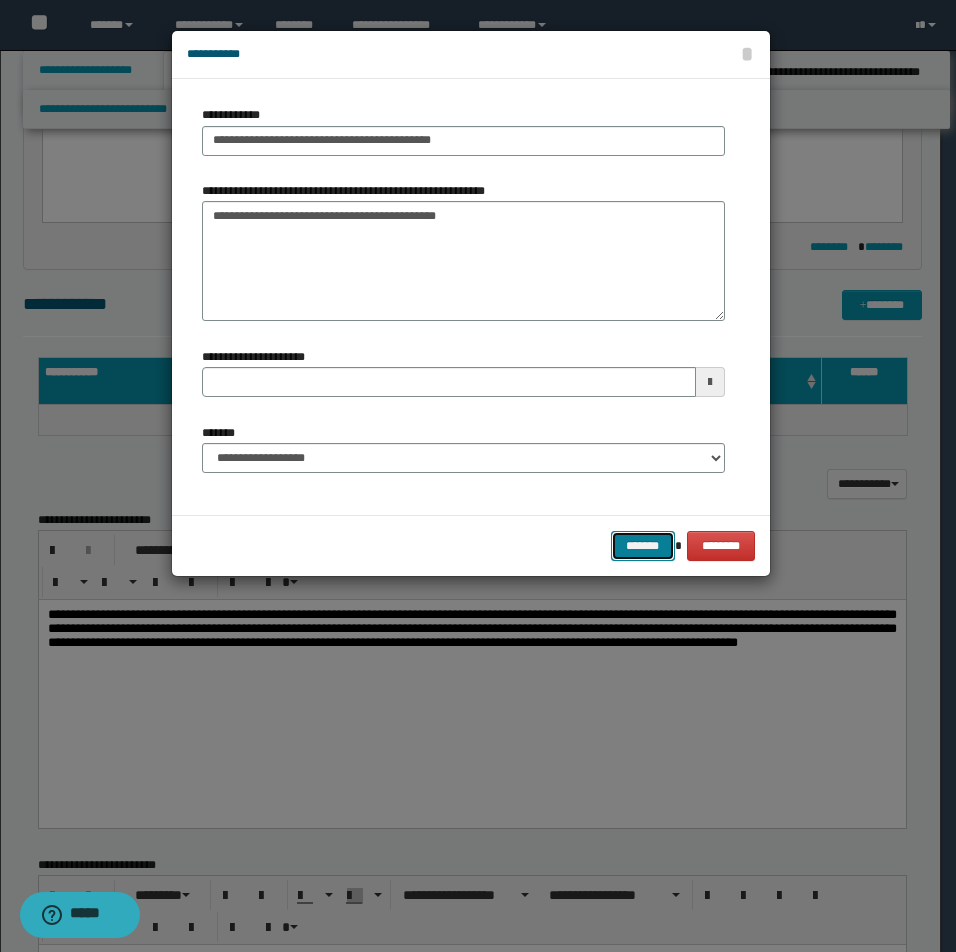 click on "*******" at bounding box center [643, 546] 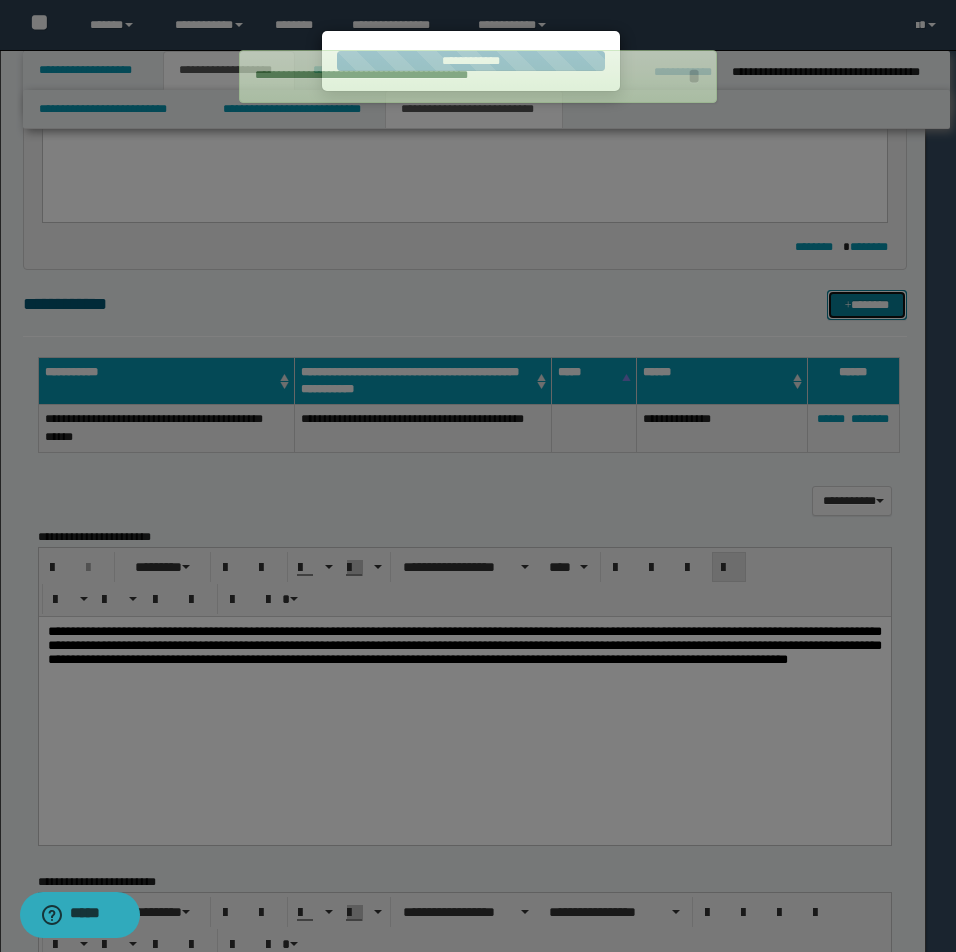 type 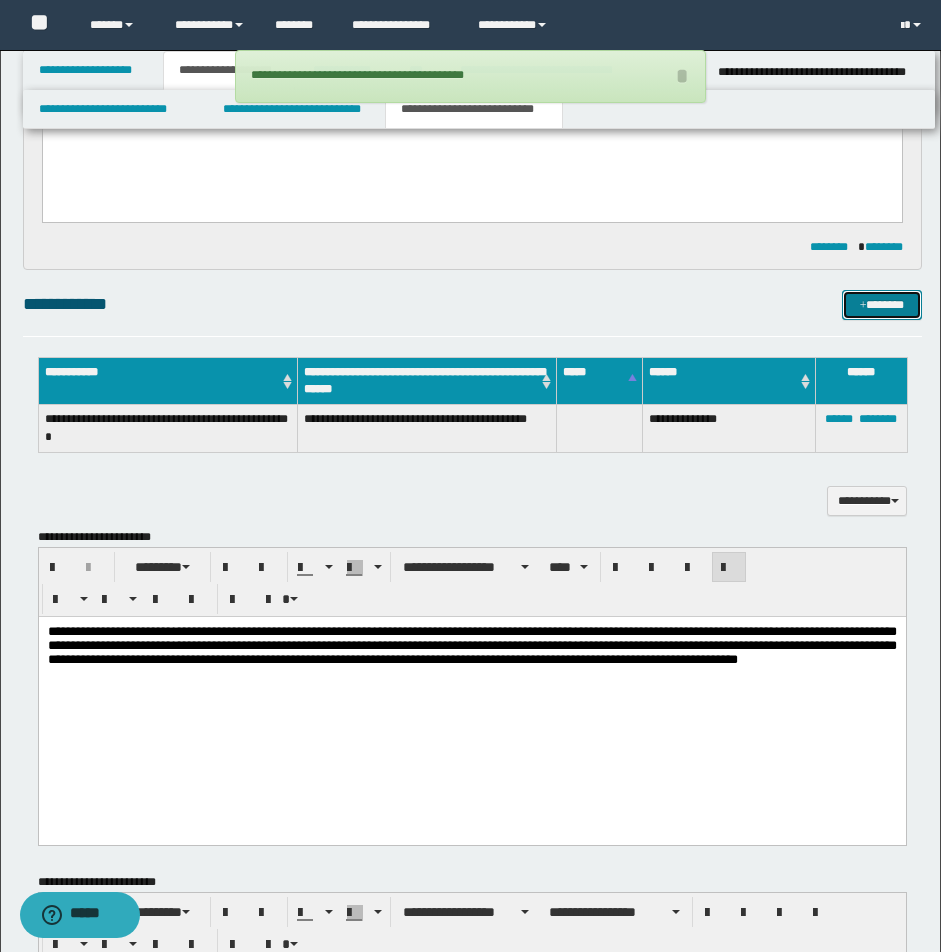 click on "*******" at bounding box center [882, 305] 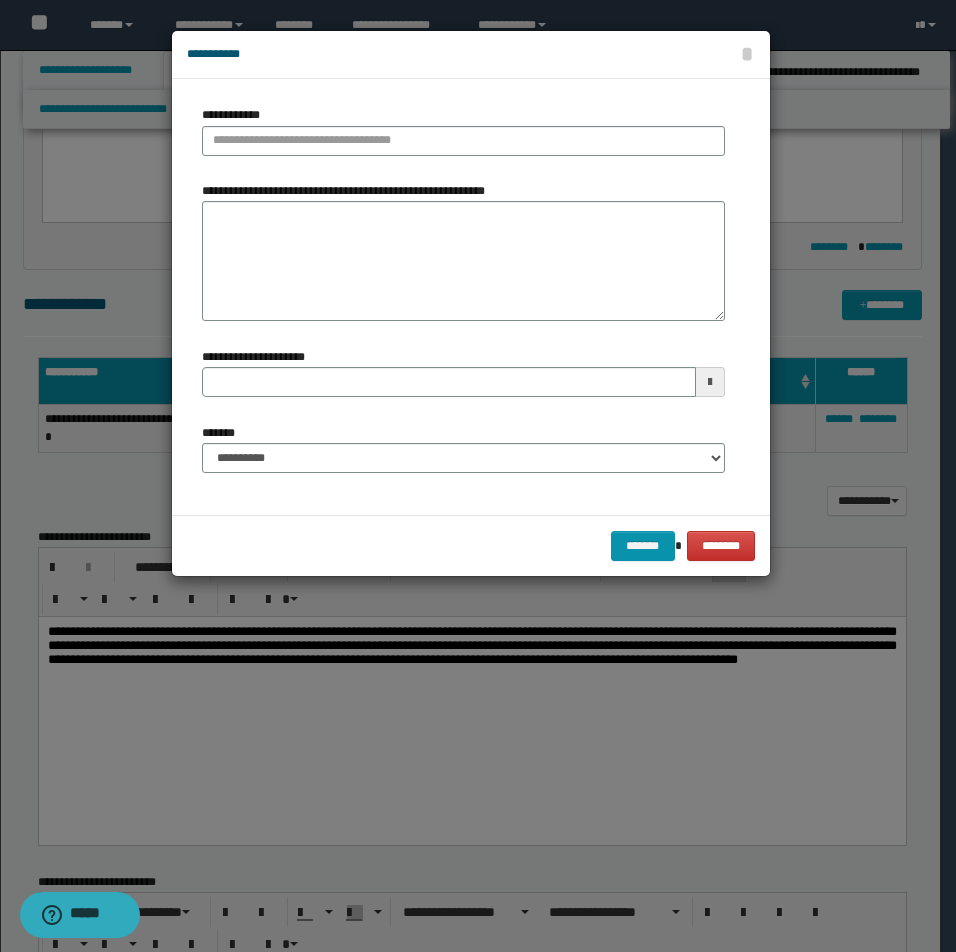 type 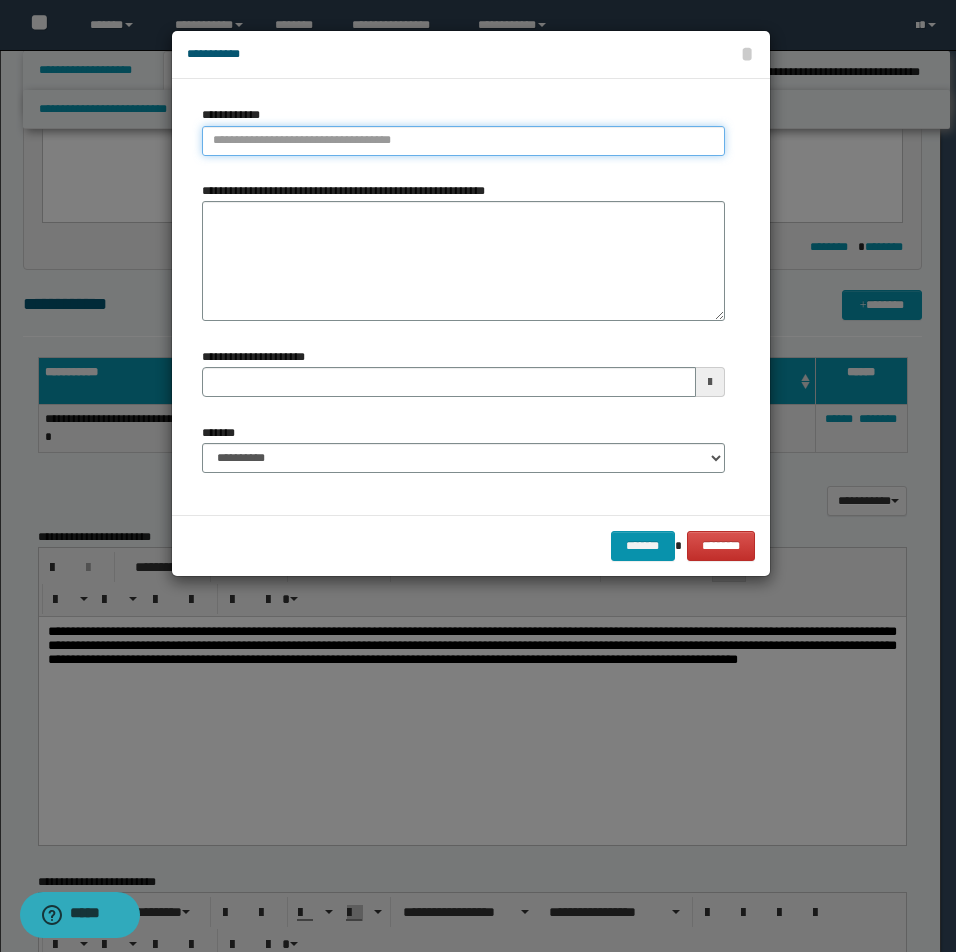 click on "**********" at bounding box center (463, 141) 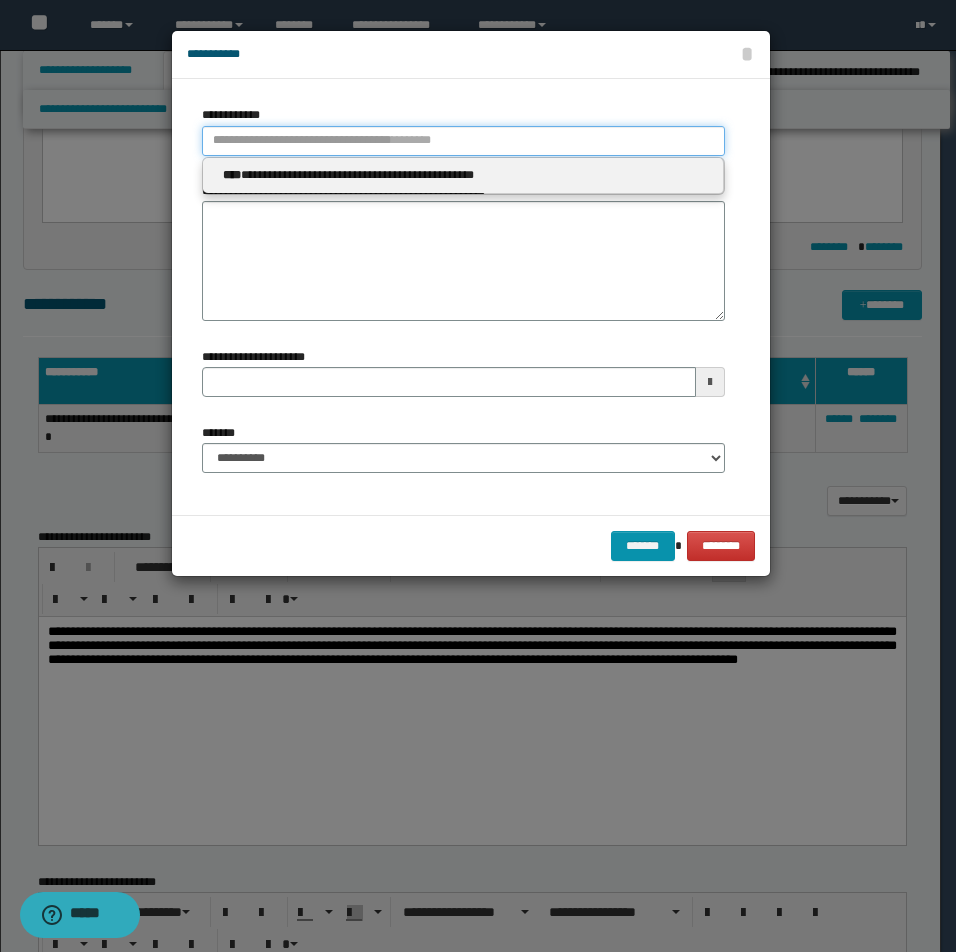 type 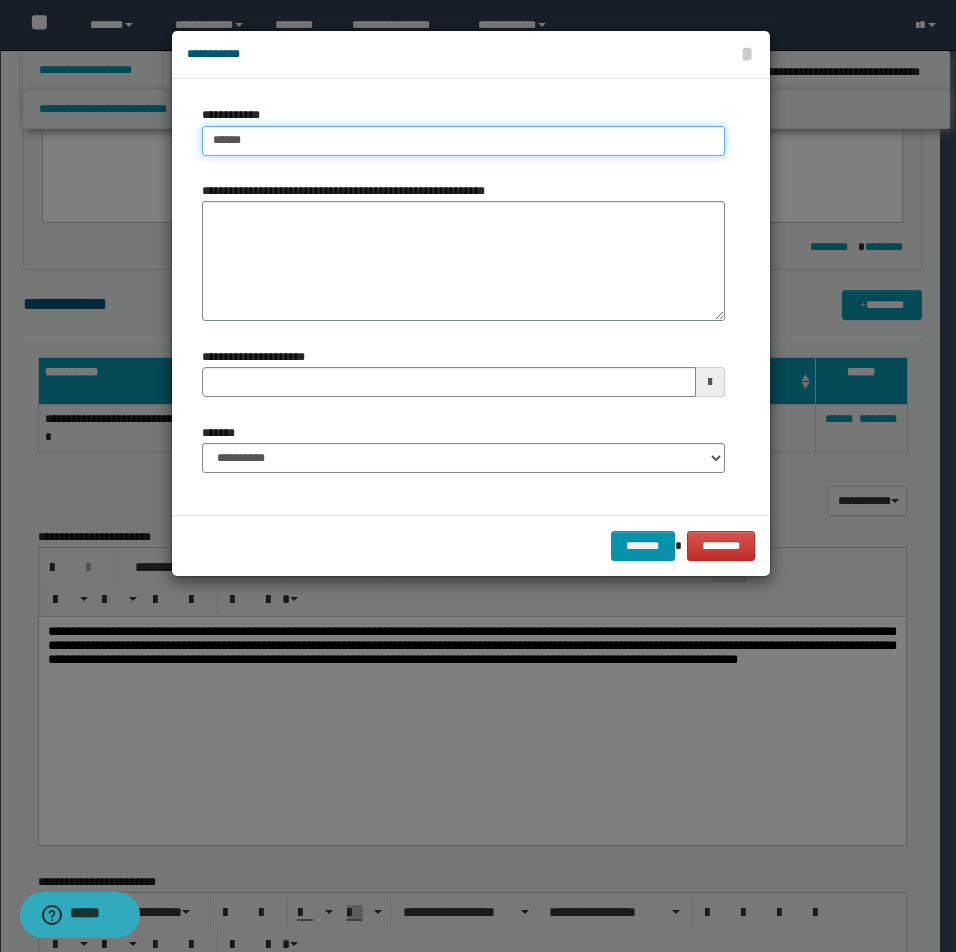 type on "******" 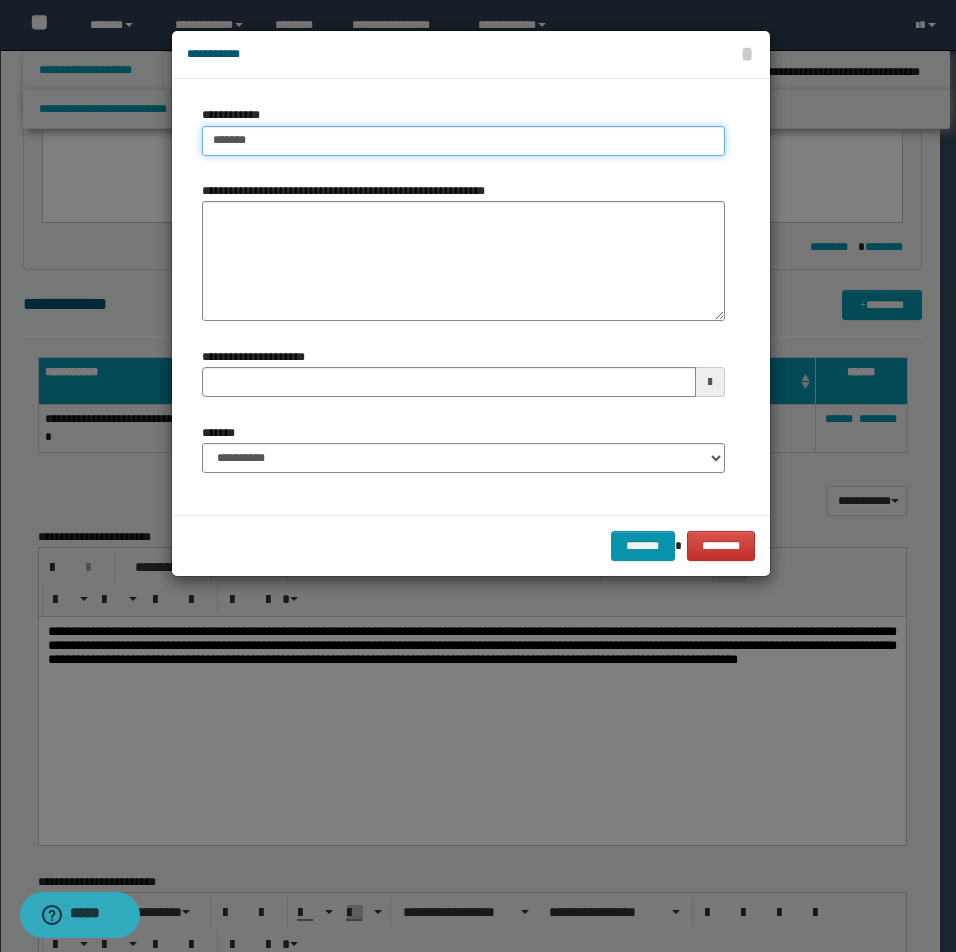 type on "******" 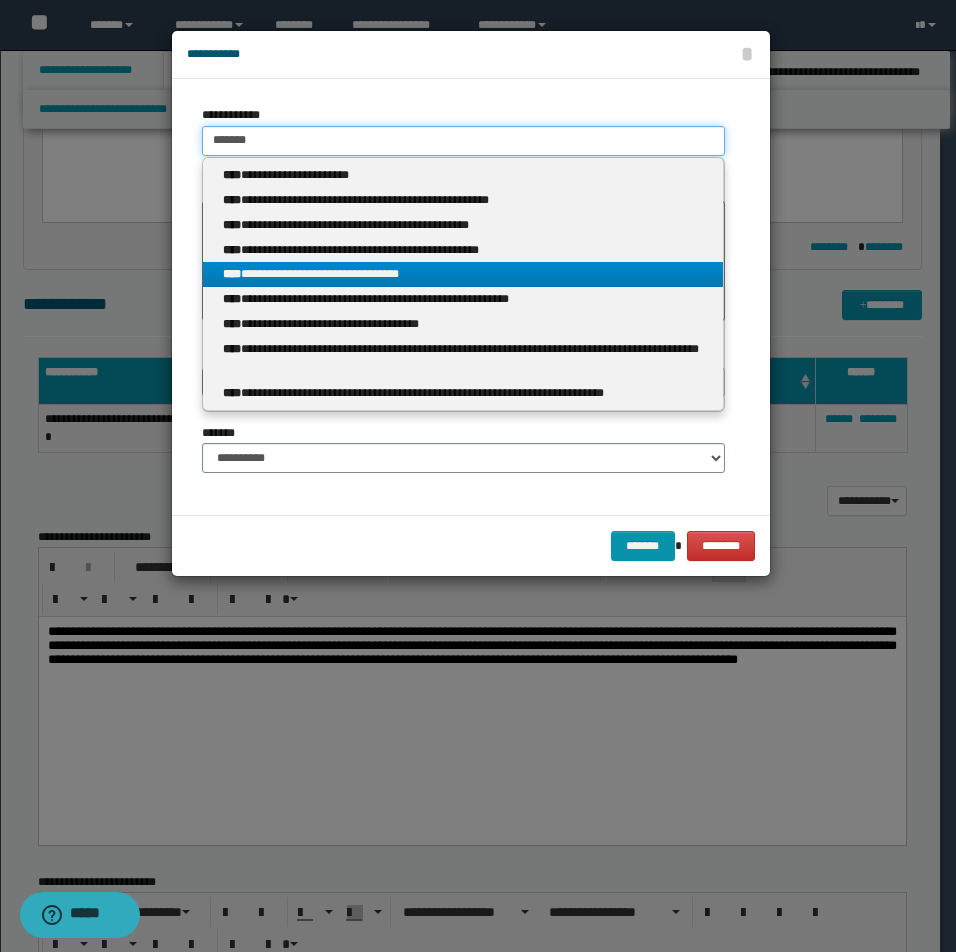 type on "******" 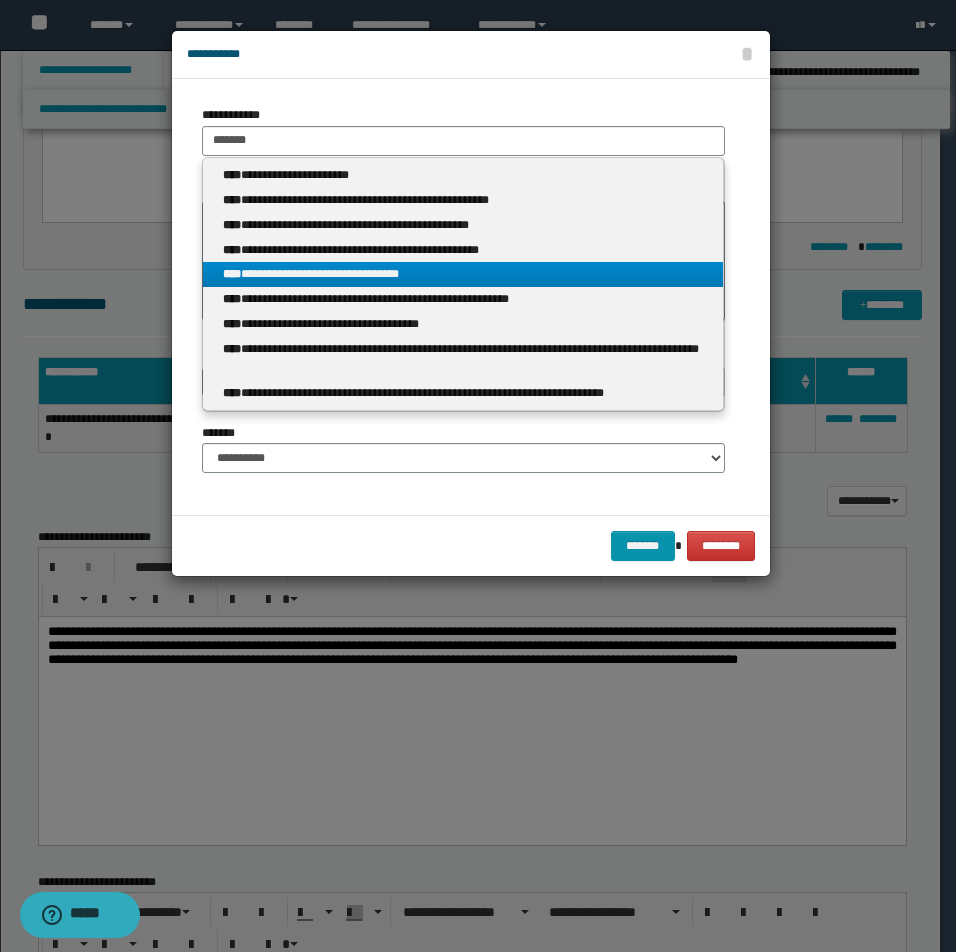 click on "**********" at bounding box center [463, 274] 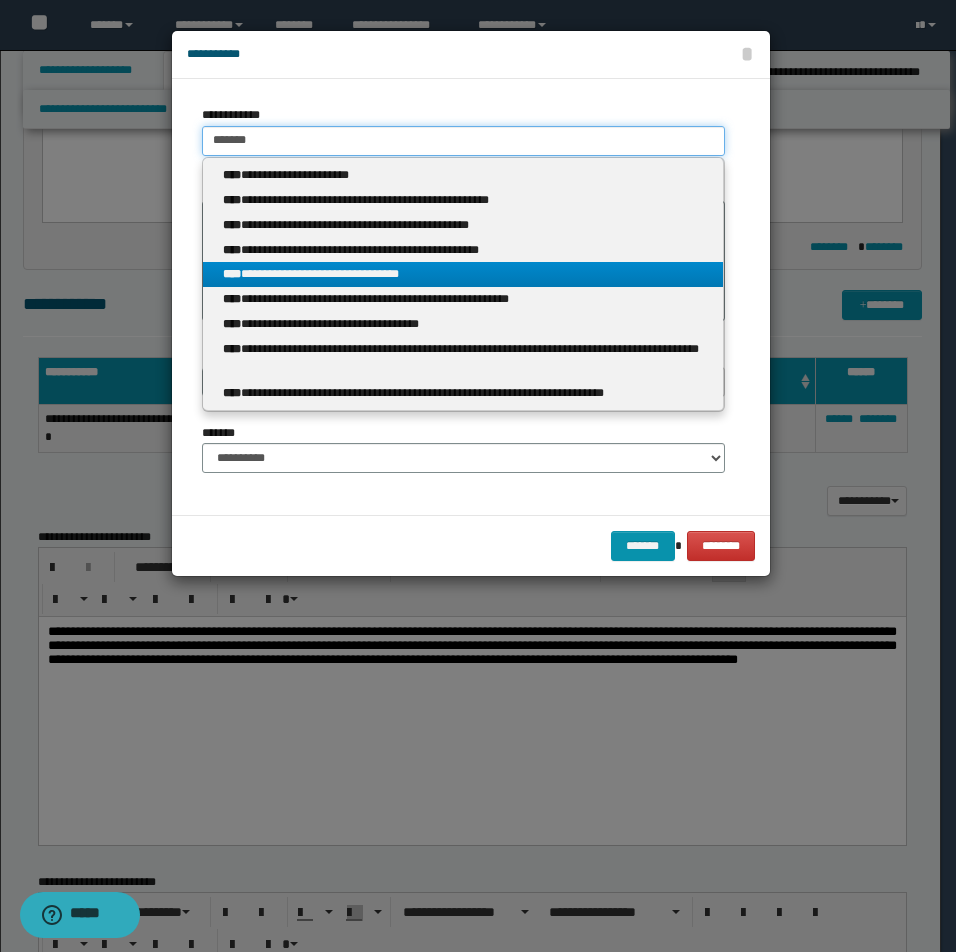 type 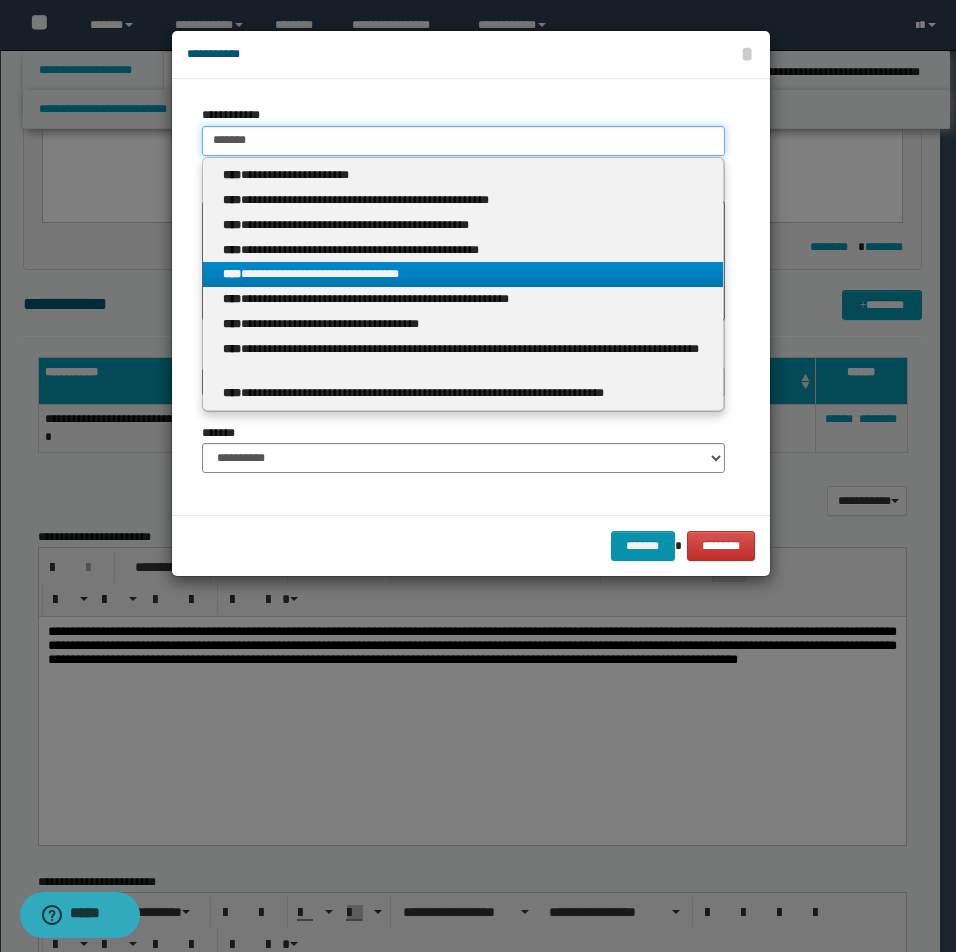 type on "**********" 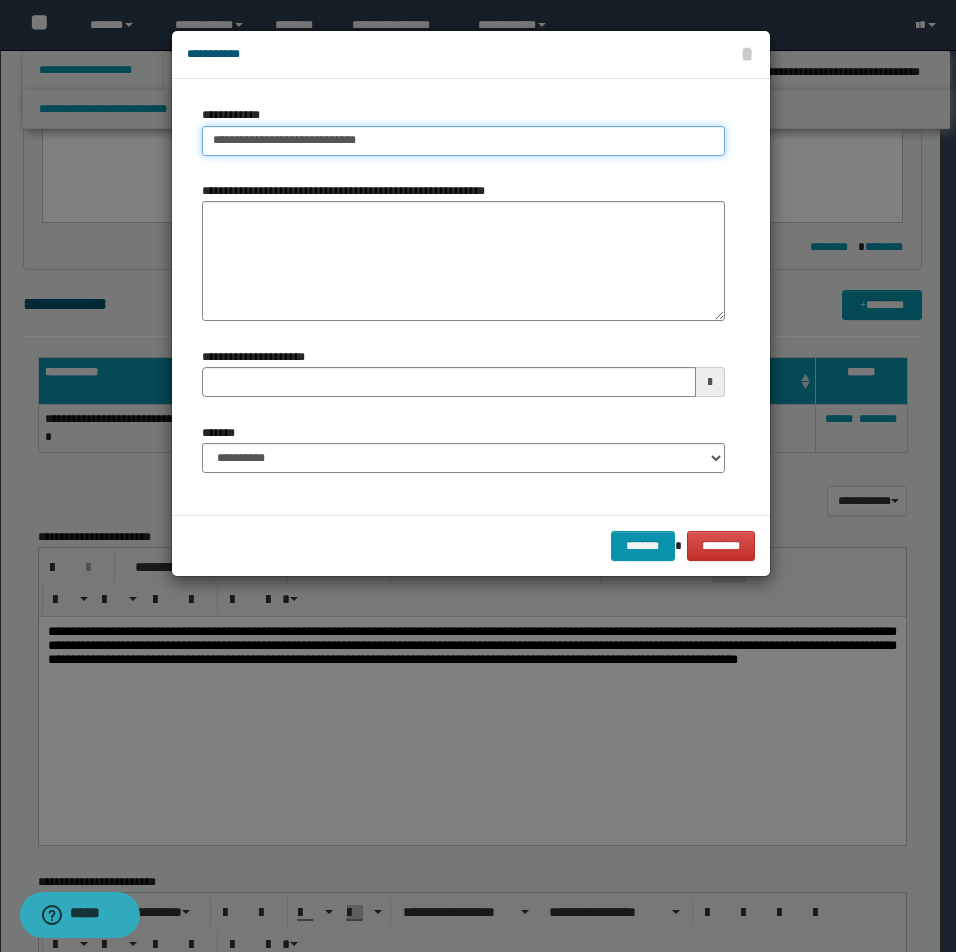 drag, startPoint x: 211, startPoint y: 139, endPoint x: 288, endPoint y: 143, distance: 77.10383 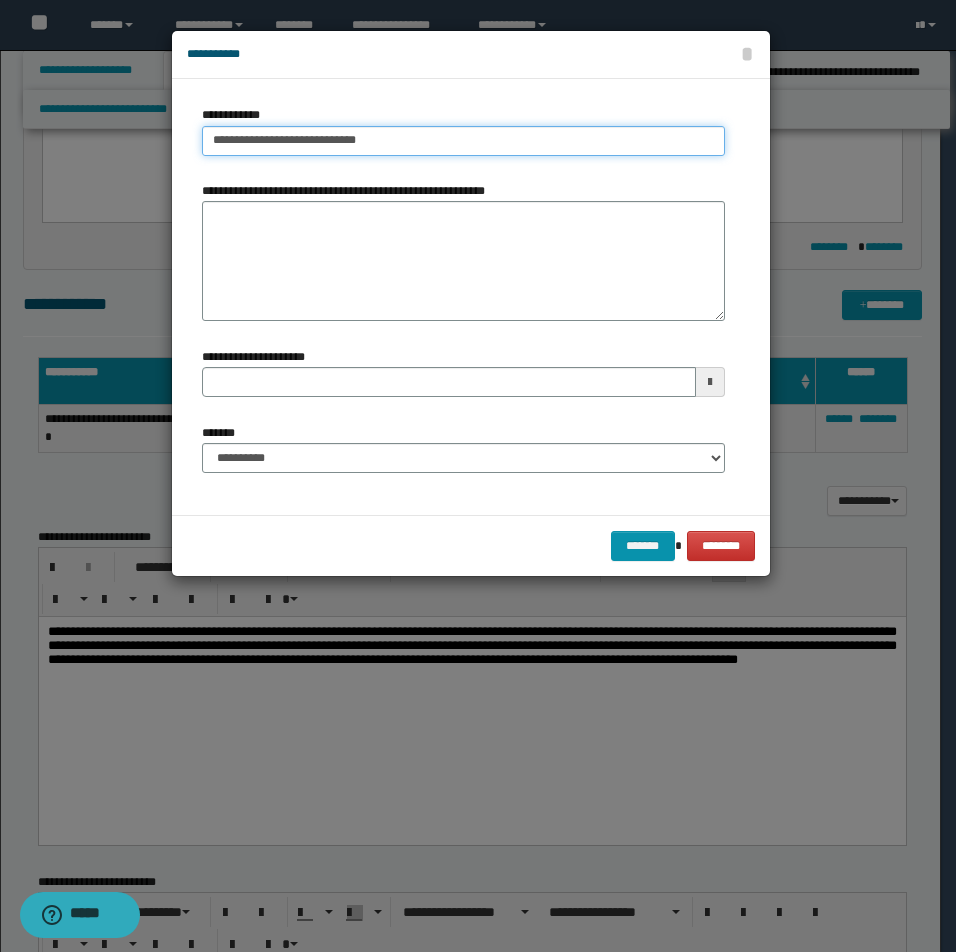 drag, startPoint x: 214, startPoint y: 142, endPoint x: 323, endPoint y: 145, distance: 109.041275 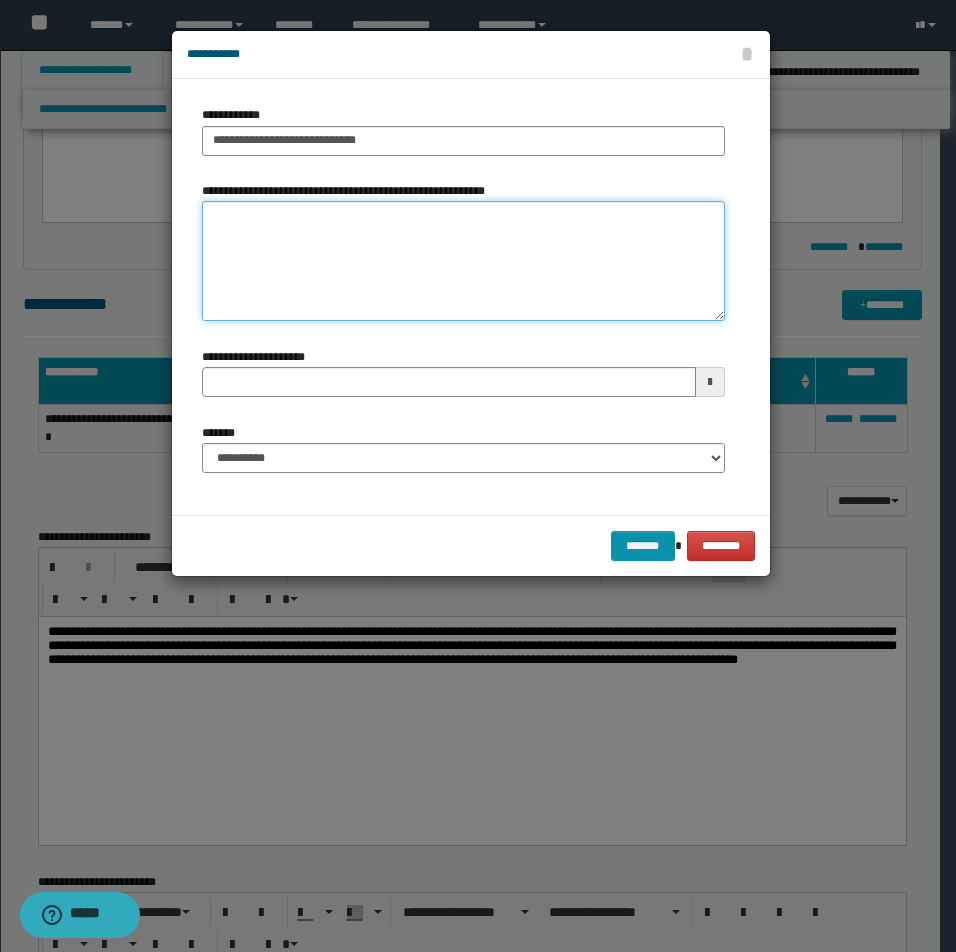 click on "**********" at bounding box center (463, 261) 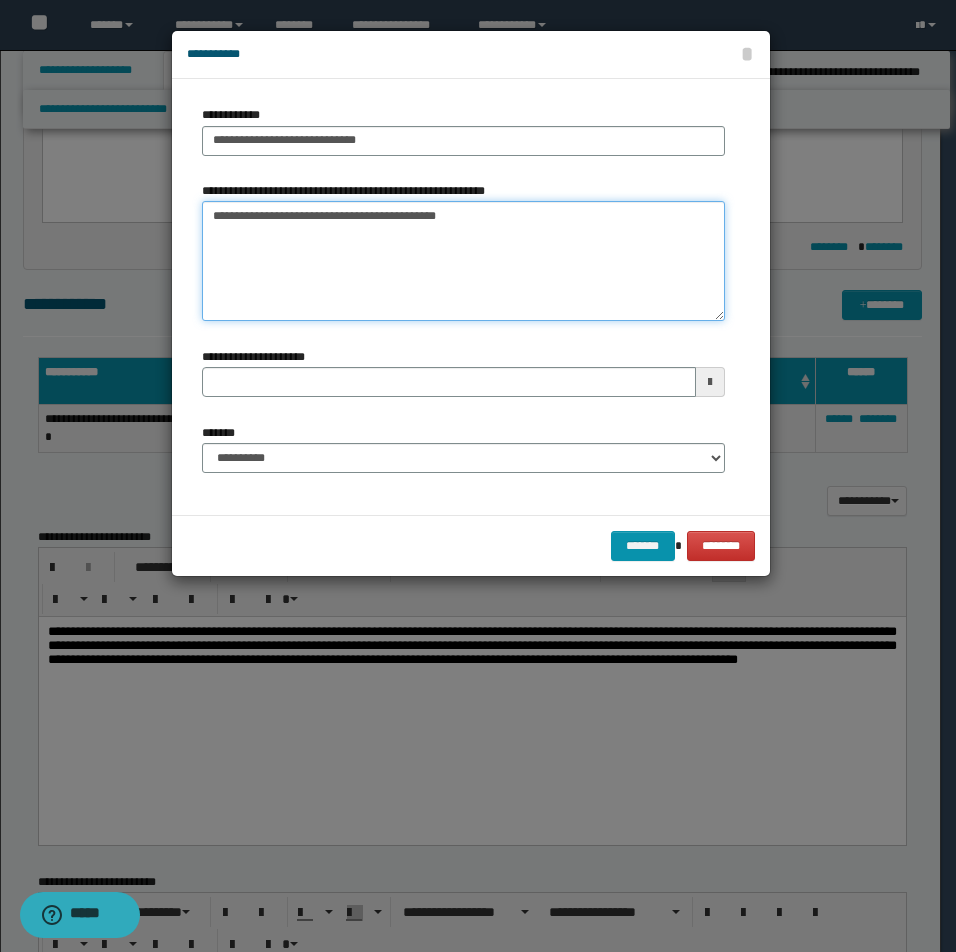 click on "**********" at bounding box center [463, 261] 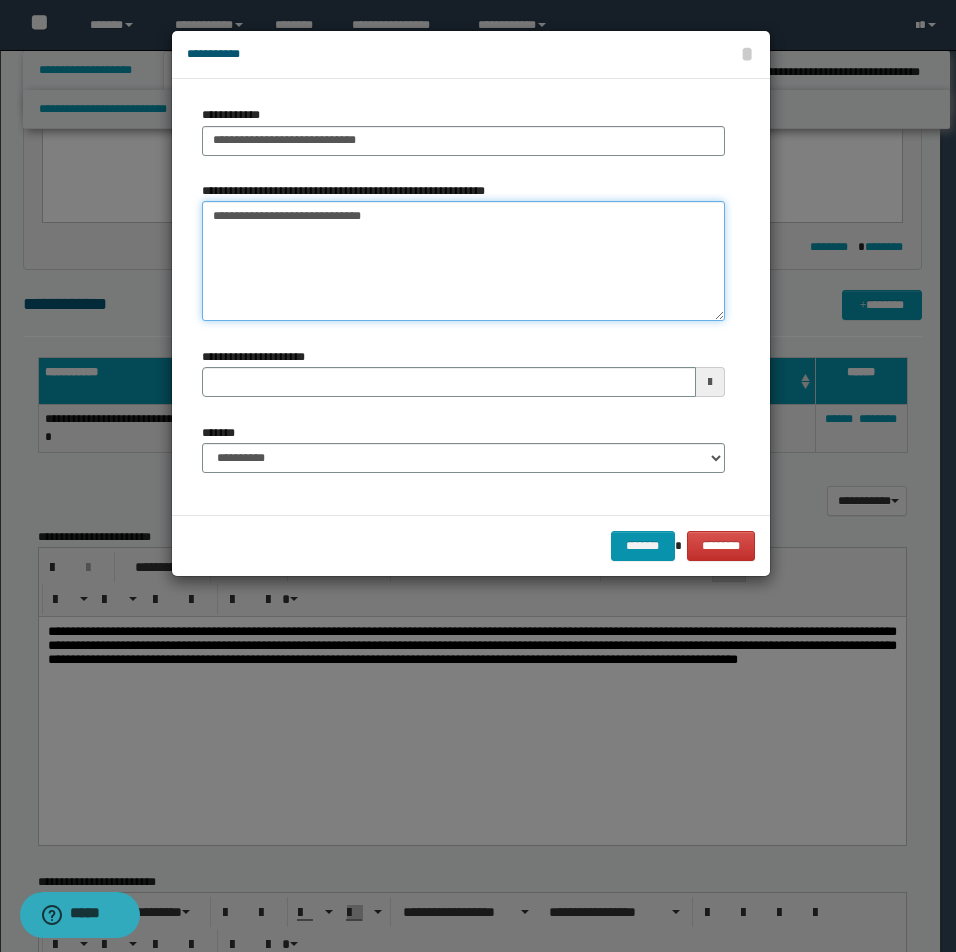 click on "**********" at bounding box center [463, 261] 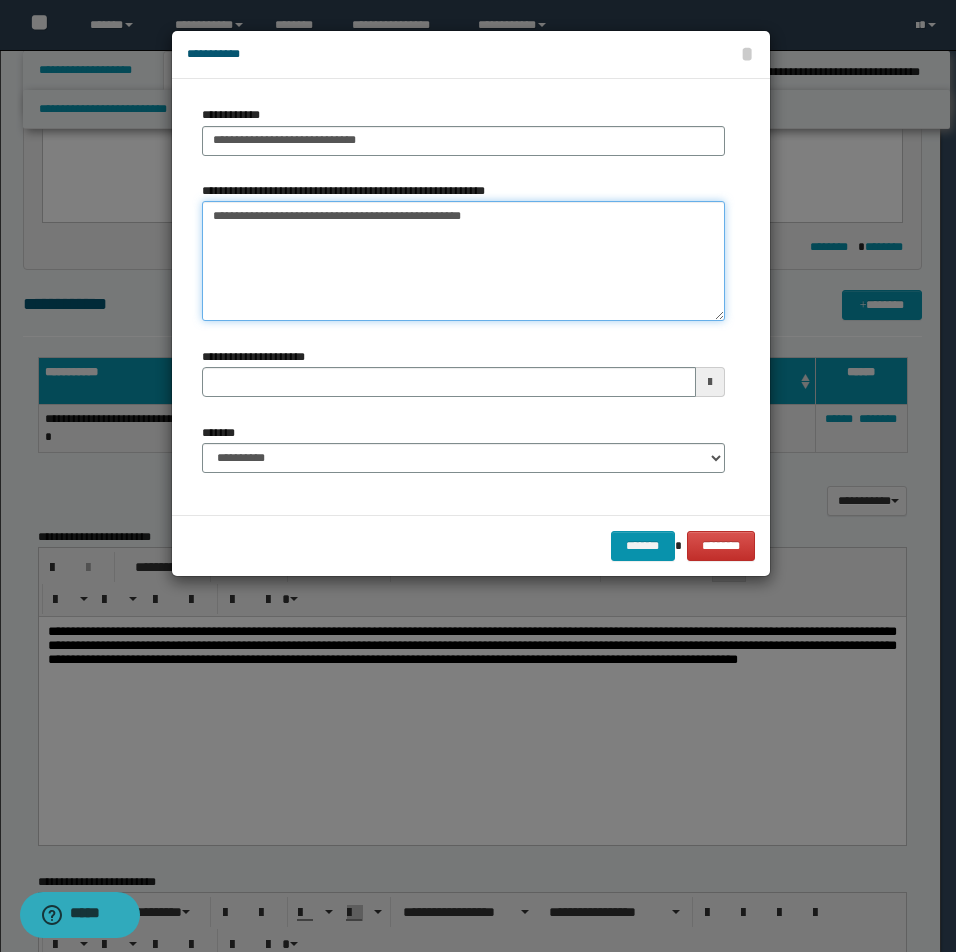 click on "**********" at bounding box center [463, 261] 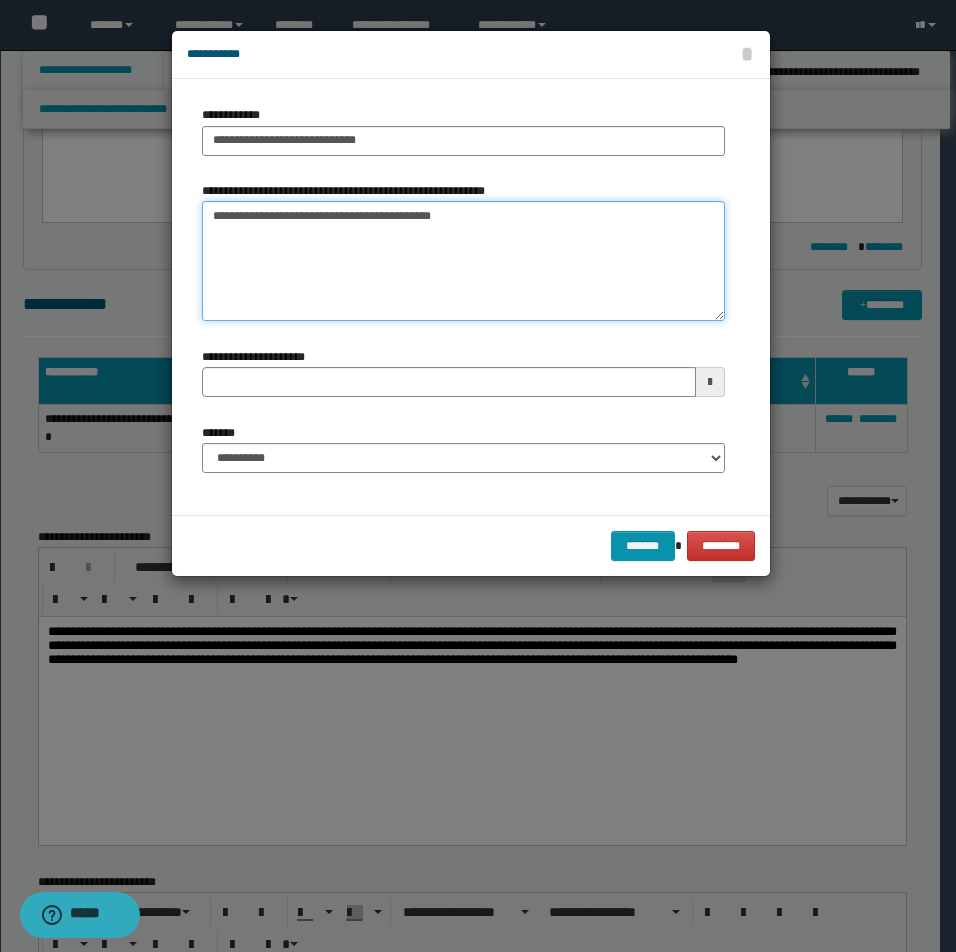 type on "**********" 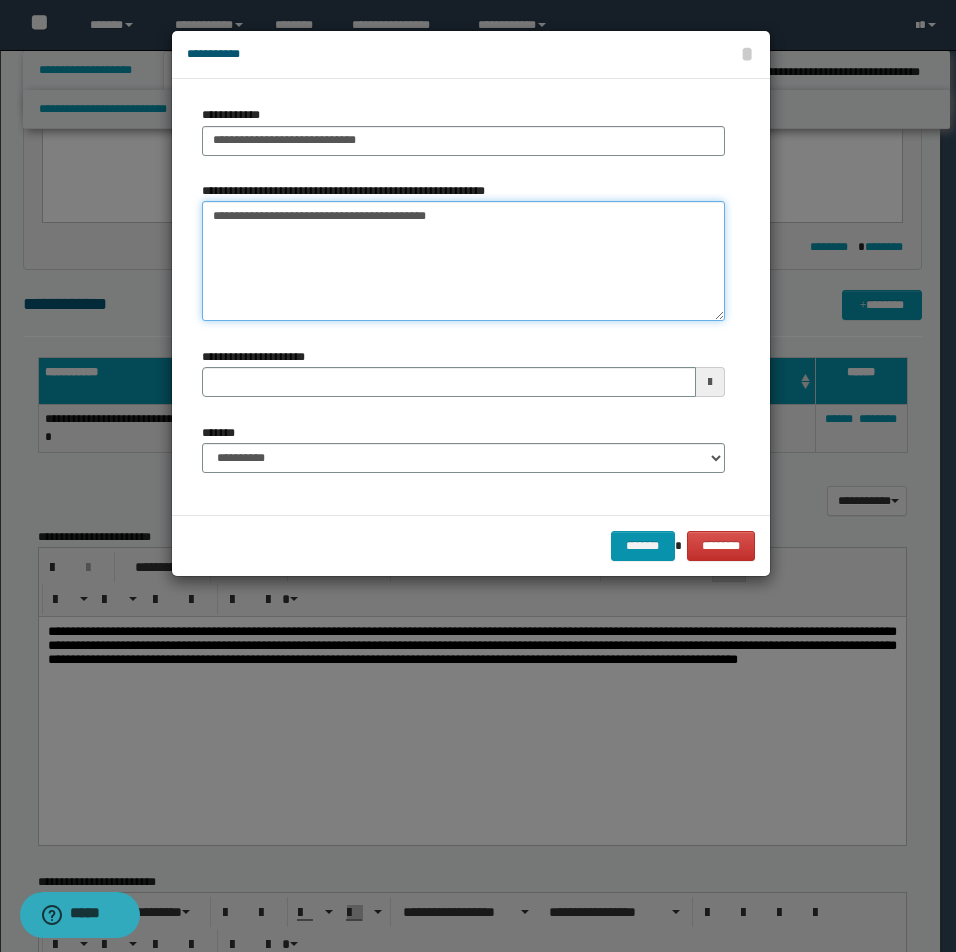 type 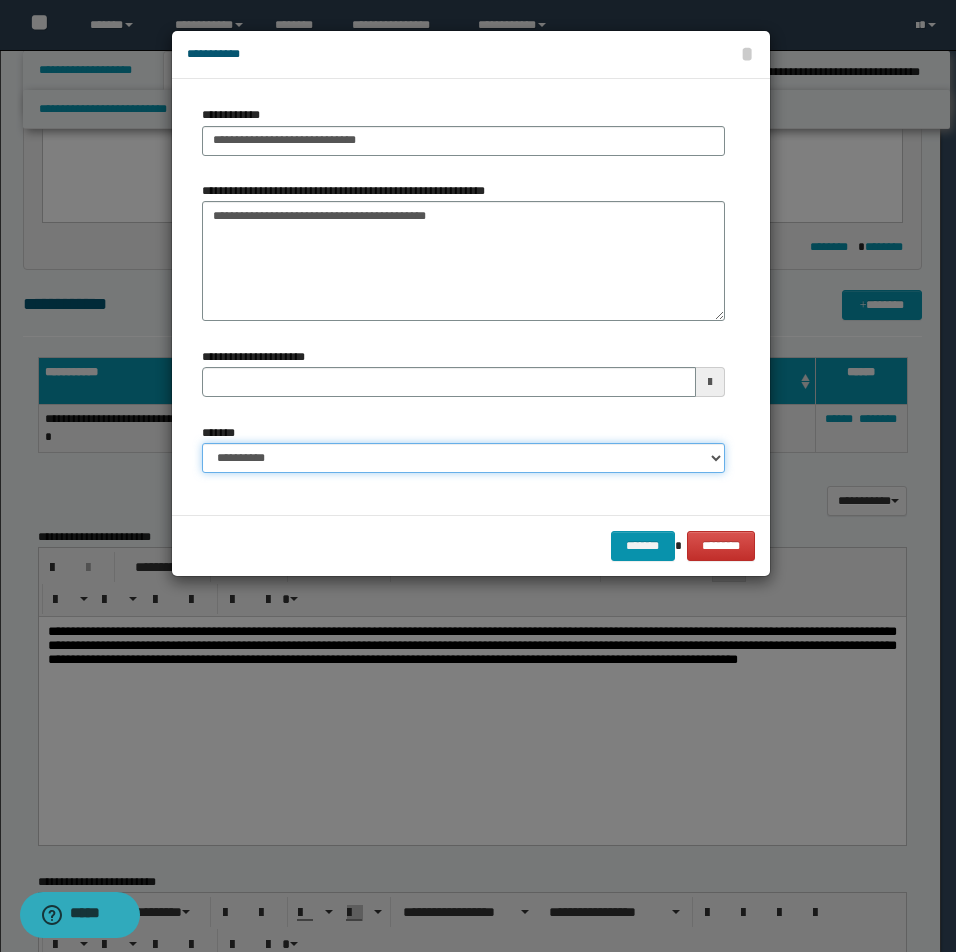 click on "**********" at bounding box center (463, 458) 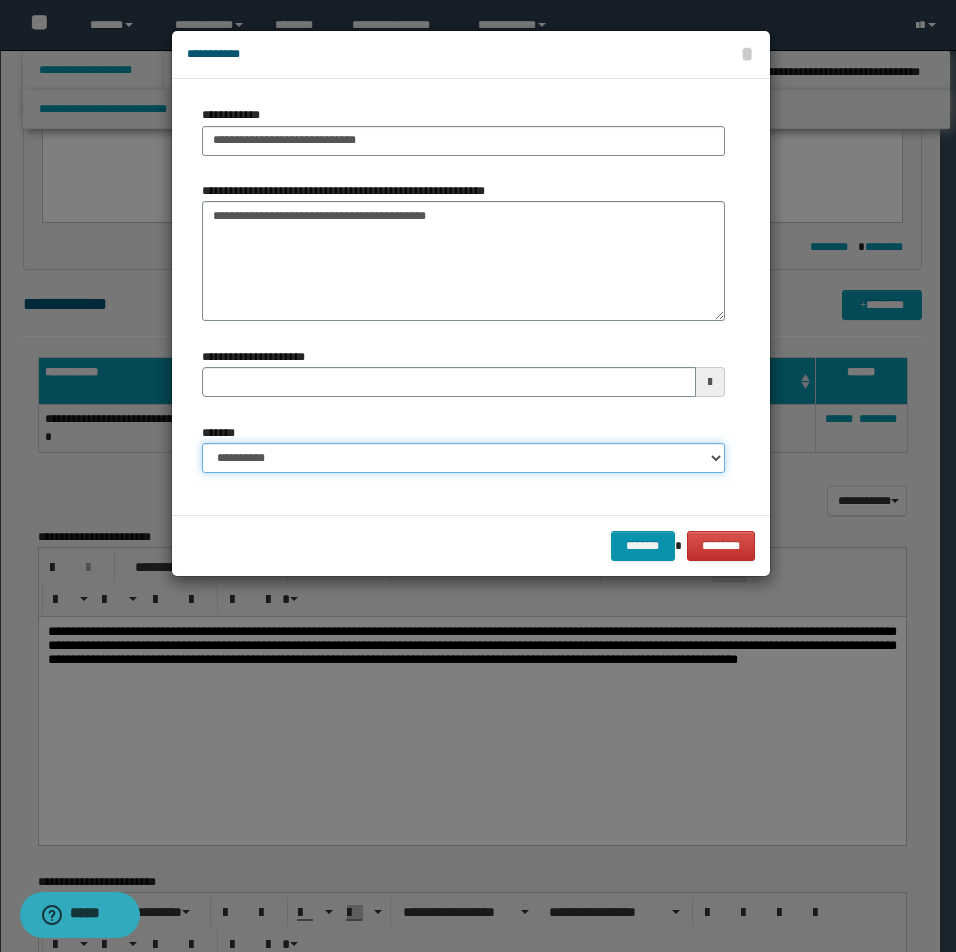 select on "*" 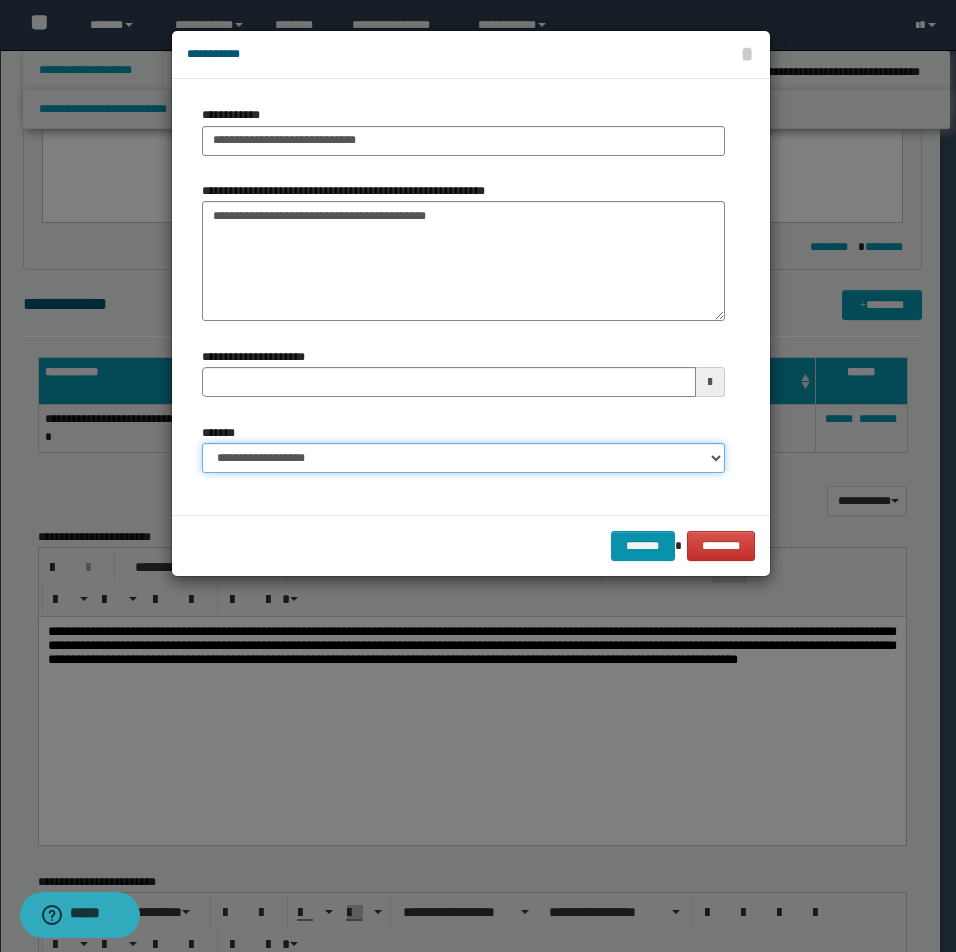 click on "**********" at bounding box center (463, 458) 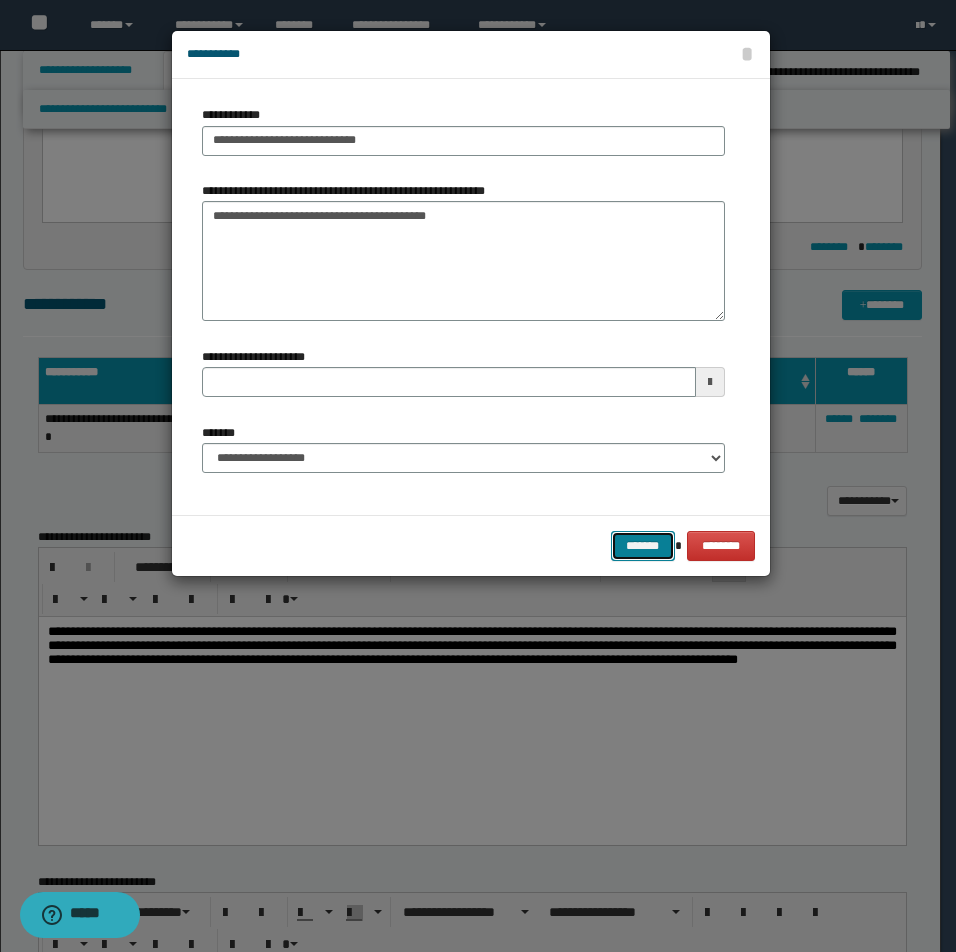click on "*******" at bounding box center (643, 546) 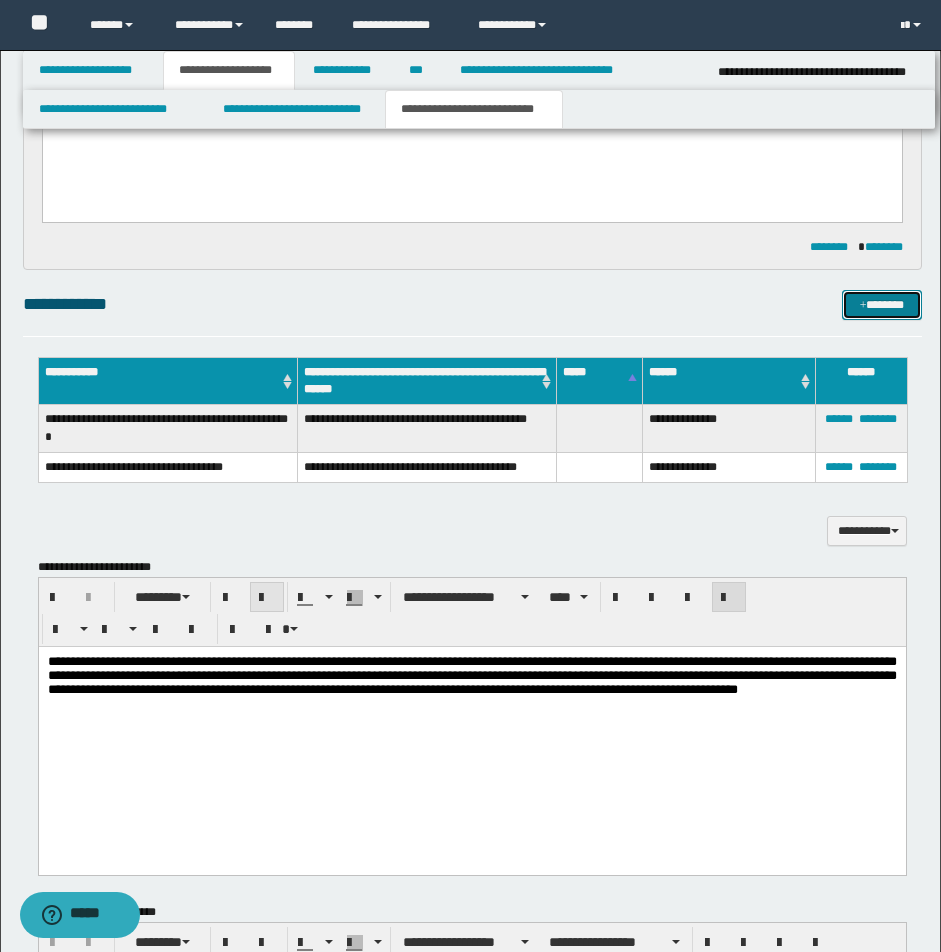 click at bounding box center (267, 597) 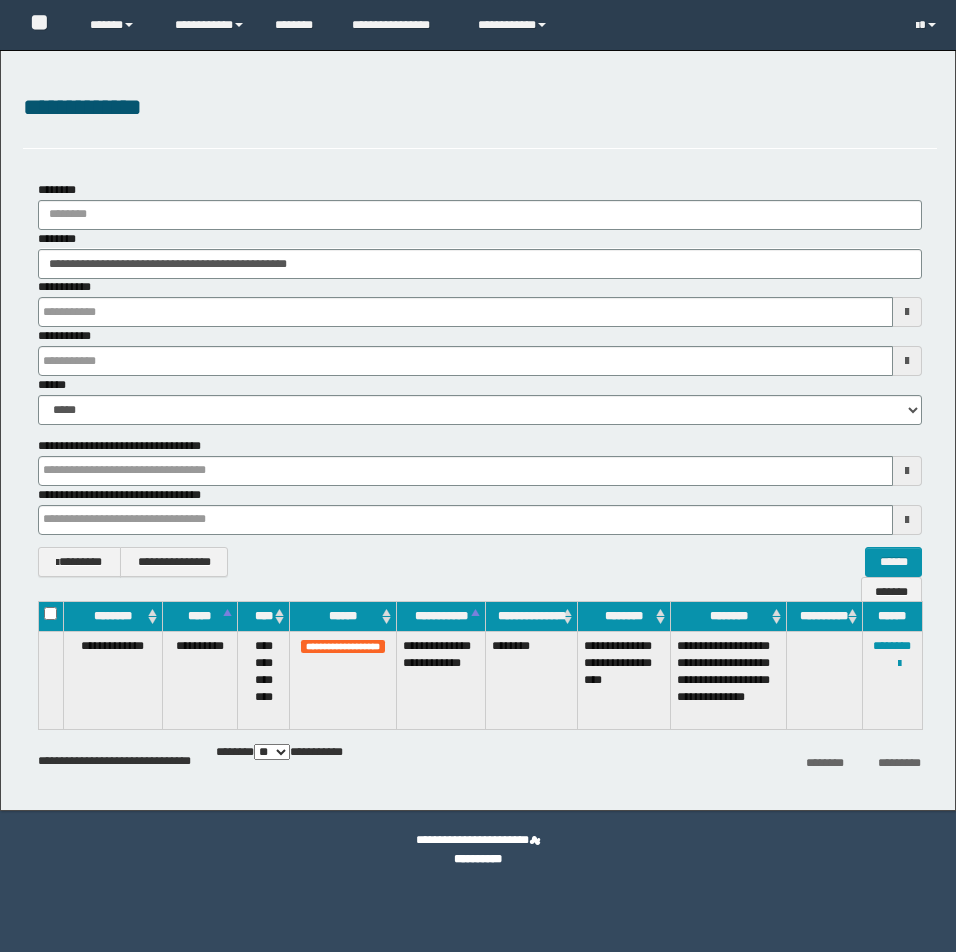 scroll, scrollTop: 0, scrollLeft: 0, axis: both 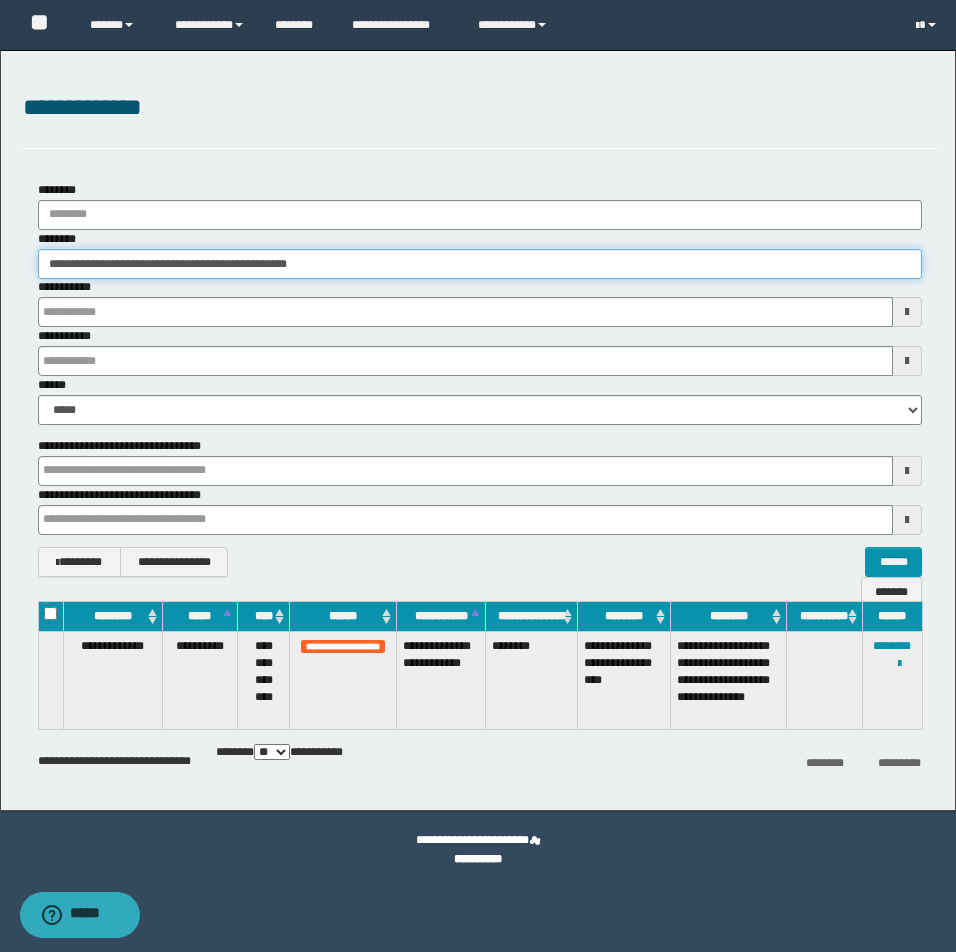 click on "**********" at bounding box center (480, 264) 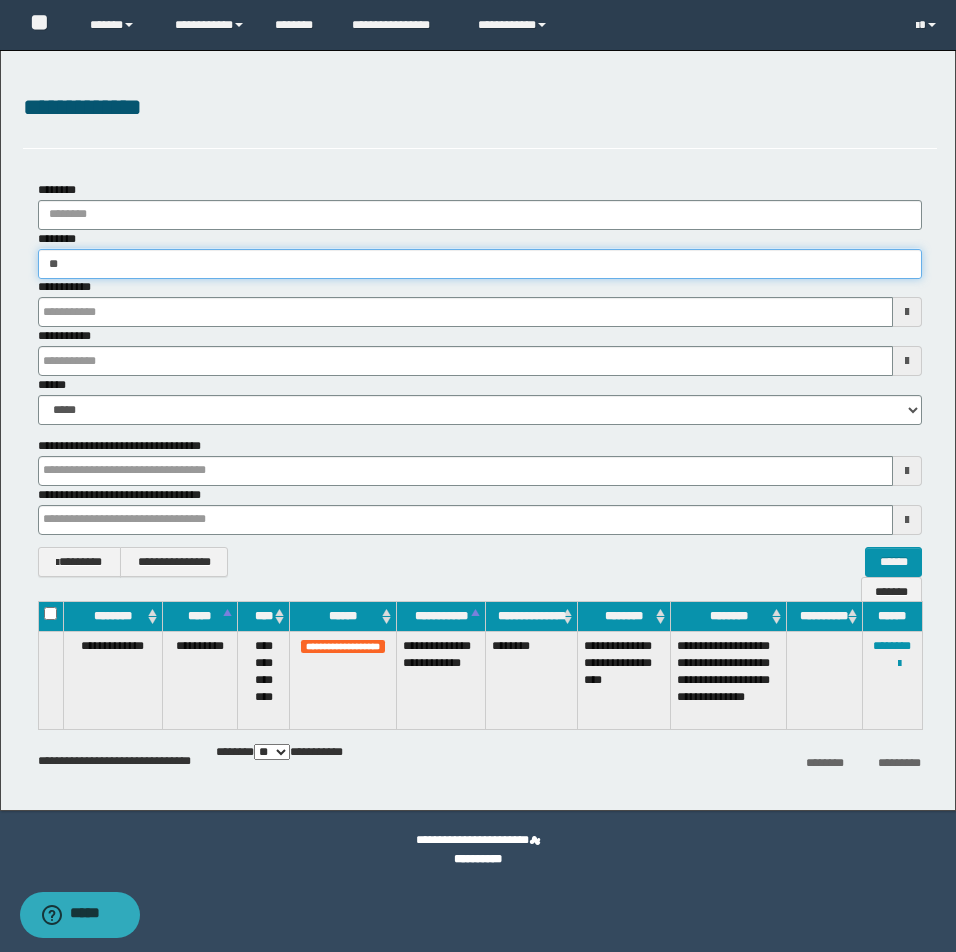 type on "*" 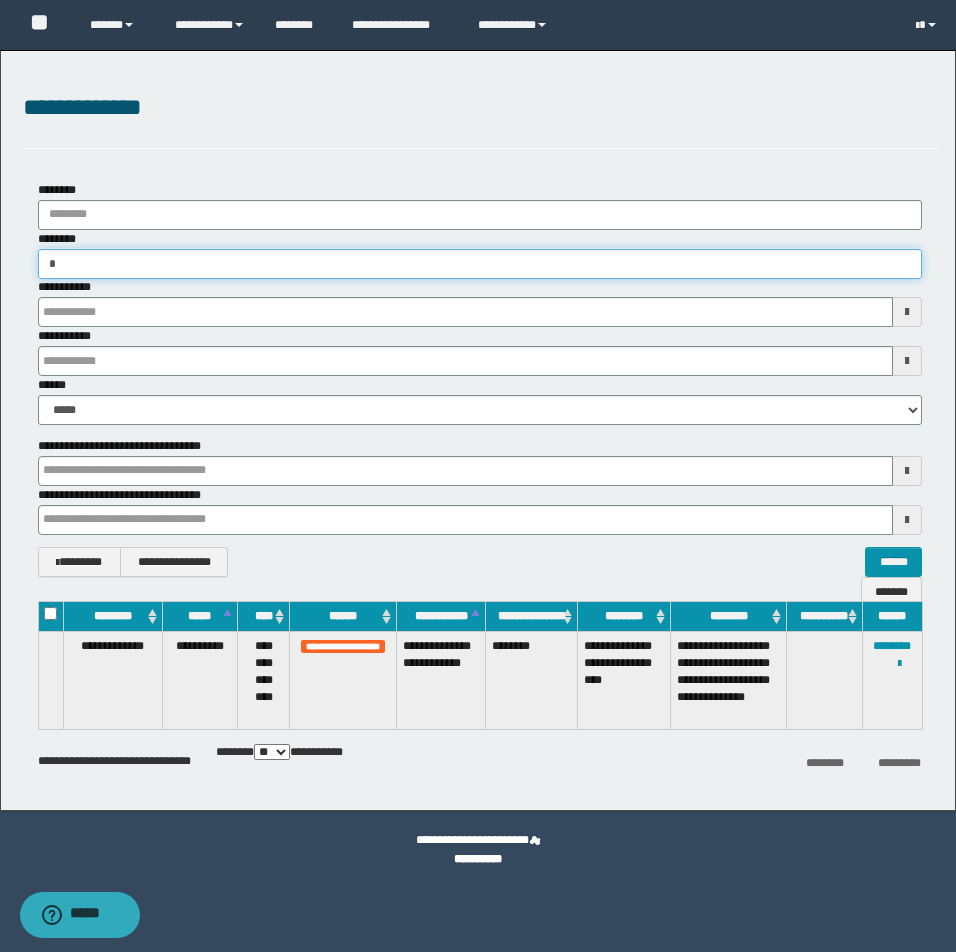 type on "**" 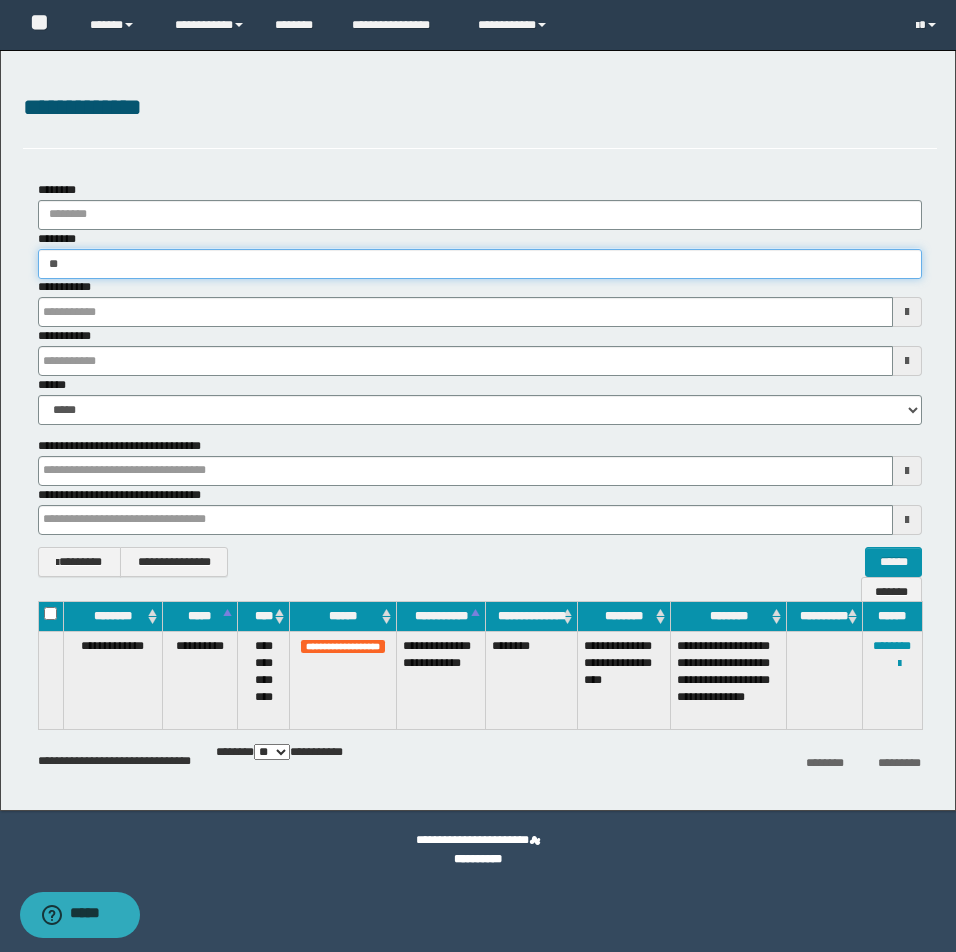 type on "**" 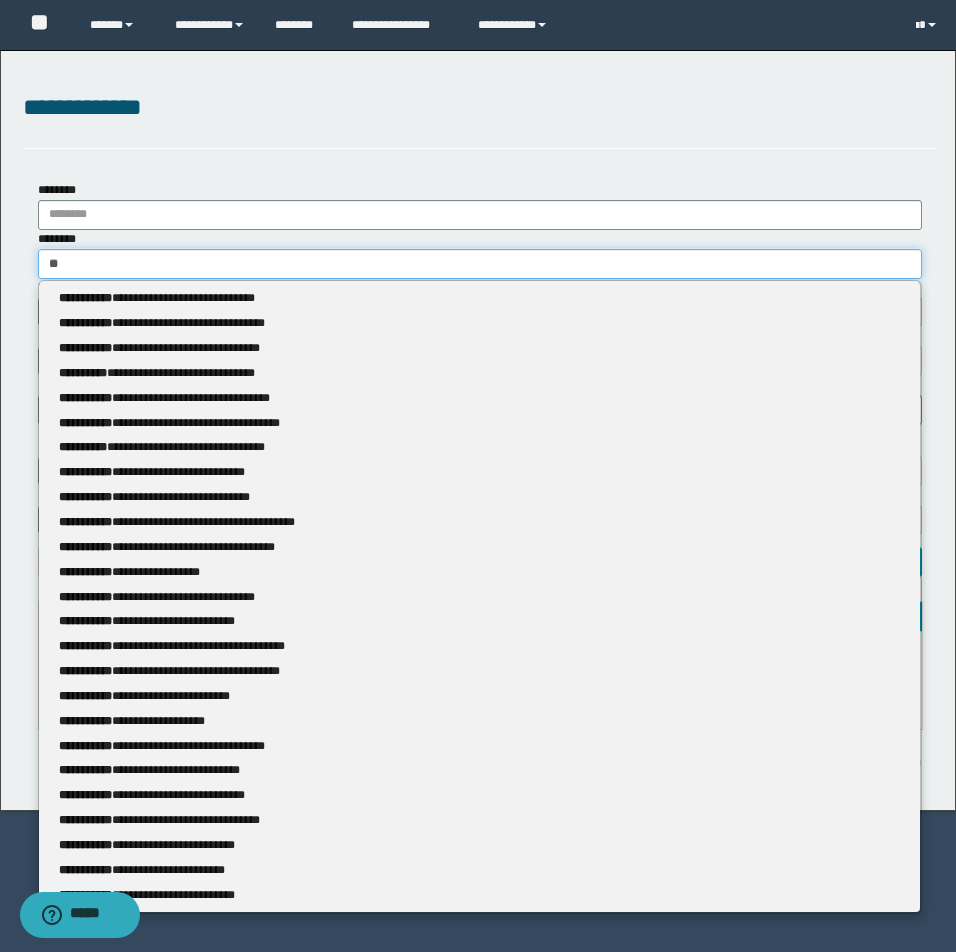 type 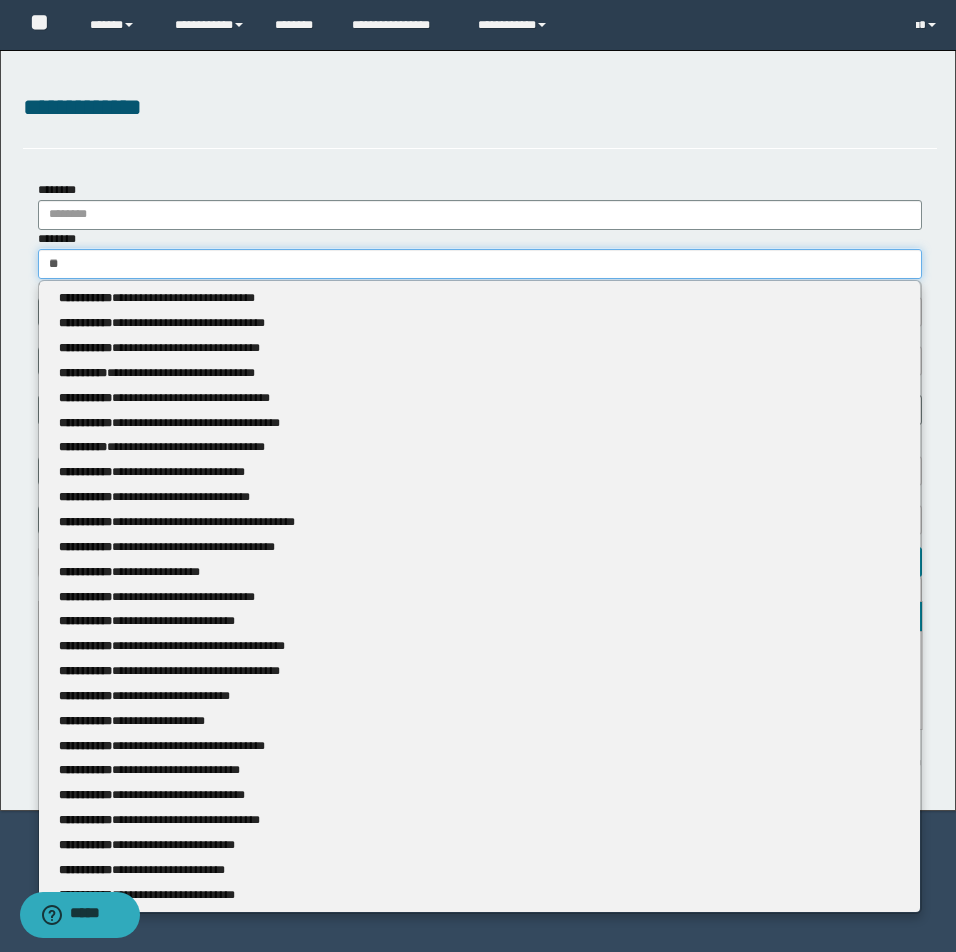 type on "***" 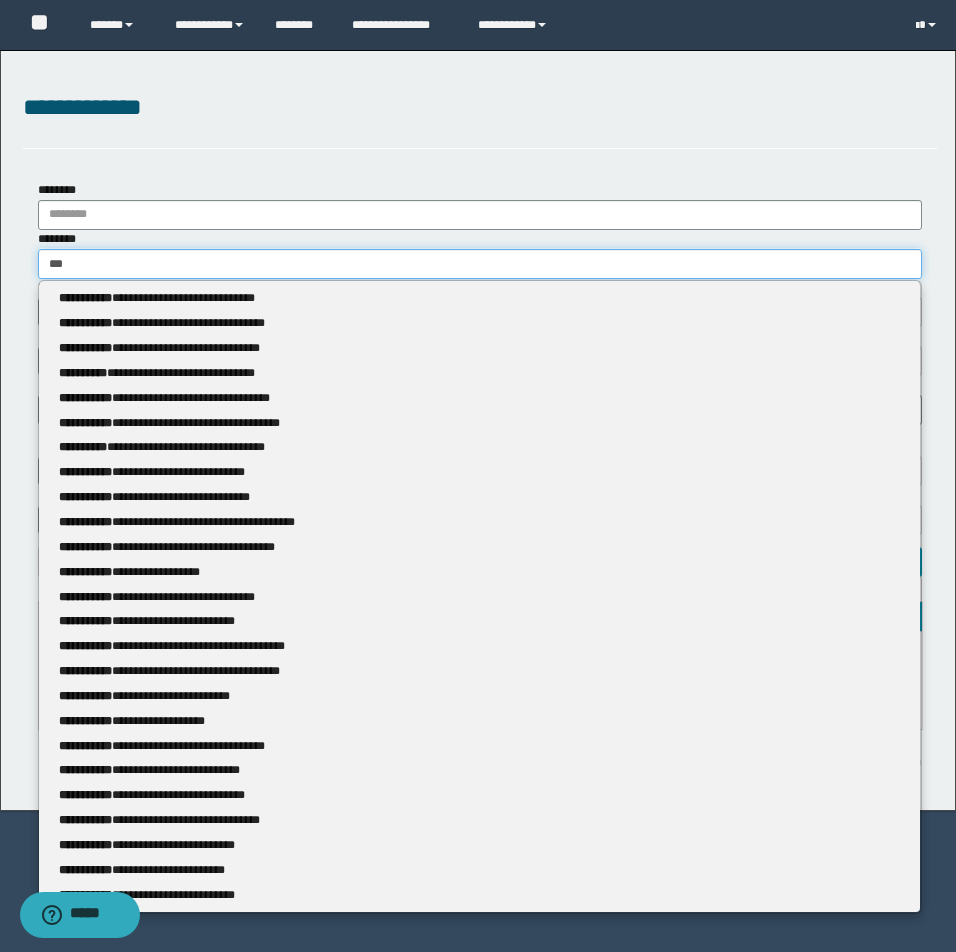 type on "***" 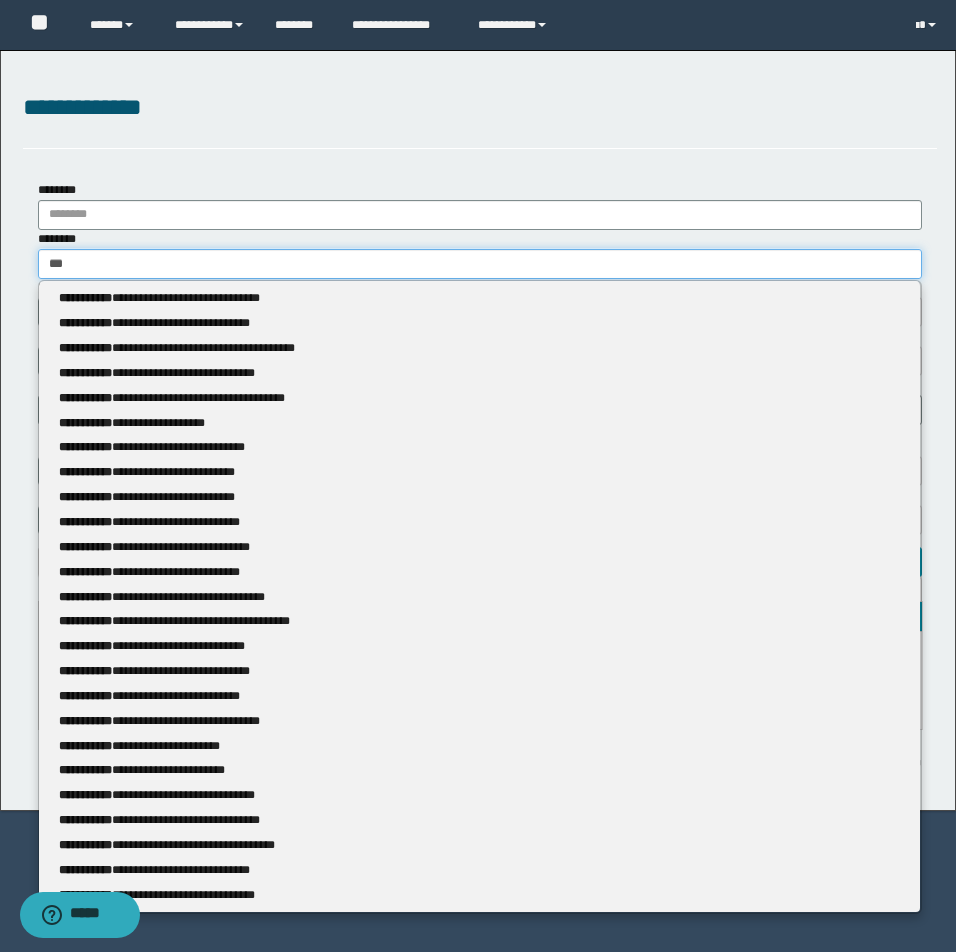 type 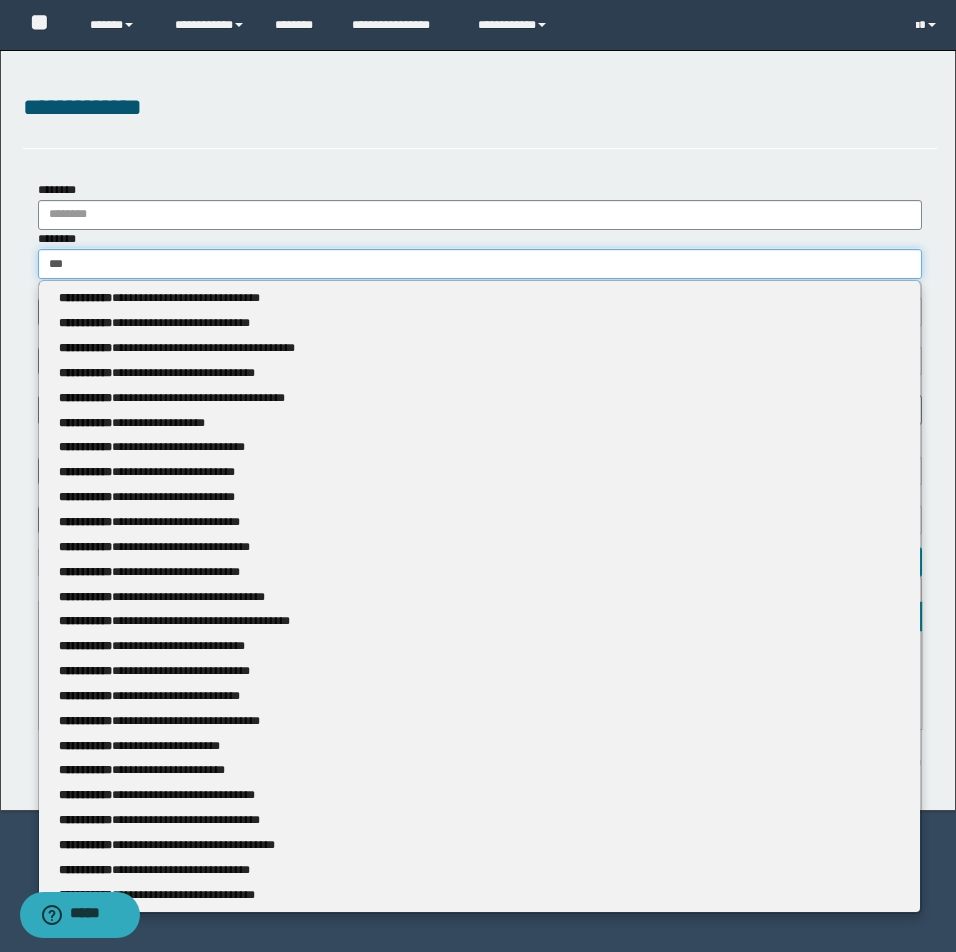 type on "****" 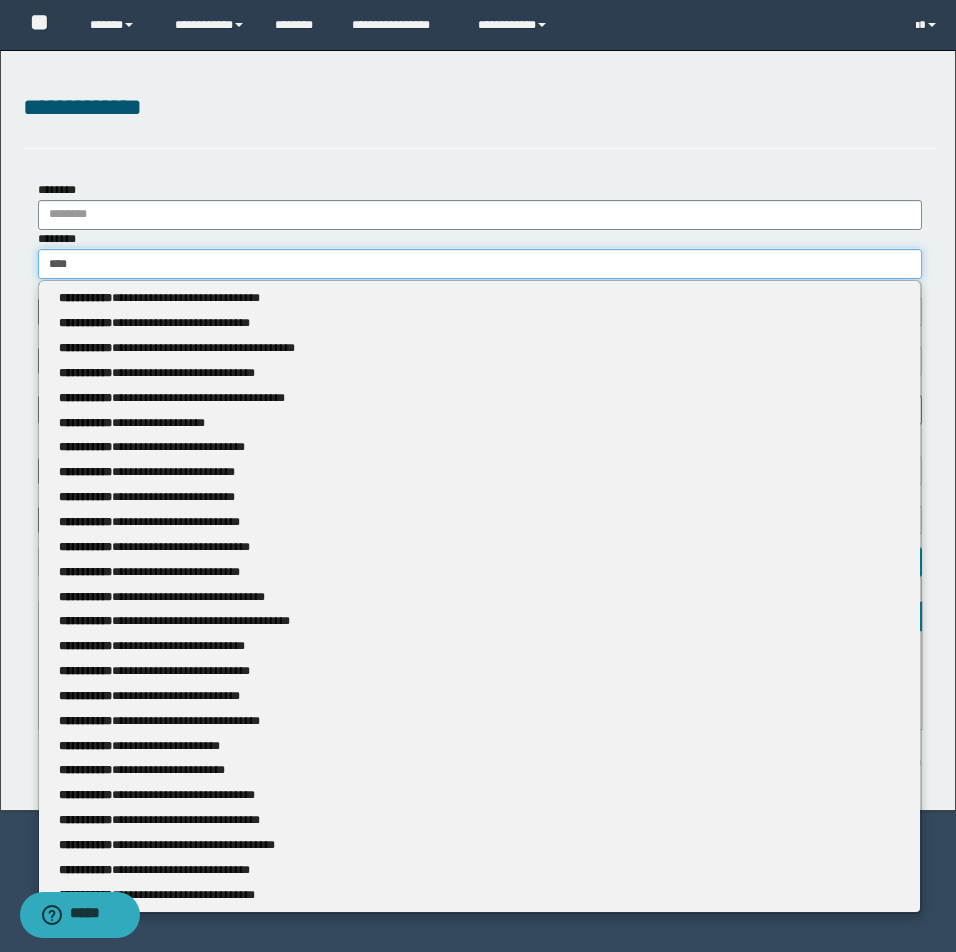 type on "****" 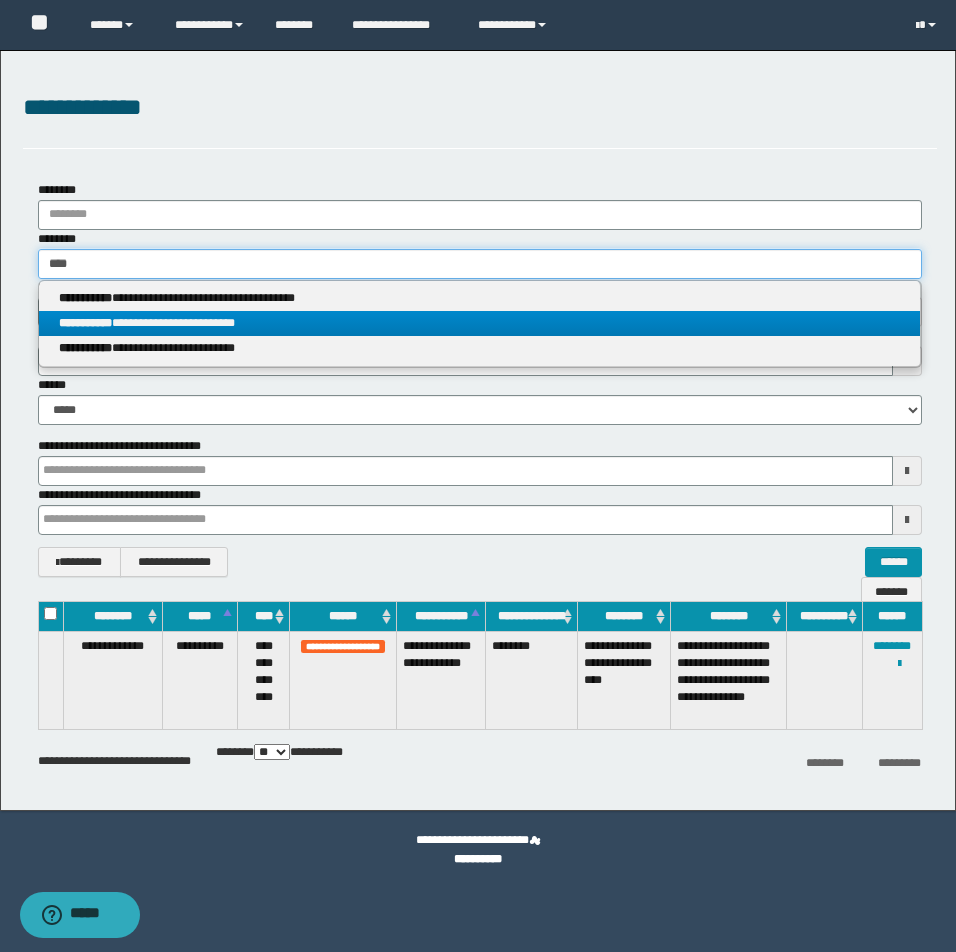 type on "****" 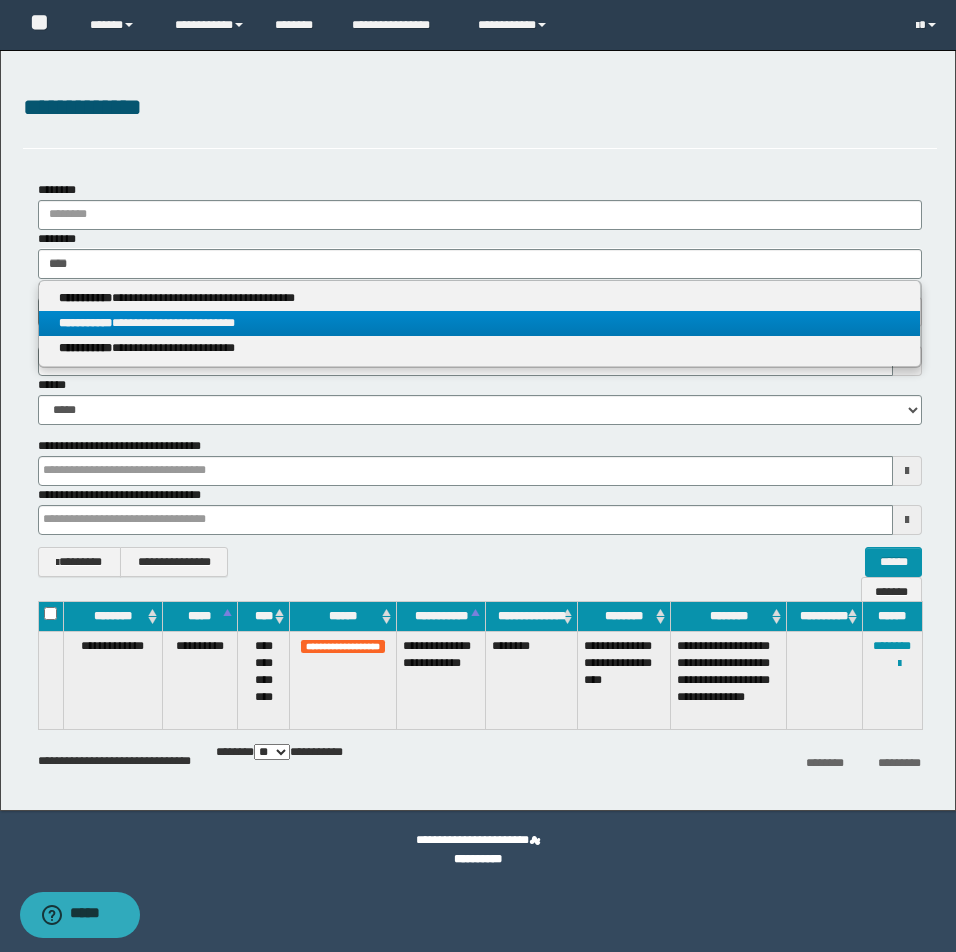 click on "**********" at bounding box center (479, 323) 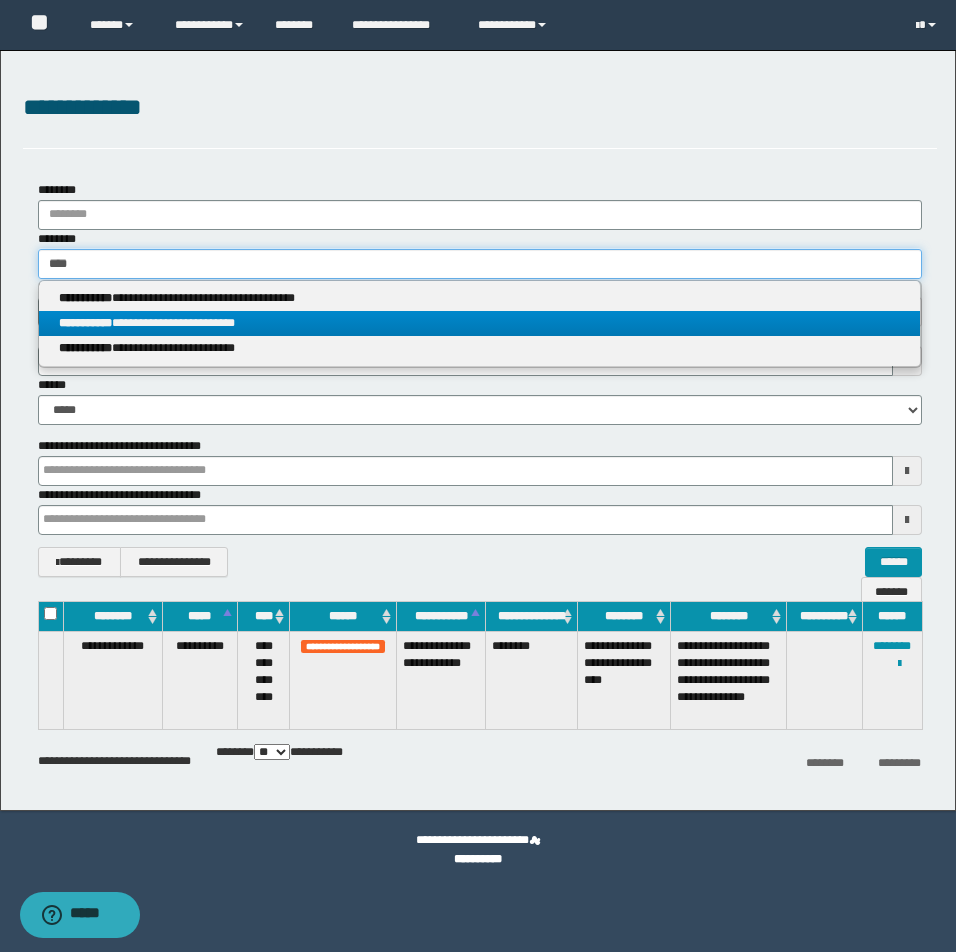 type 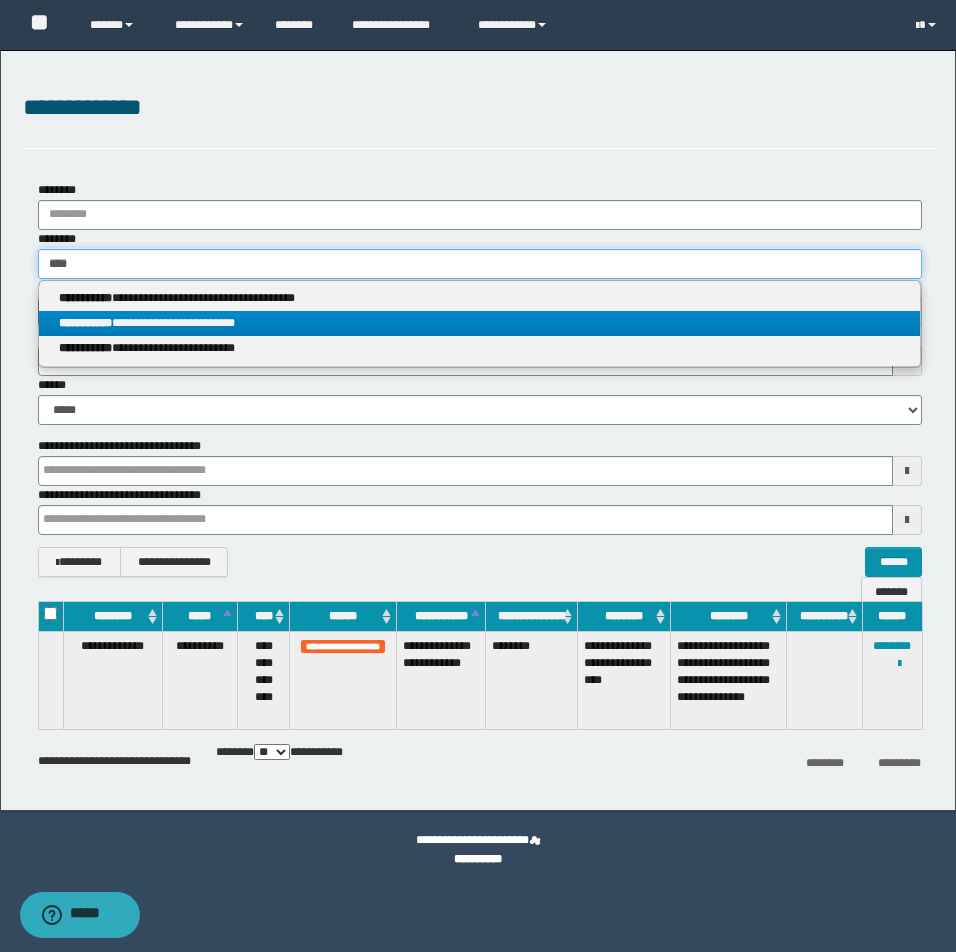 type on "**********" 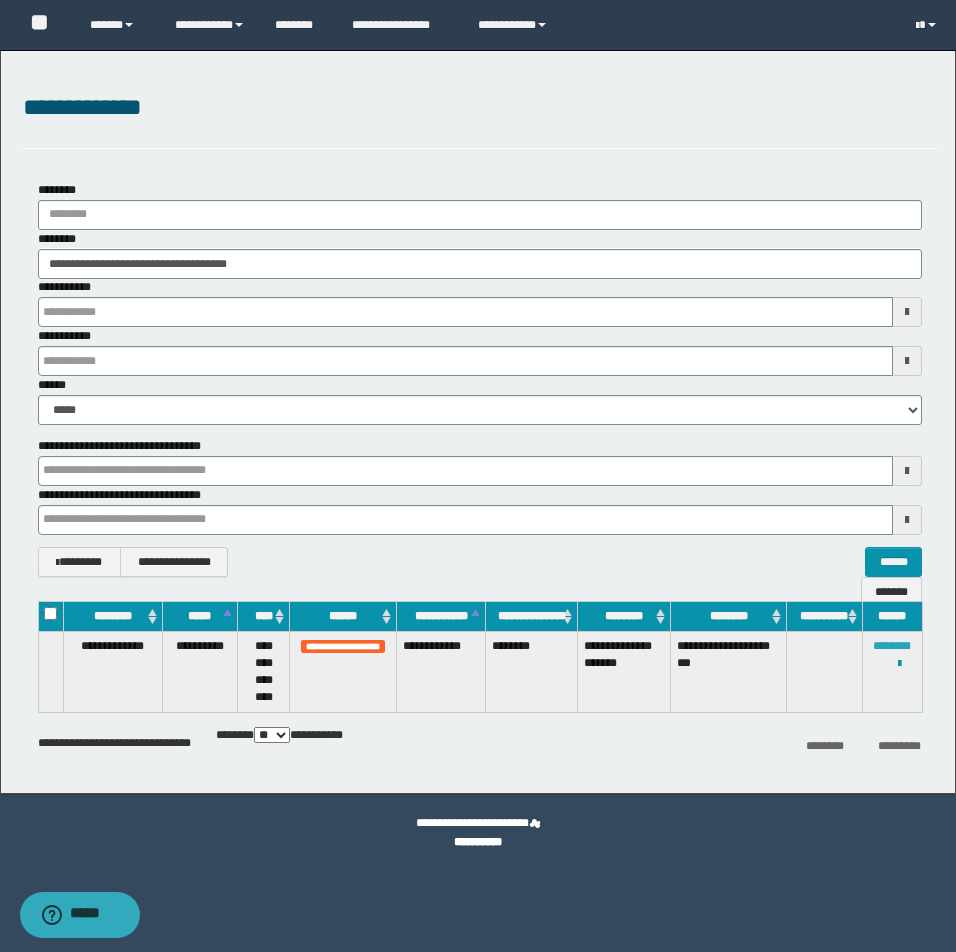 click on "********" at bounding box center [892, 646] 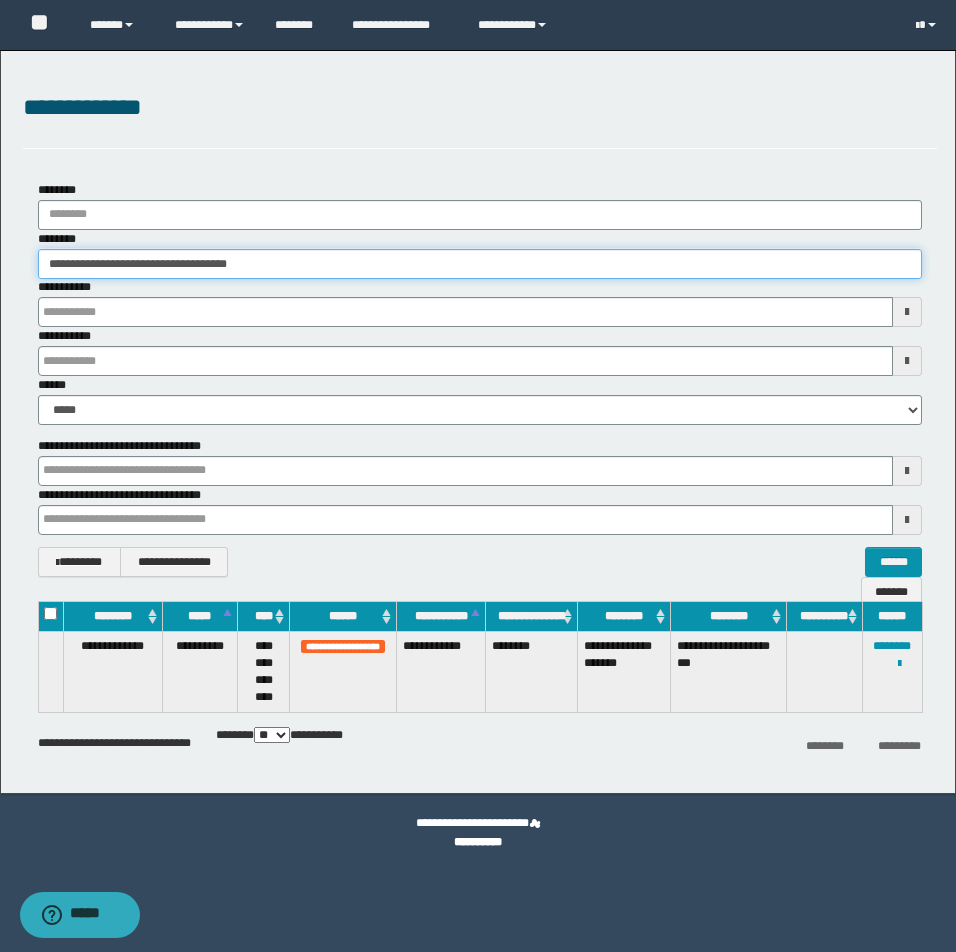 drag, startPoint x: 48, startPoint y: 265, endPoint x: 427, endPoint y: 291, distance: 379.89078 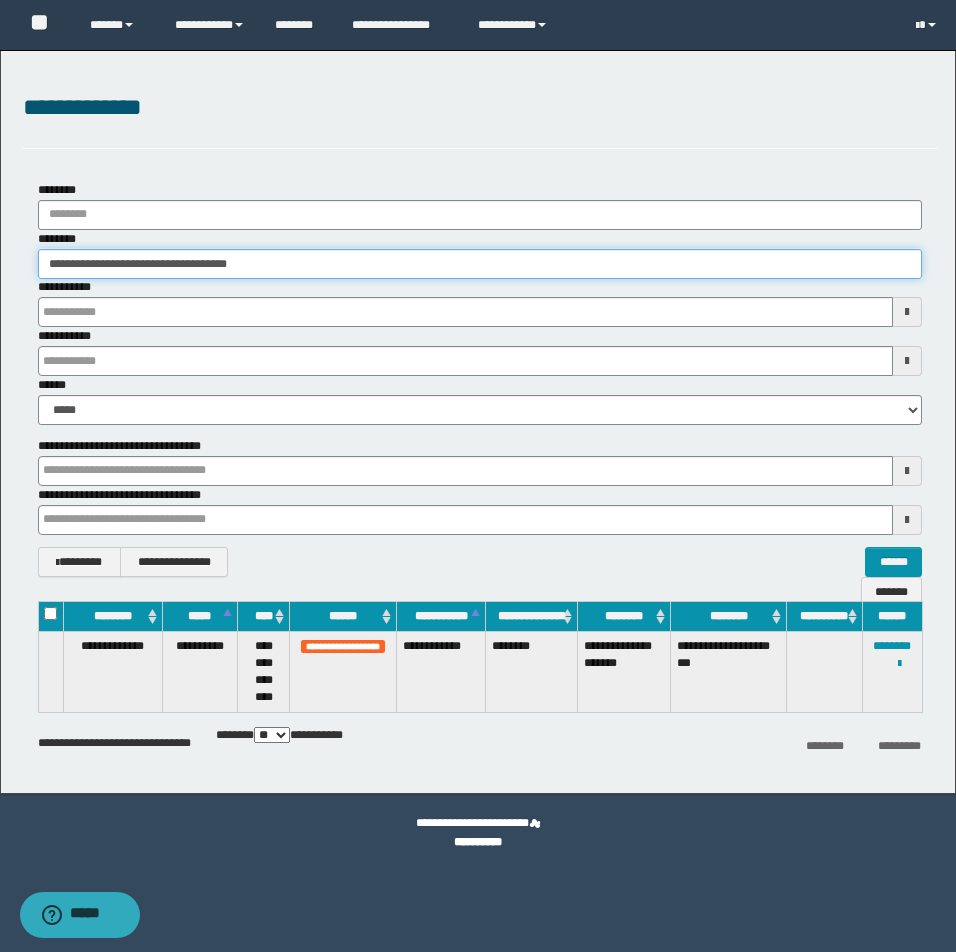 click on "**********" at bounding box center (480, 303) 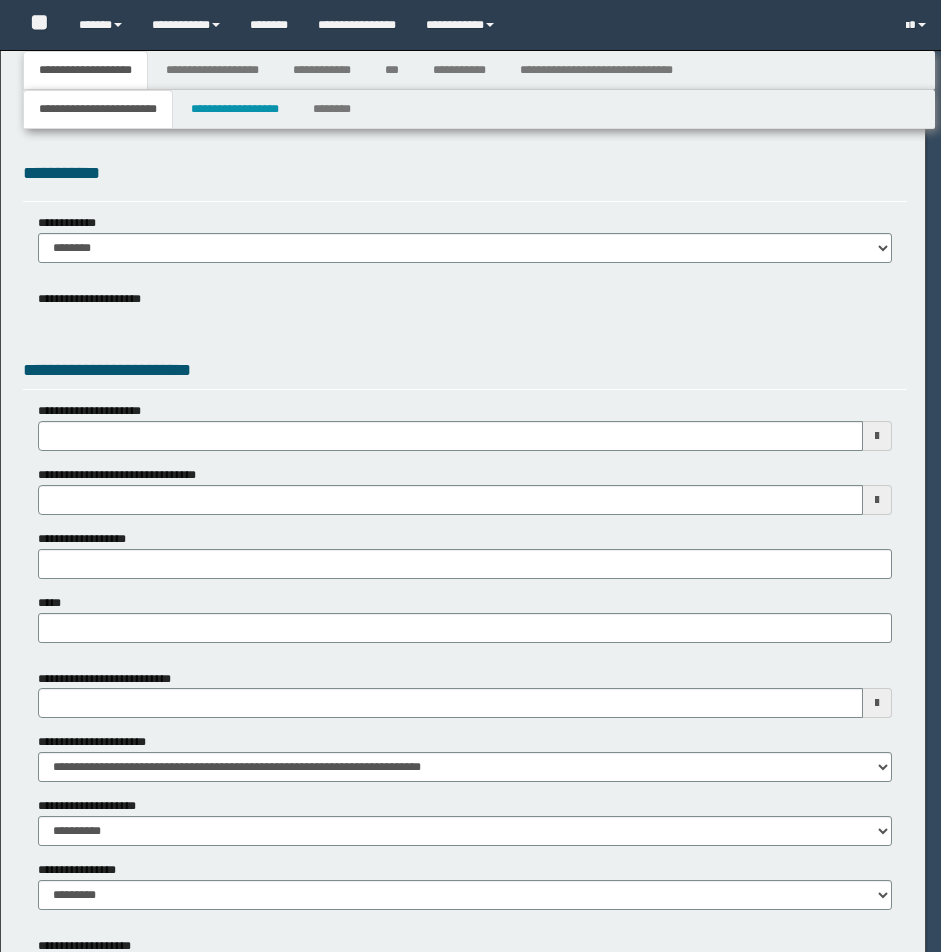 scroll, scrollTop: 0, scrollLeft: 0, axis: both 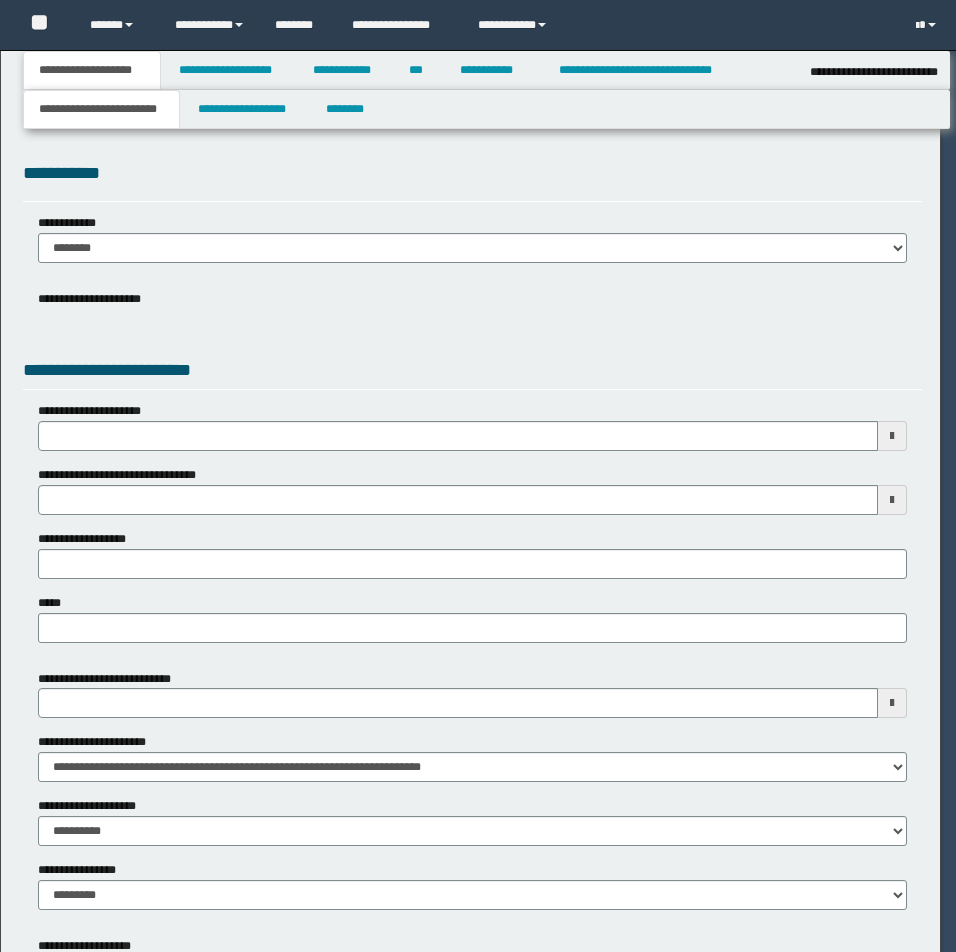 select on "*" 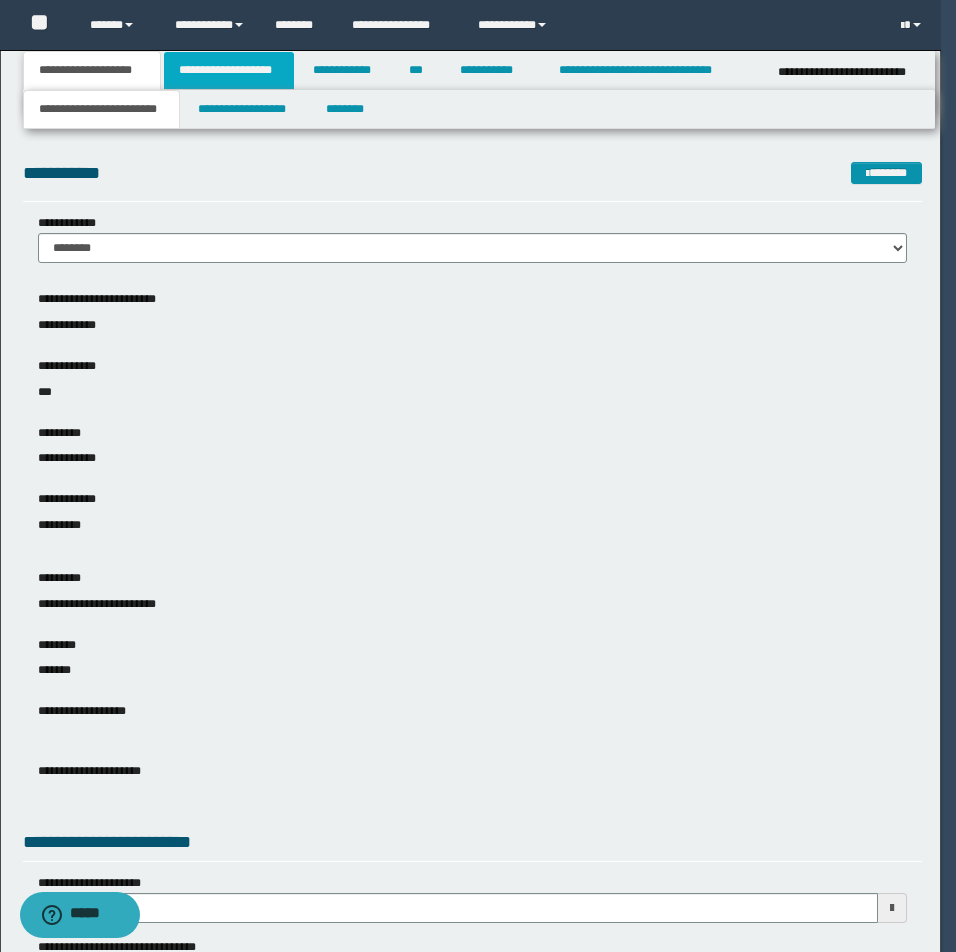 scroll, scrollTop: 0, scrollLeft: 0, axis: both 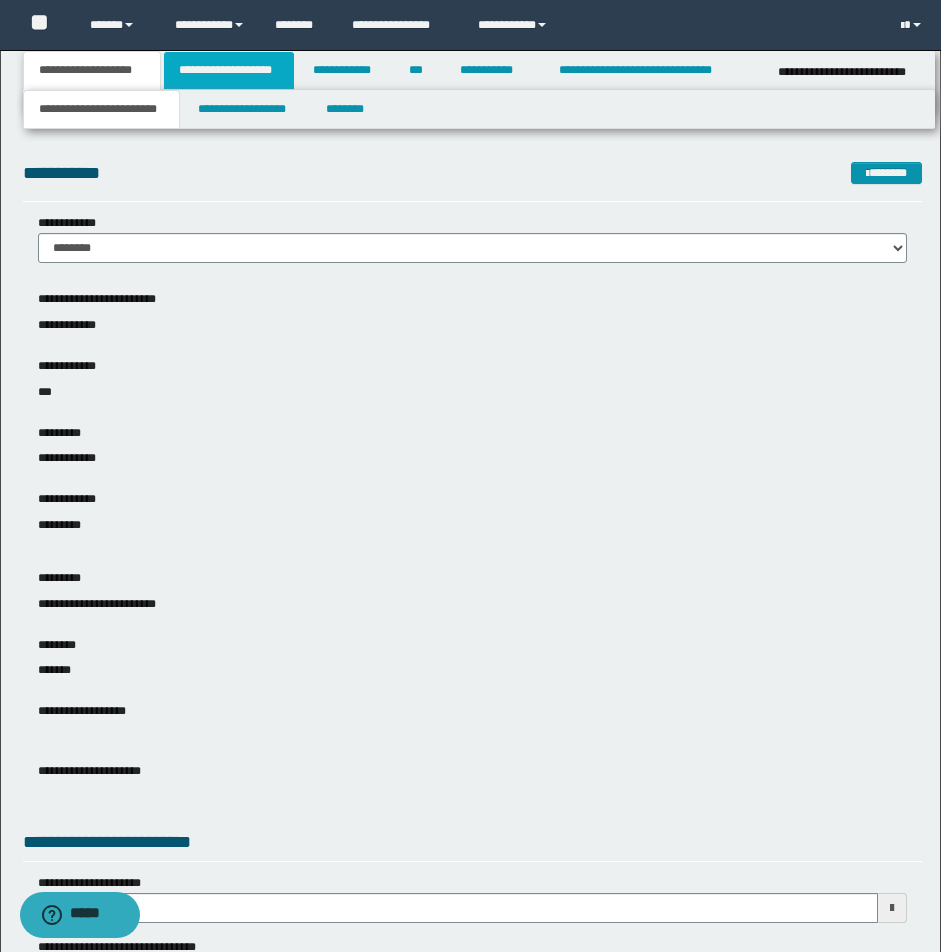 click on "**********" at bounding box center (229, 70) 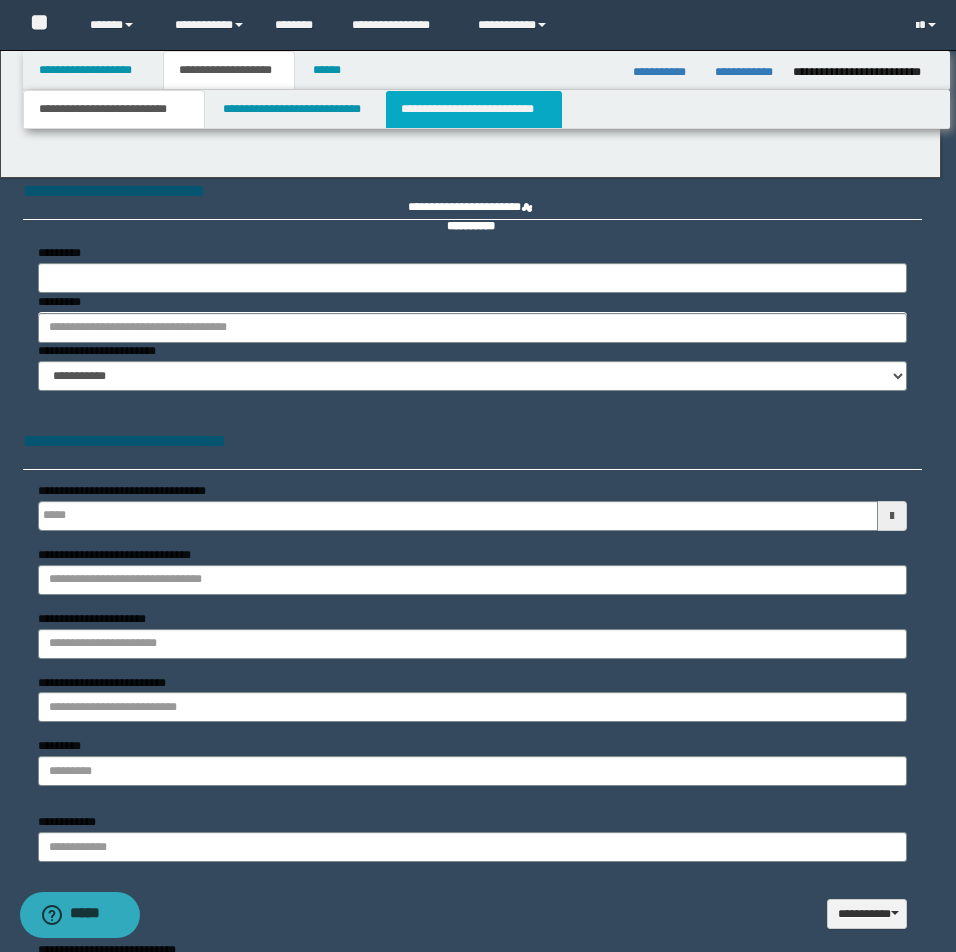 click on "**********" at bounding box center (474, 109) 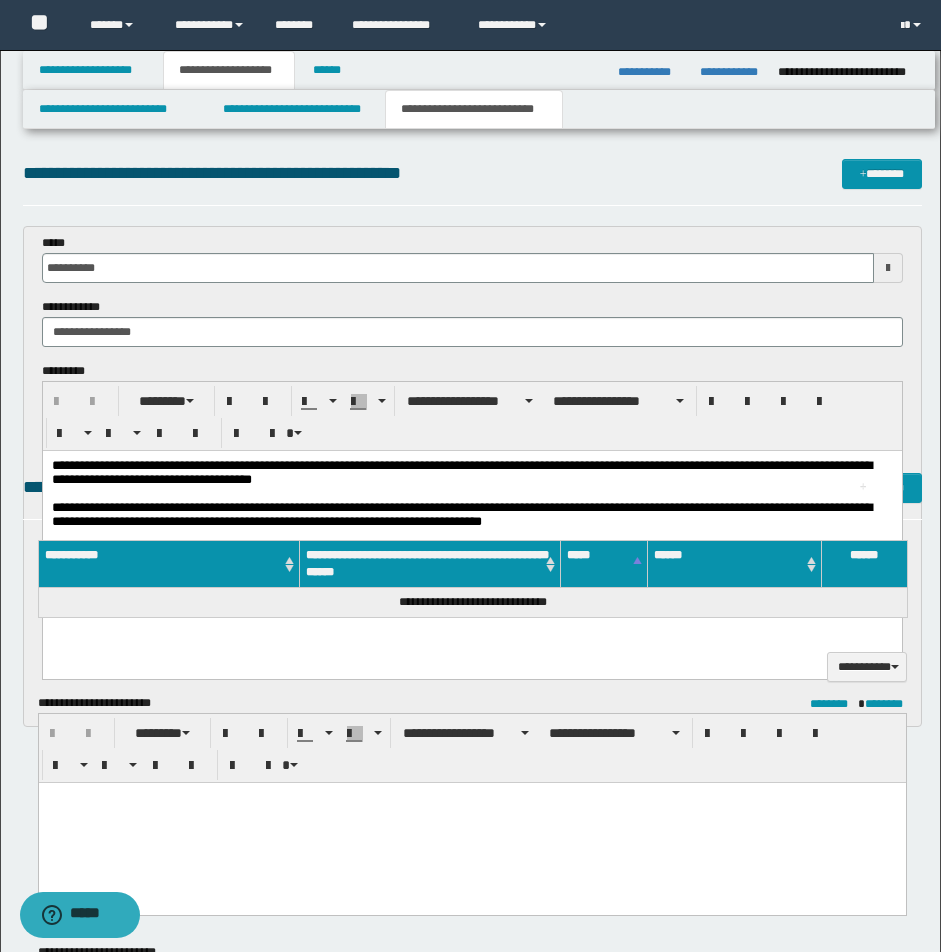 scroll, scrollTop: 0, scrollLeft: 0, axis: both 